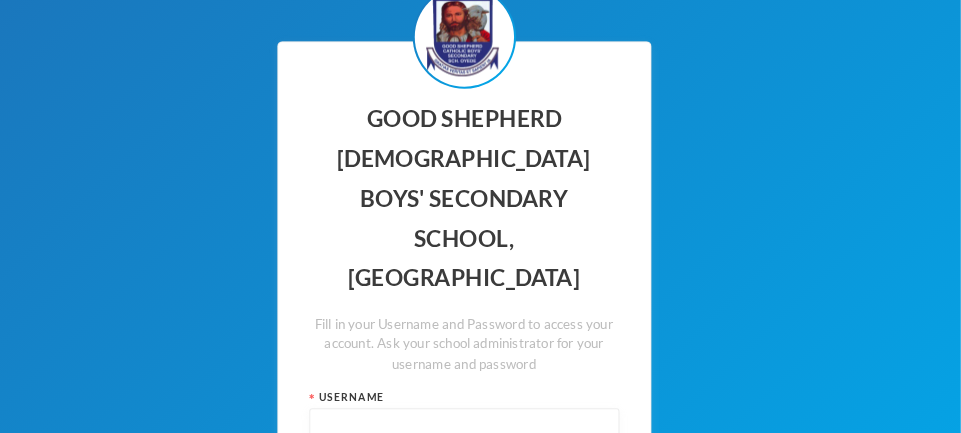 scroll, scrollTop: 12, scrollLeft: 0, axis: vertical 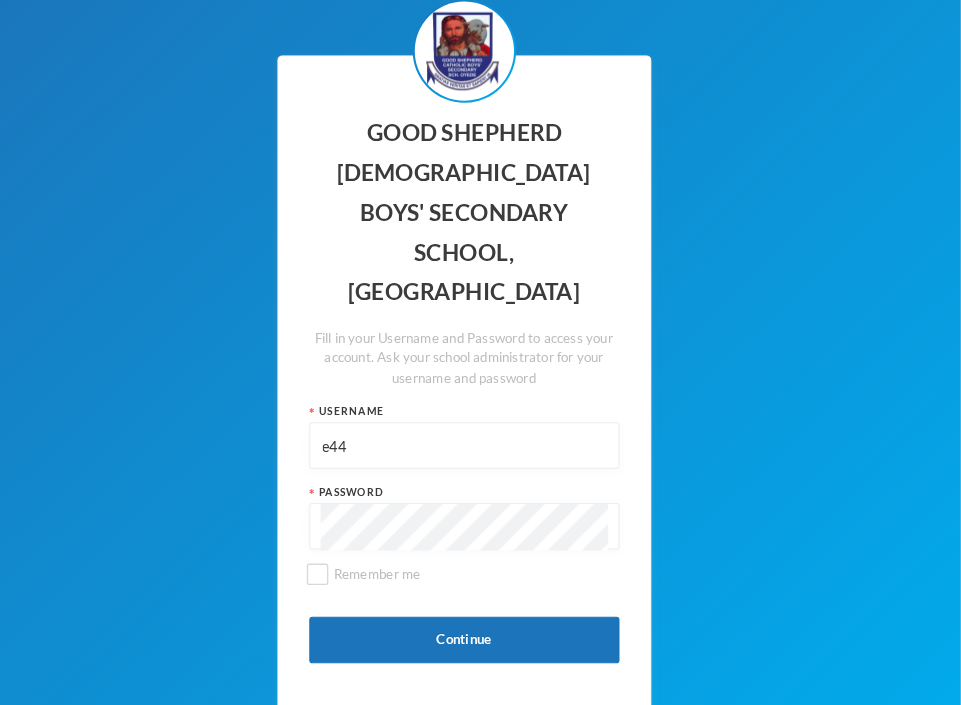 type on "e44" 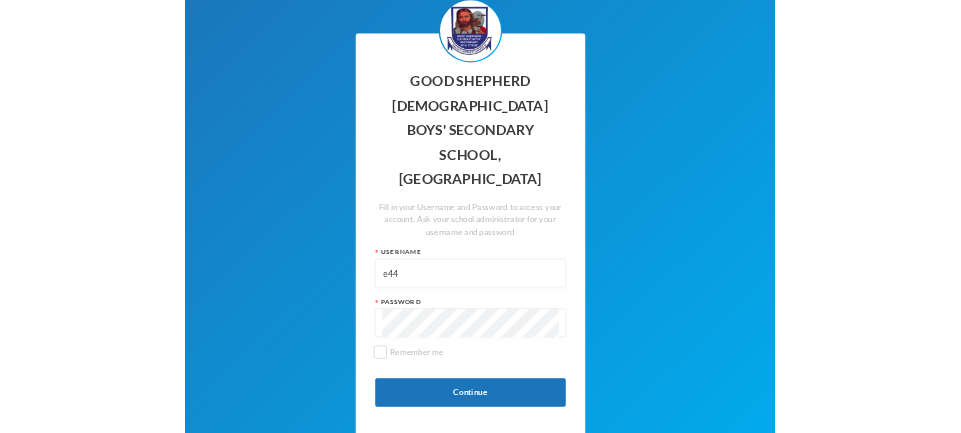 scroll, scrollTop: 96, scrollLeft: 0, axis: vertical 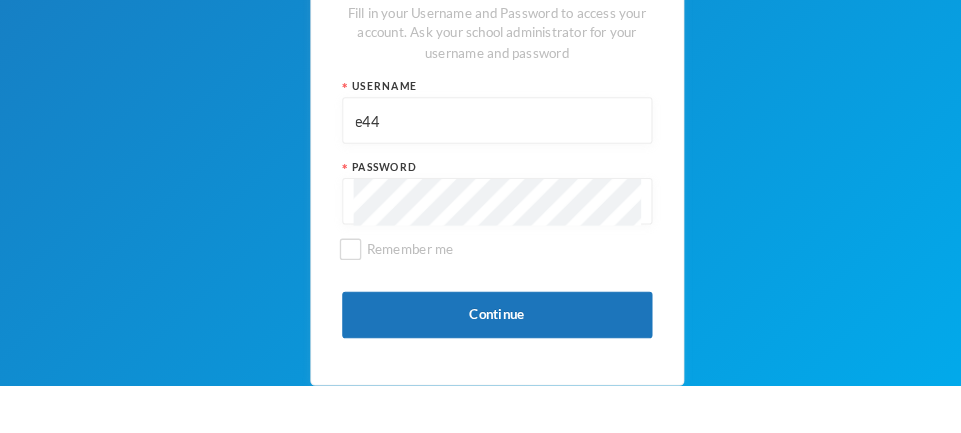 click on "Continue" at bounding box center (481, 364) 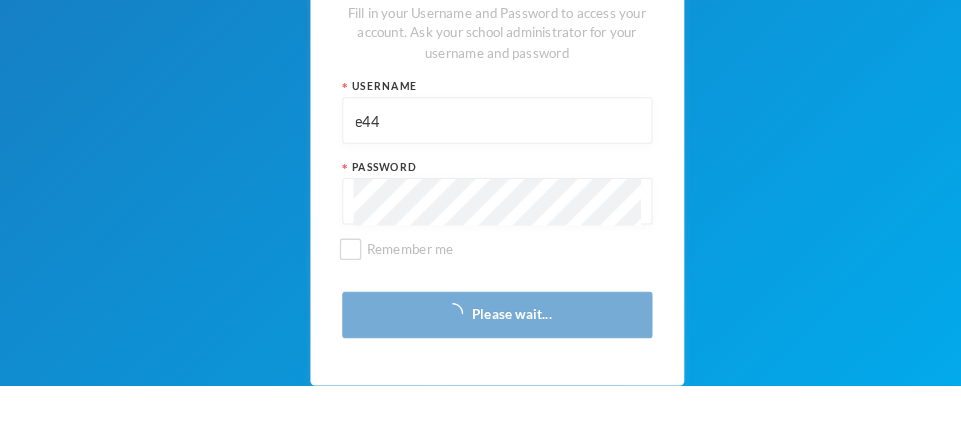scroll, scrollTop: 266, scrollLeft: 0, axis: vertical 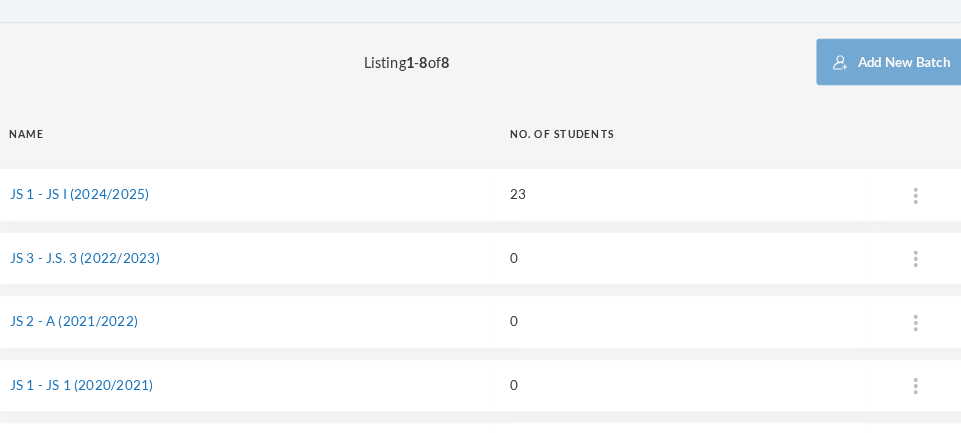 click on "JS 1 - JS I (2024/2025)" at bounding box center (93, 201) 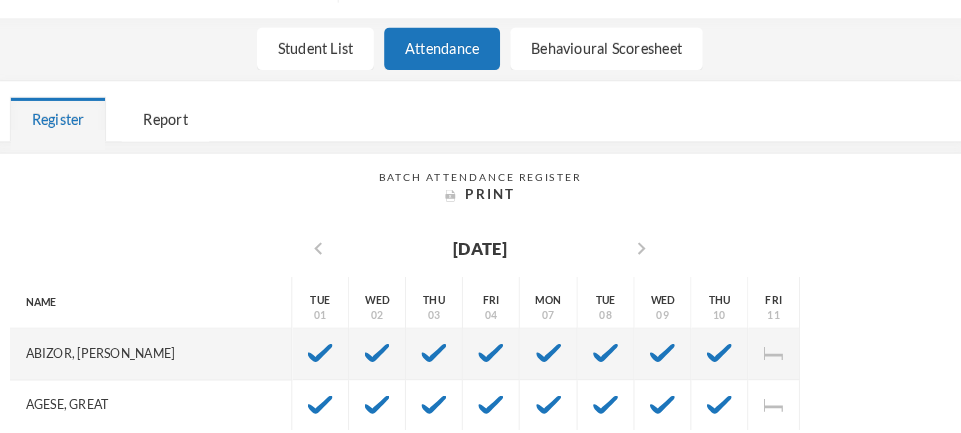 scroll, scrollTop: 235, scrollLeft: 0, axis: vertical 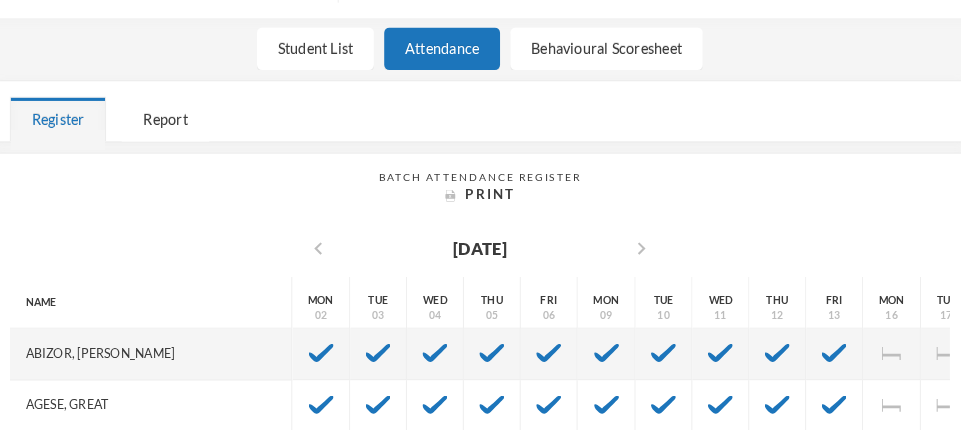 click on "chevron_left" at bounding box center [324, 258] 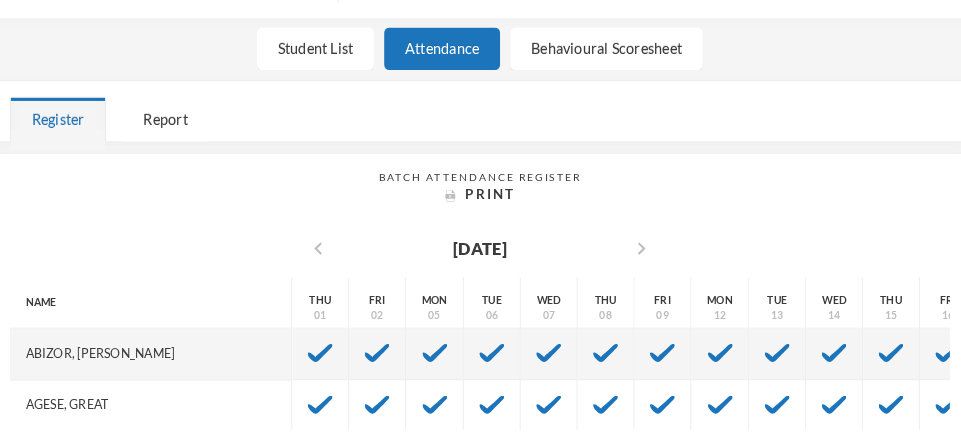 click on "chevron_left" at bounding box center [324, 258] 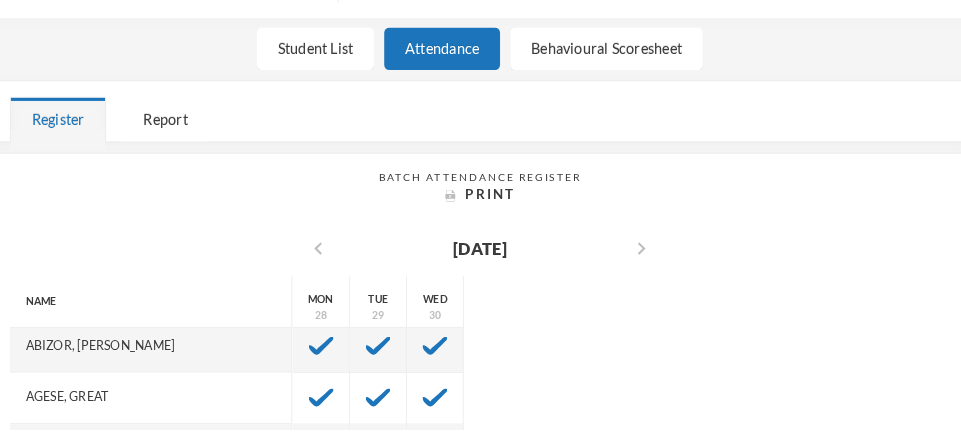 scroll, scrollTop: 0, scrollLeft: 0, axis: both 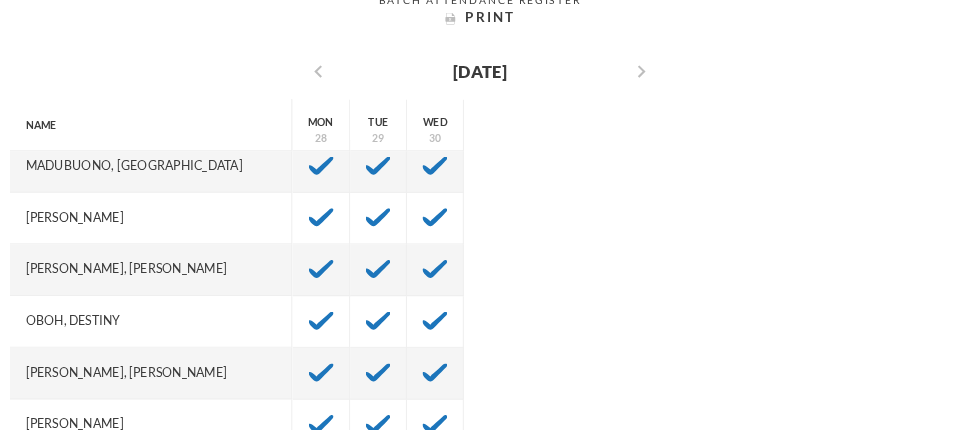 click at bounding box center [327, 378] 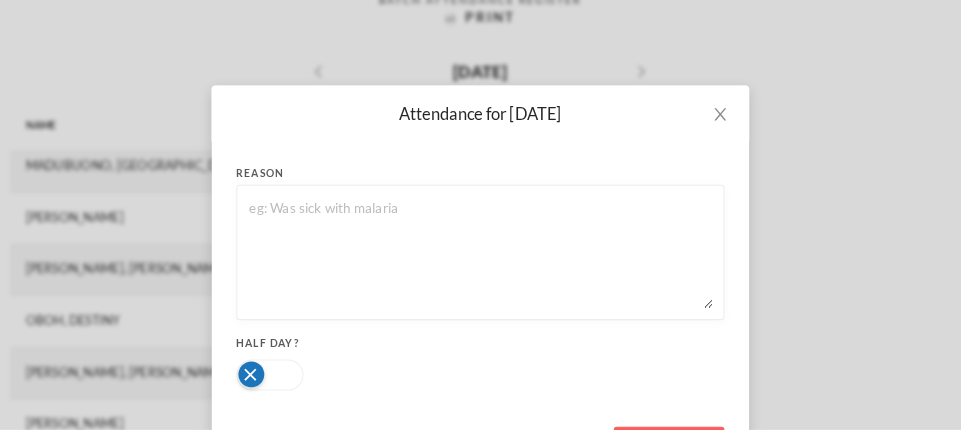 click on "Mark Absent" at bounding box center [663, 452] 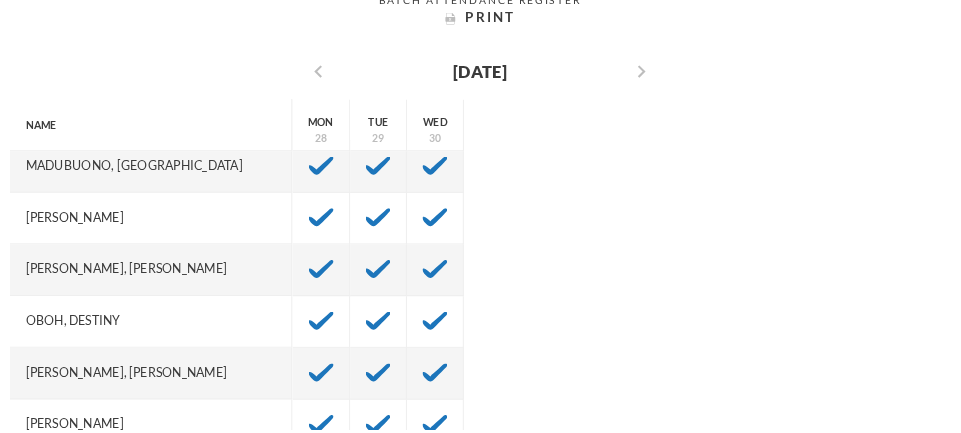 click at bounding box center [382, 379] 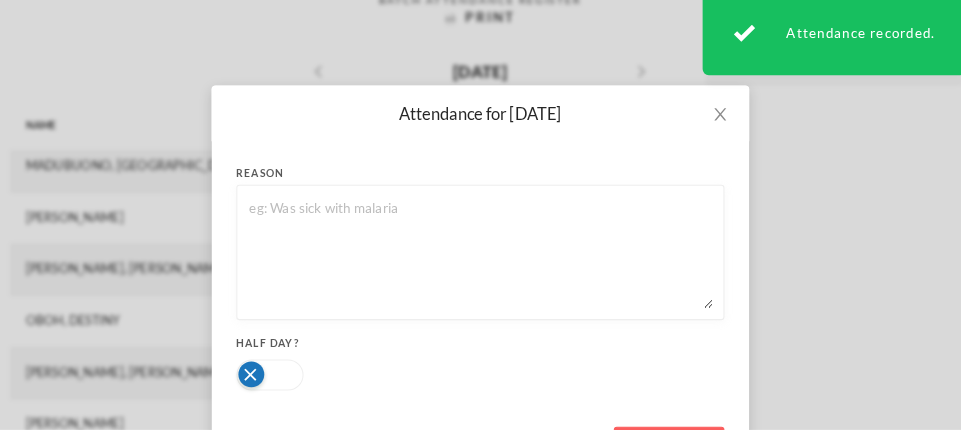 click on "Mark Absent" at bounding box center (663, 452) 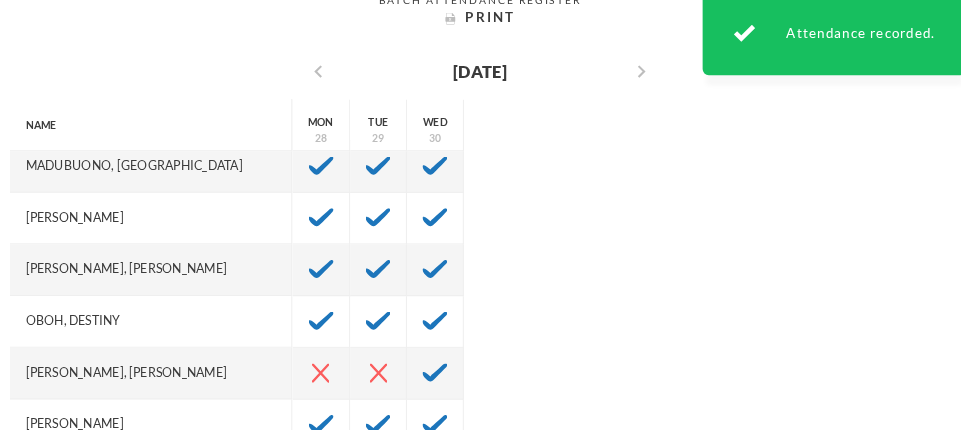 click at bounding box center (437, 379) 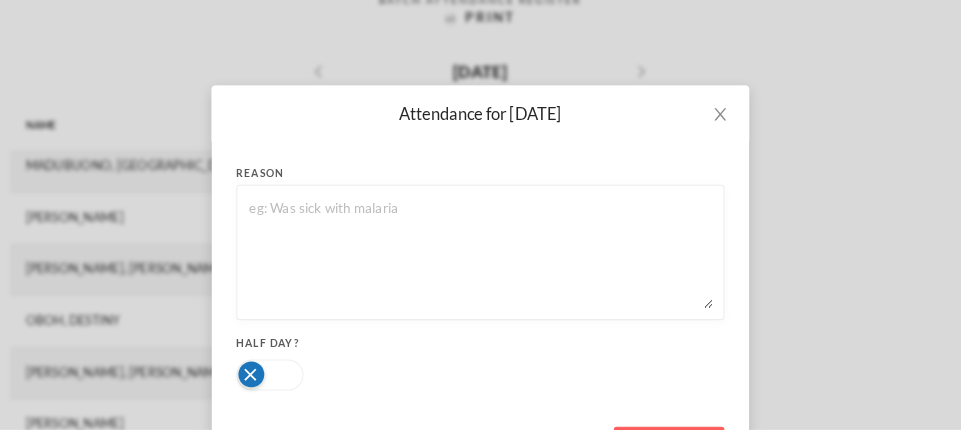 click at bounding box center (277, 380) 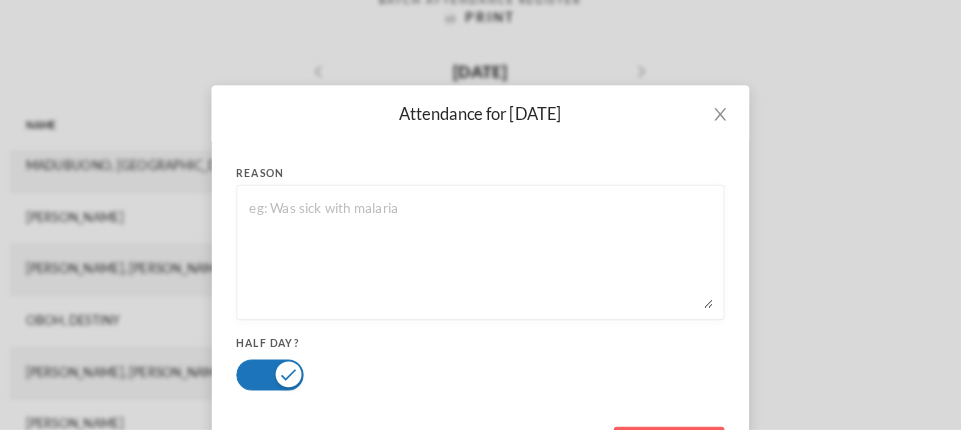 click on "Mark Absent" at bounding box center [663, 452] 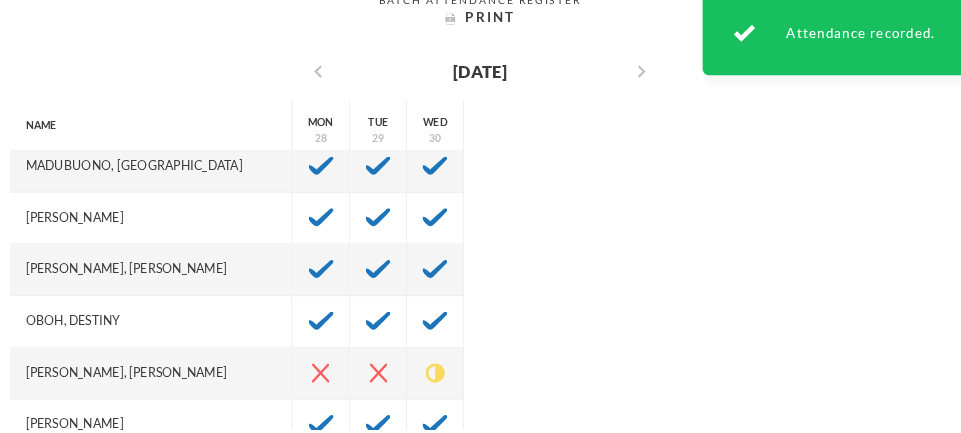 click on "chevron_right" at bounding box center [637, 87] 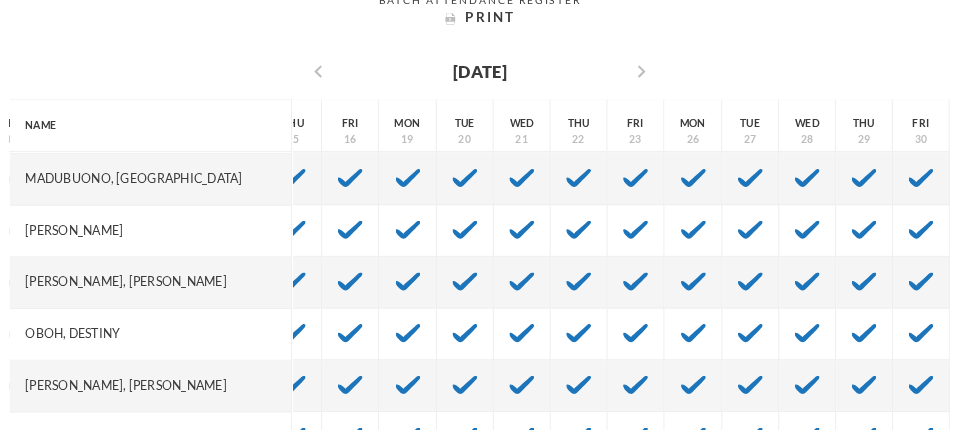 scroll, scrollTop: 298, scrollLeft: 636, axis: both 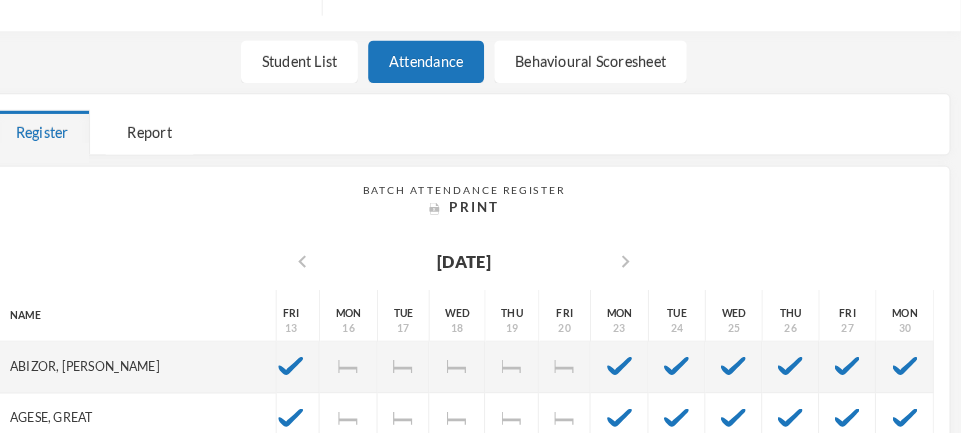 click on "chevron_right" at bounding box center (637, 253) 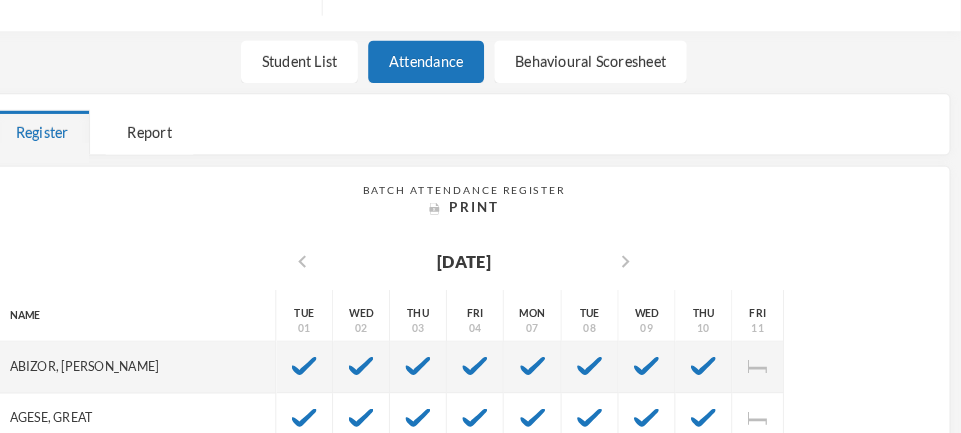 scroll, scrollTop: 0, scrollLeft: 0, axis: both 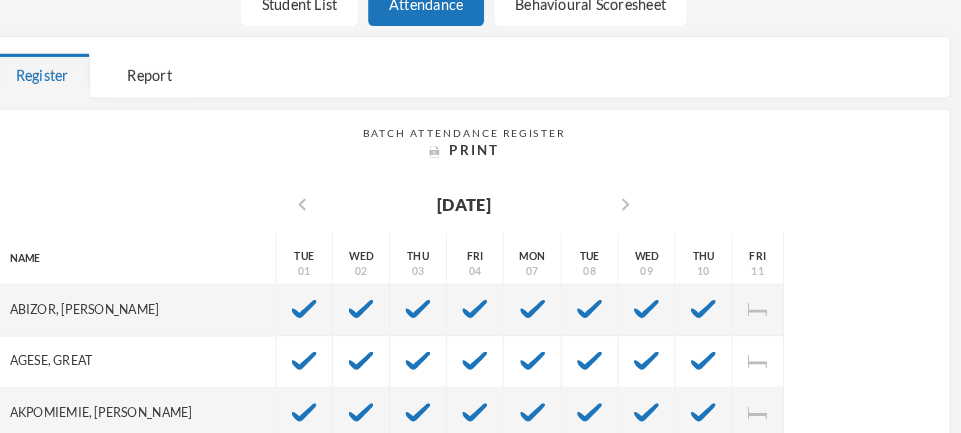 click on "chevron_left" at bounding box center [324, 198] 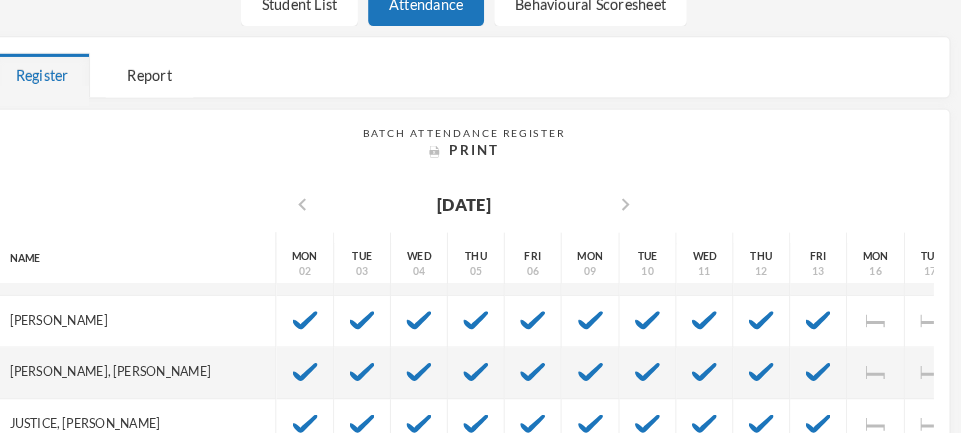 scroll, scrollTop: 146, scrollLeft: 0, axis: vertical 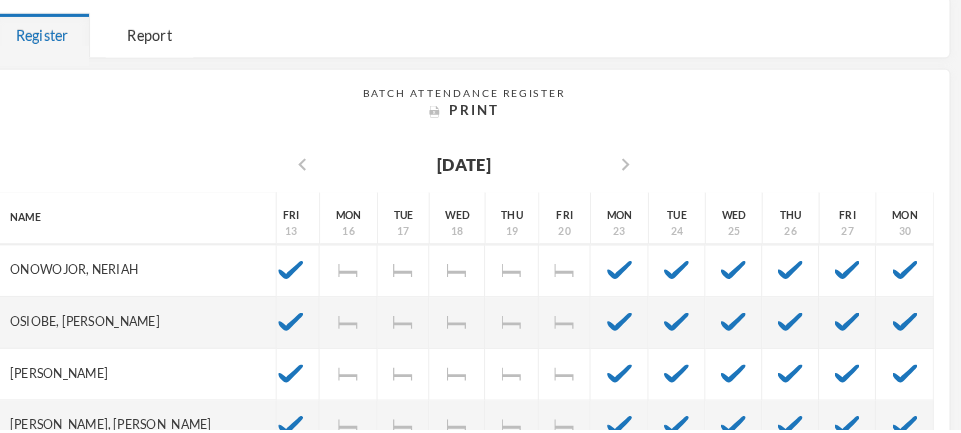 click at bounding box center [631, 379] 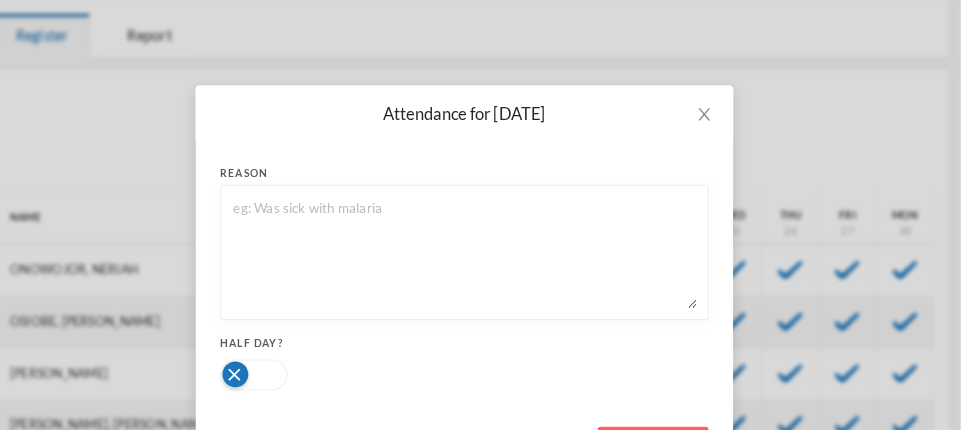 click on "Mark Absent" at bounding box center (663, 452) 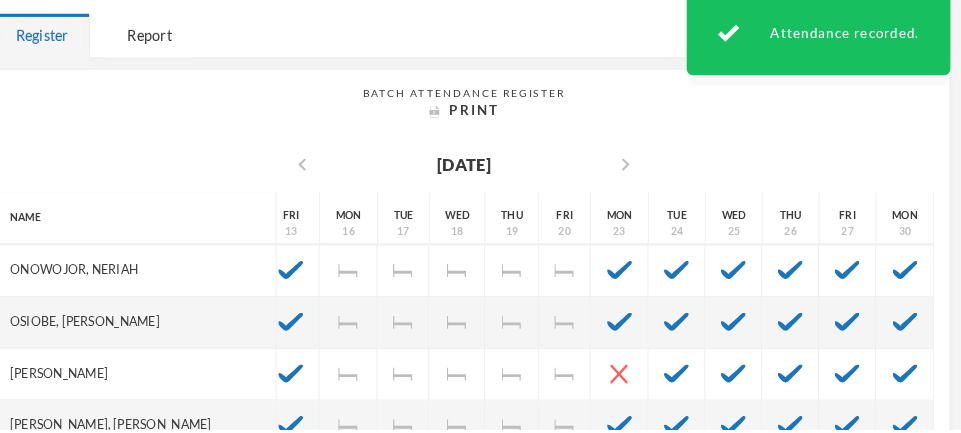 click at bounding box center [686, 379] 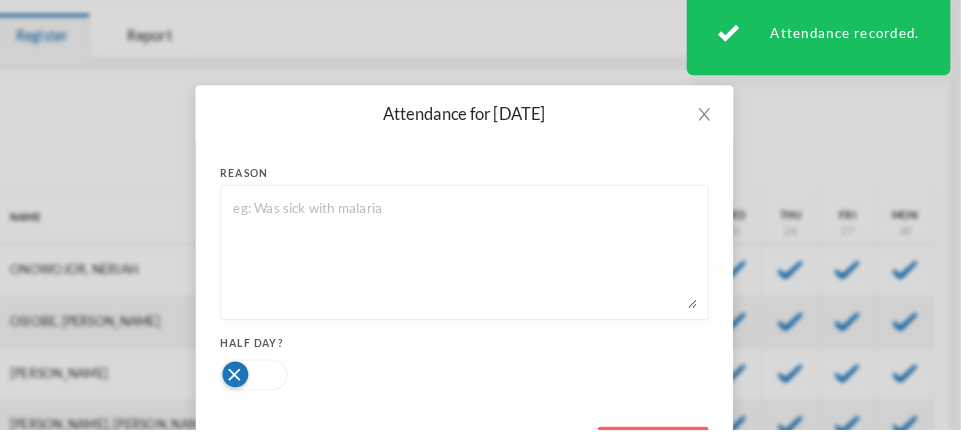 click on "Mark Absent" at bounding box center [663, 452] 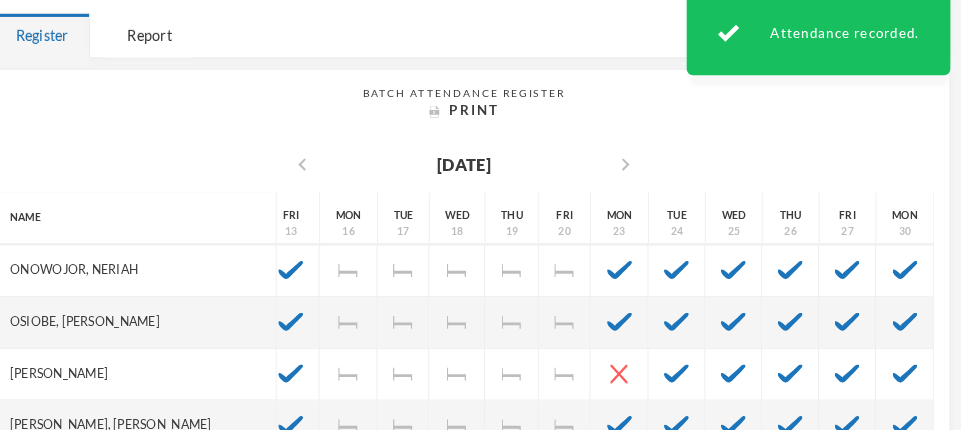 click at bounding box center (741, 379) 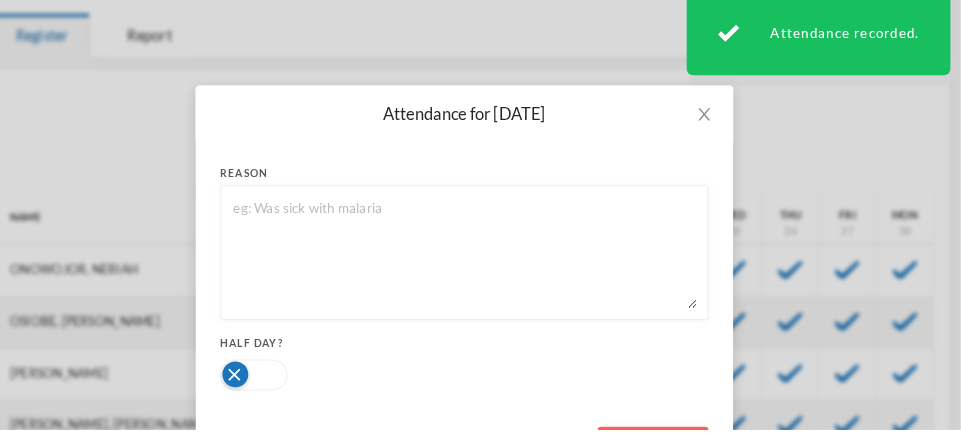 click on "Mark Absent" at bounding box center [663, 452] 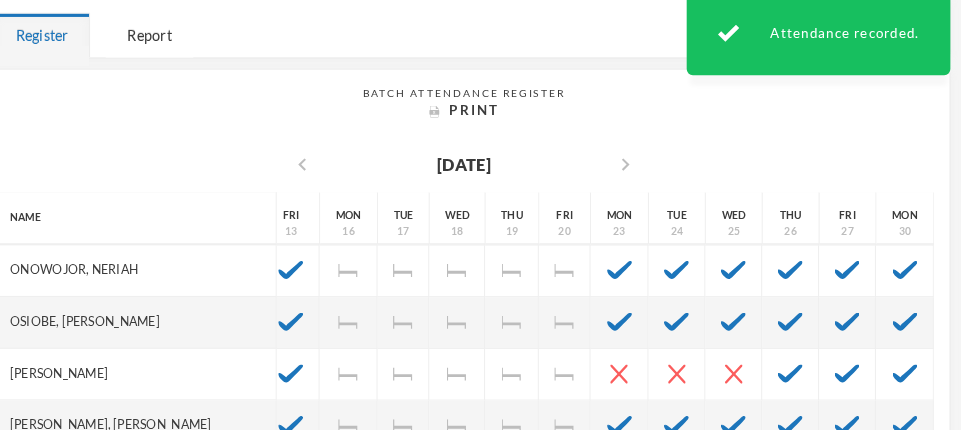 click at bounding box center (796, 379) 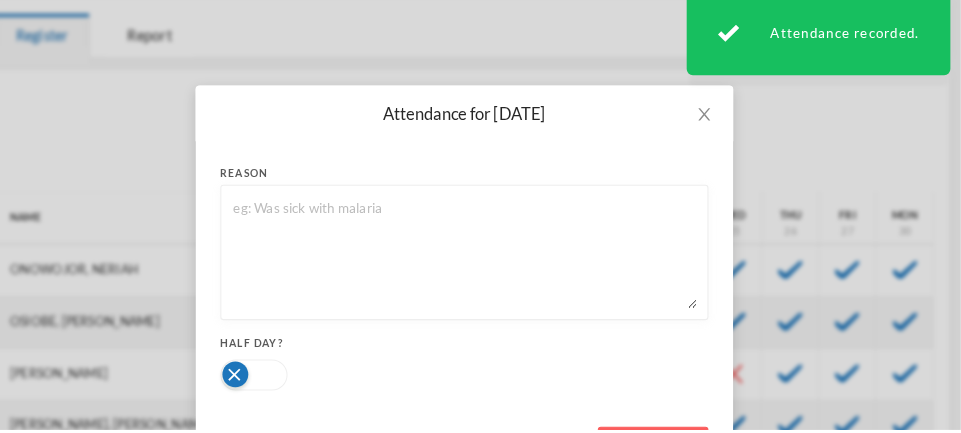 click on "Mark Absent" at bounding box center [663, 452] 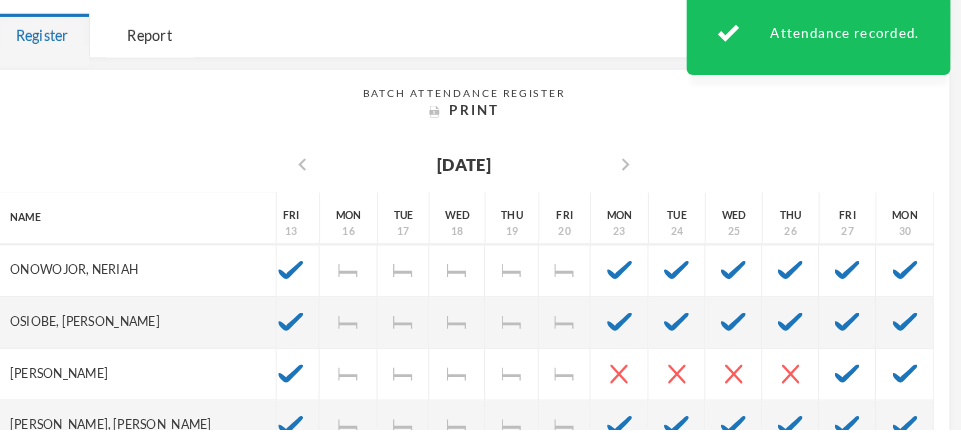click at bounding box center (851, 379) 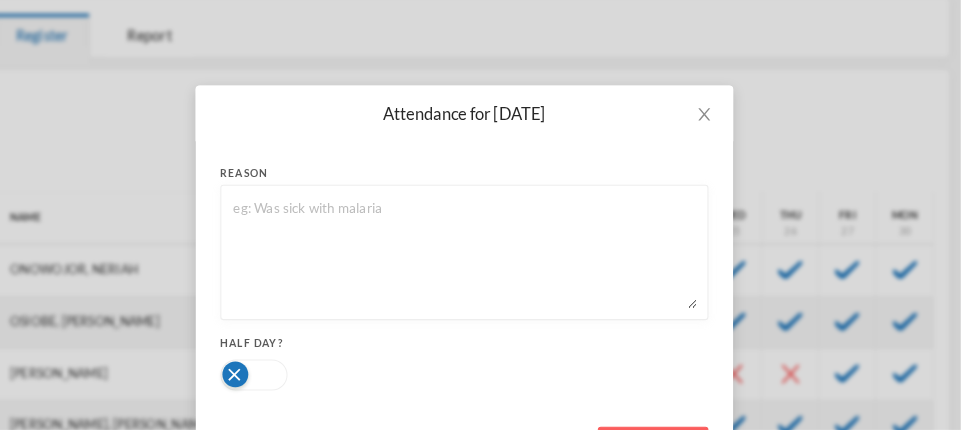 click on "Mark Absent" at bounding box center [663, 452] 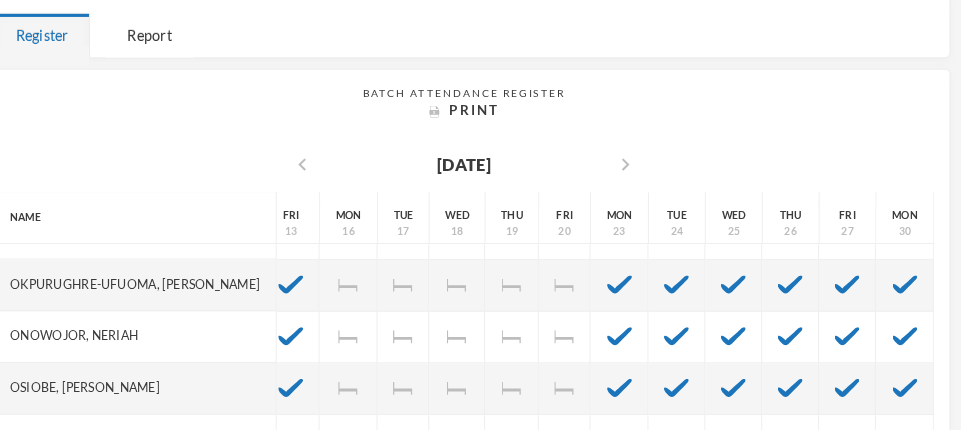 scroll, scrollTop: 749, scrollLeft: 569, axis: both 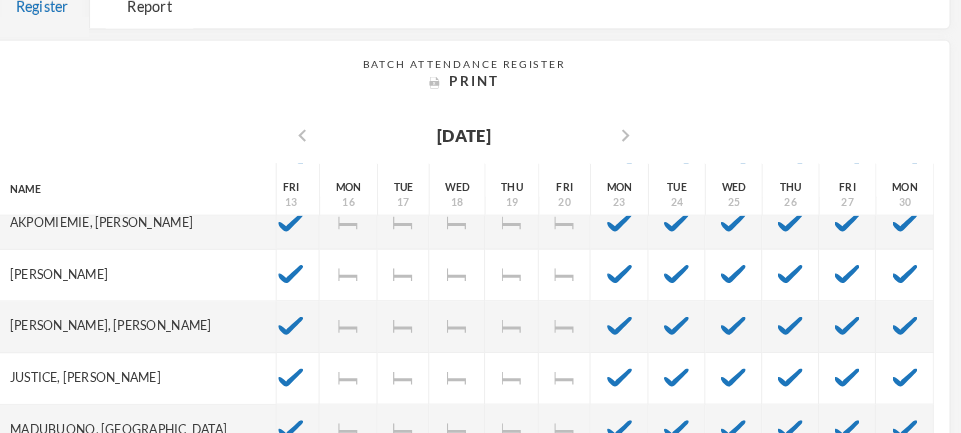 click on "chevron_left" at bounding box center (324, 131) 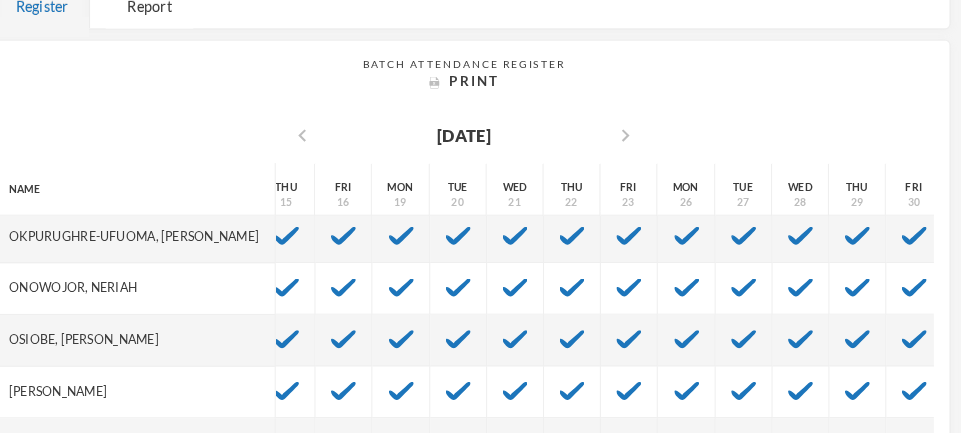 scroll, scrollTop: 749, scrollLeft: 569, axis: both 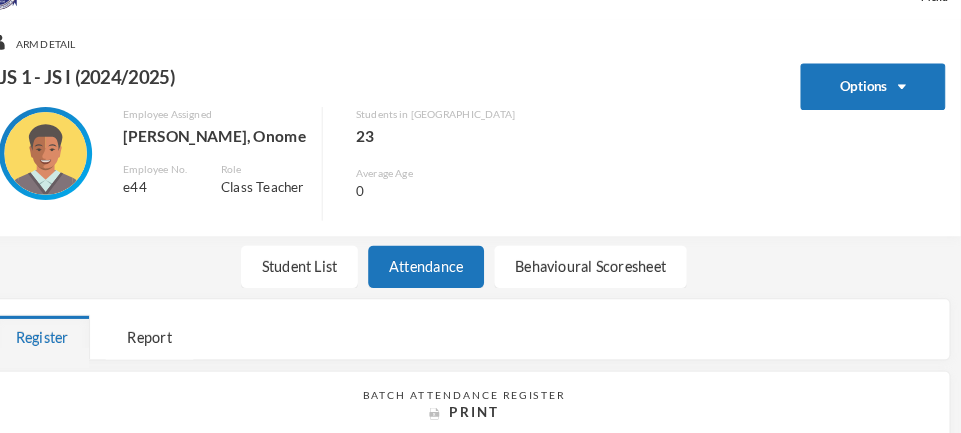 click on "Report" at bounding box center [176, 325] 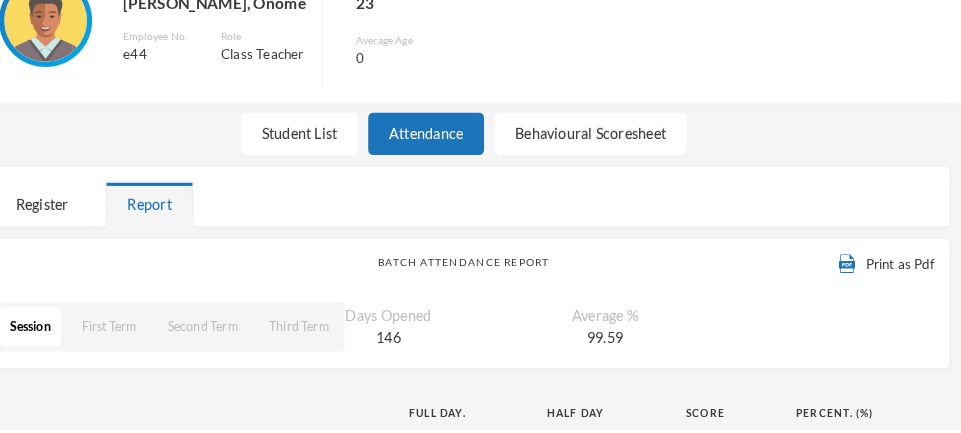 scroll, scrollTop: 159, scrollLeft: 0, axis: vertical 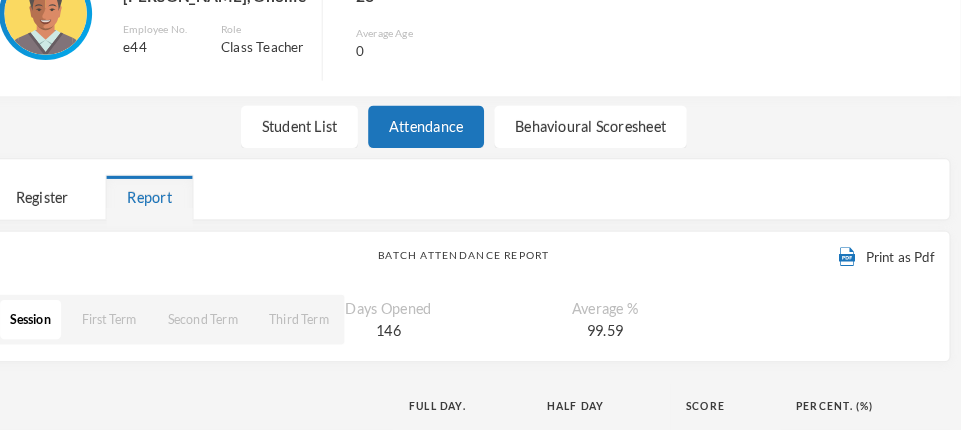 click on "Third Term" at bounding box center (321, 326) 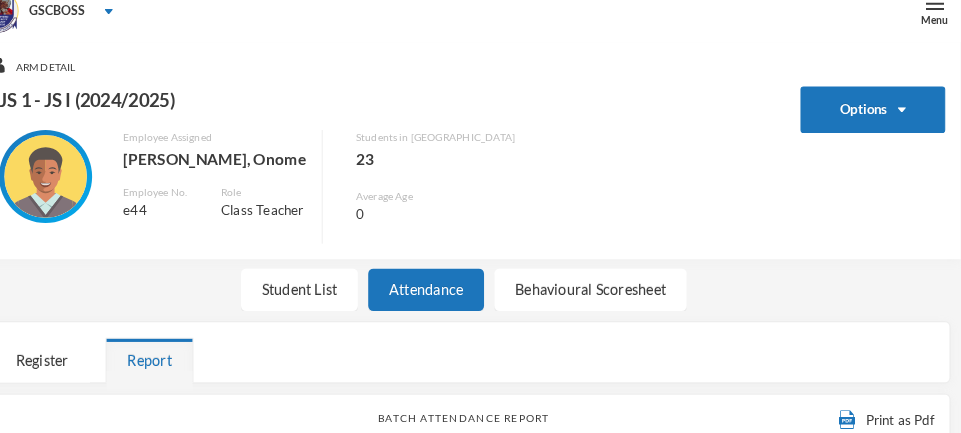 scroll, scrollTop: 0, scrollLeft: 0, axis: both 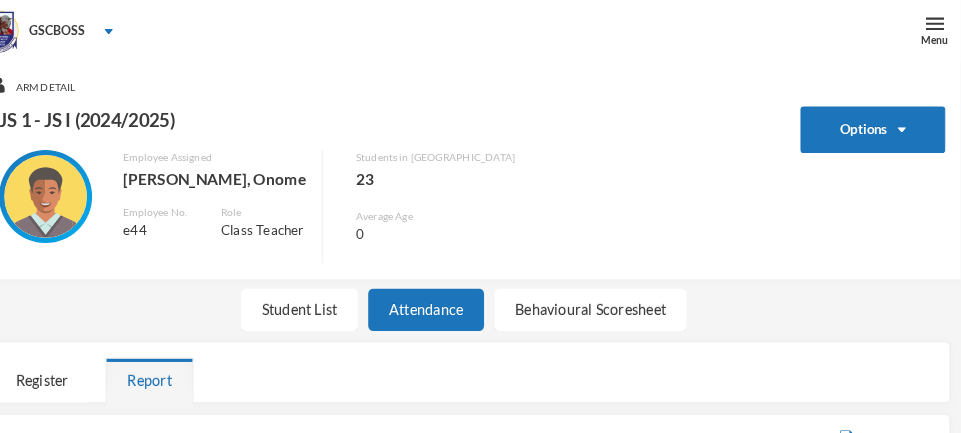 click on "Behavioural Scoresheet" at bounding box center (603, 299) 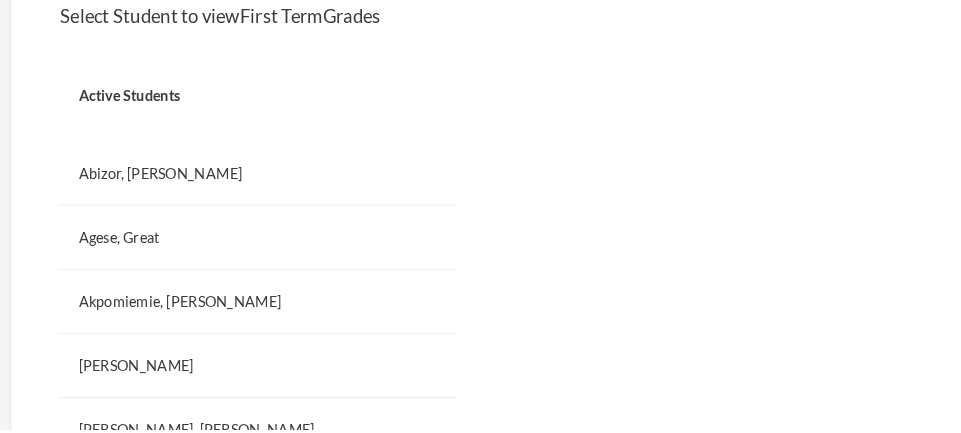 scroll, scrollTop: 461, scrollLeft: 0, axis: vertical 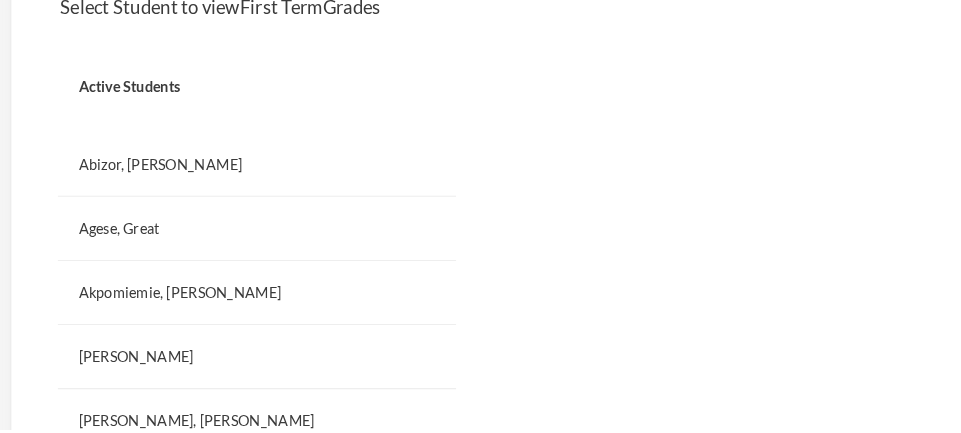 click on "Abizor, [PERSON_NAME]" at bounding box center (248, 177) 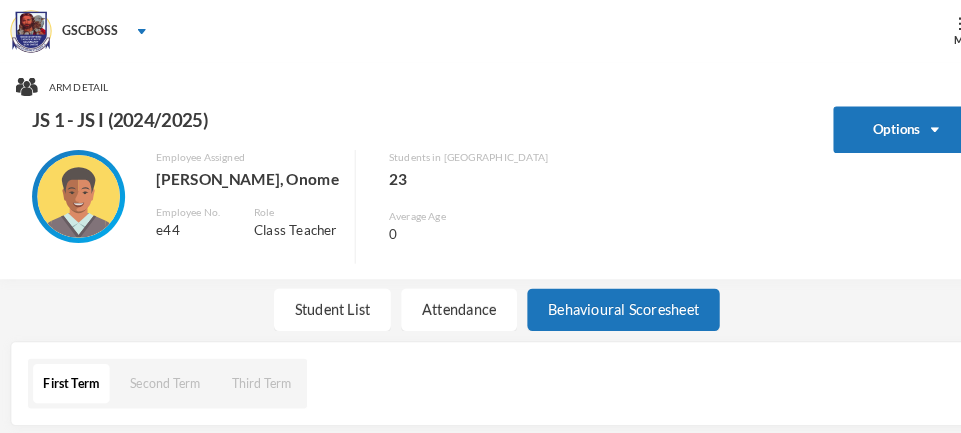 scroll, scrollTop: 0, scrollLeft: 0, axis: both 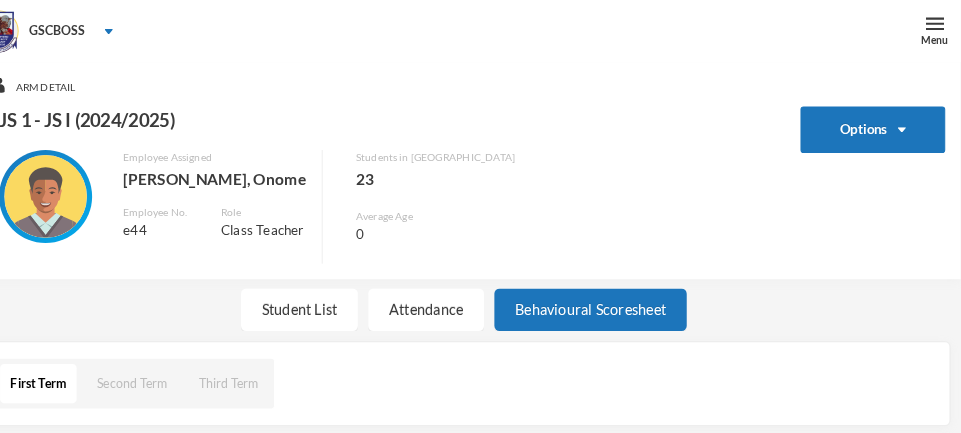 click at bounding box center (936, 23) 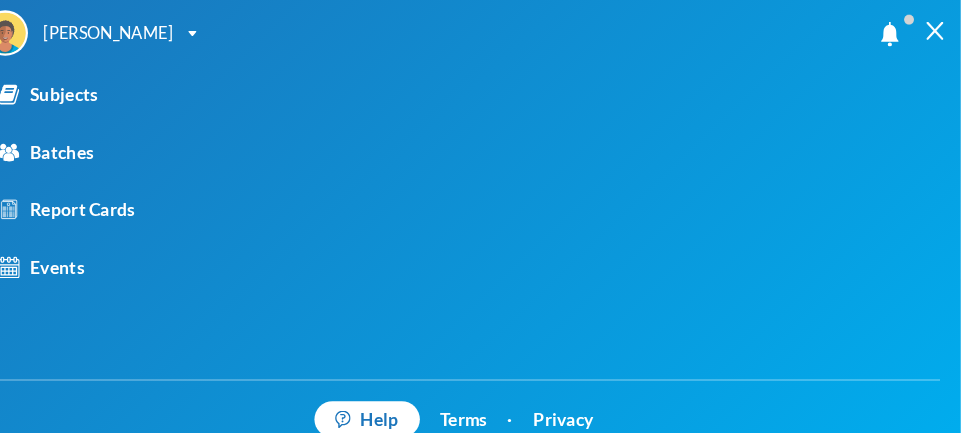 click on "Report Cards" at bounding box center (96, 203) 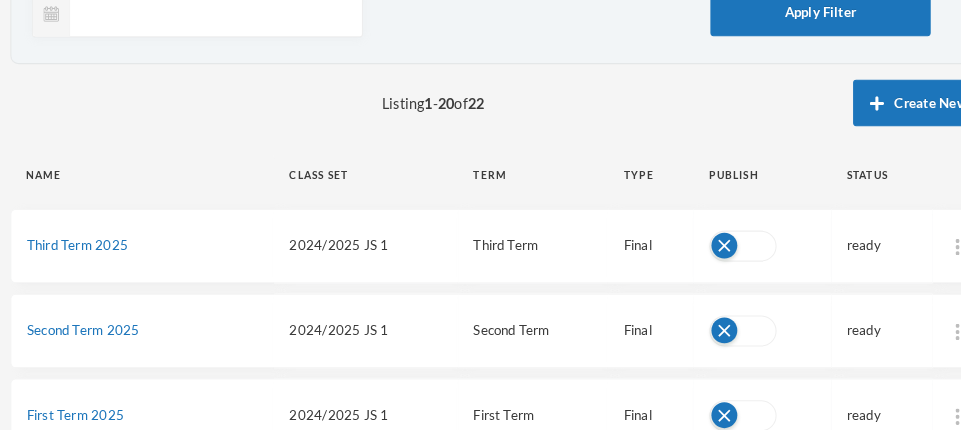 scroll, scrollTop: 102, scrollLeft: 0, axis: vertical 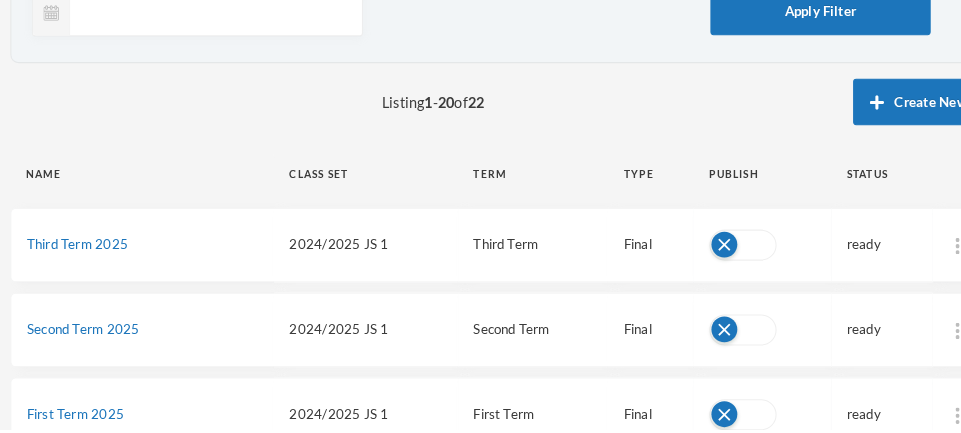 click on "Third Term 2025" at bounding box center [75, 253] 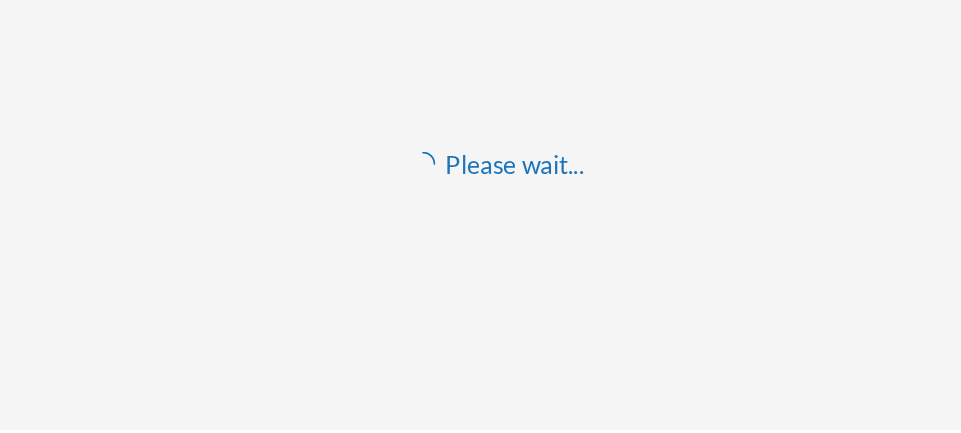 scroll, scrollTop: 60, scrollLeft: 0, axis: vertical 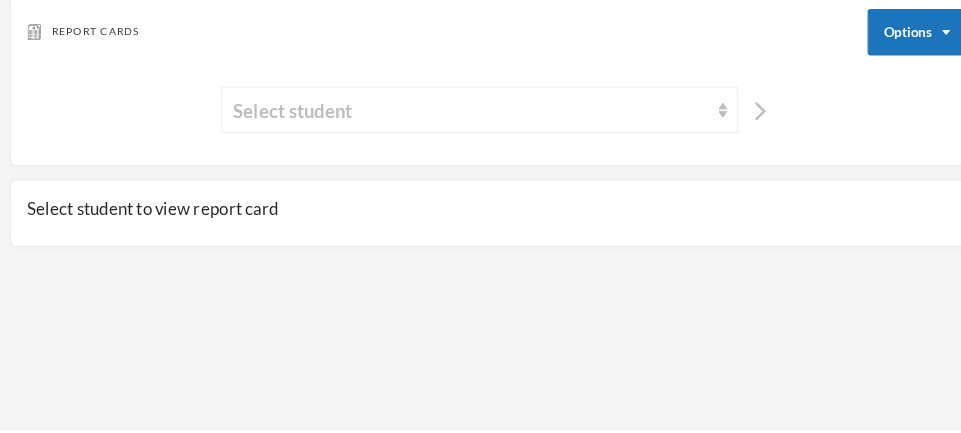 click on "Select student" at bounding box center [464, 123] 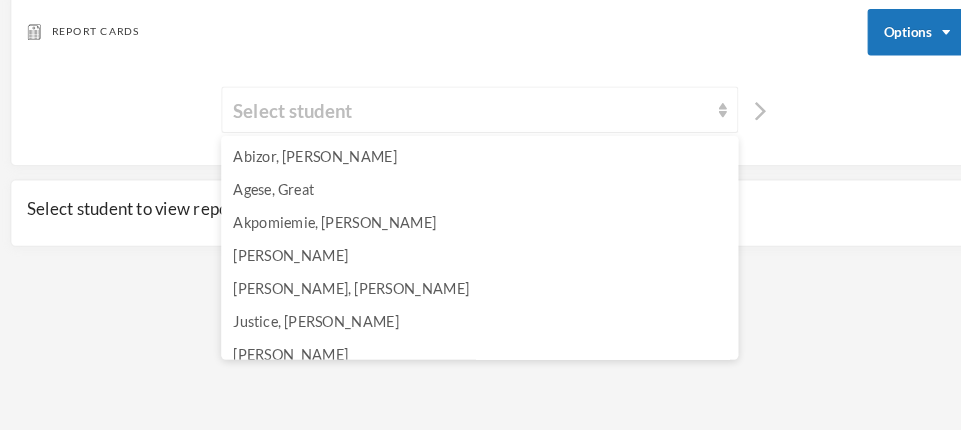 click on "Abizor, [PERSON_NAME]" at bounding box center [305, 168] 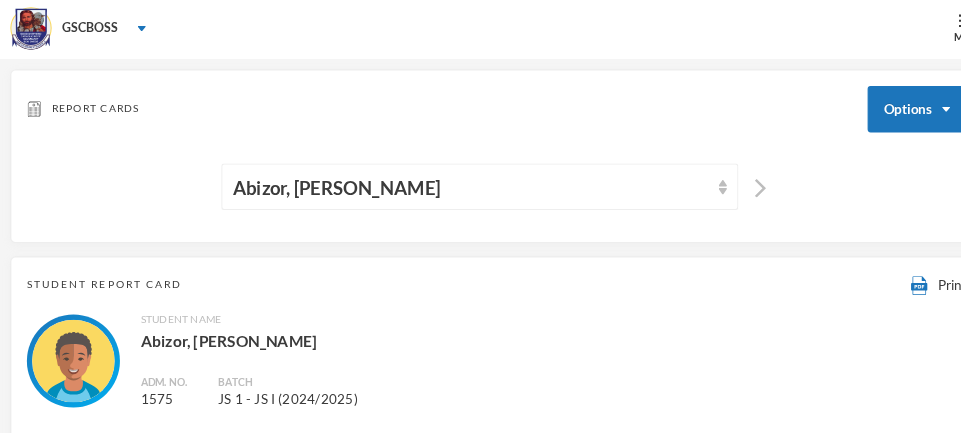 scroll, scrollTop: 0, scrollLeft: 0, axis: both 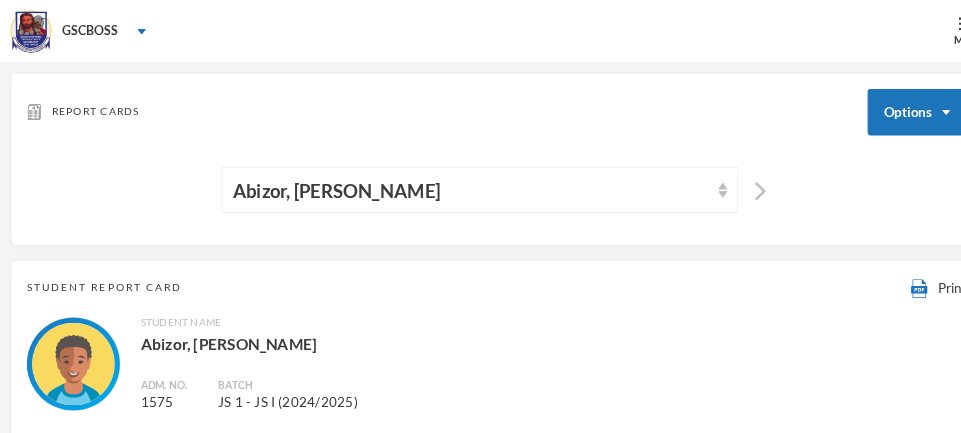 click at bounding box center [699, 184] 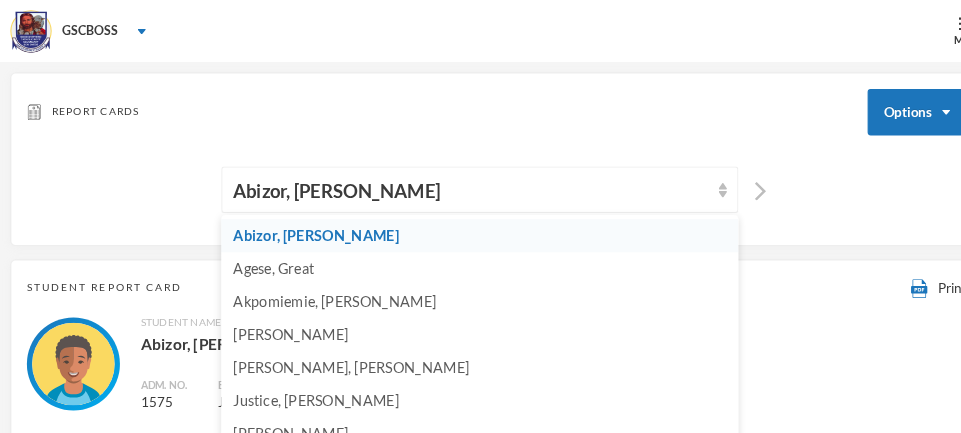 click on "Agese, Great" at bounding box center (265, 259) 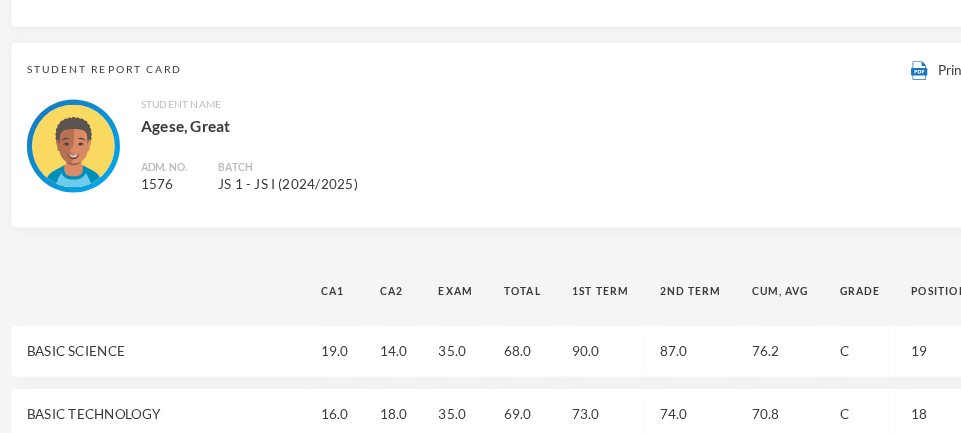 scroll, scrollTop: 0, scrollLeft: 0, axis: both 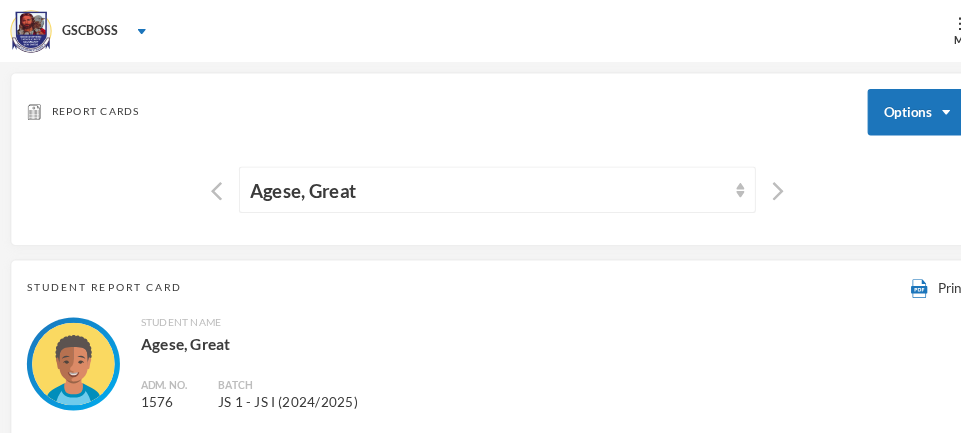 click on "Agese, Great" at bounding box center (481, 183) 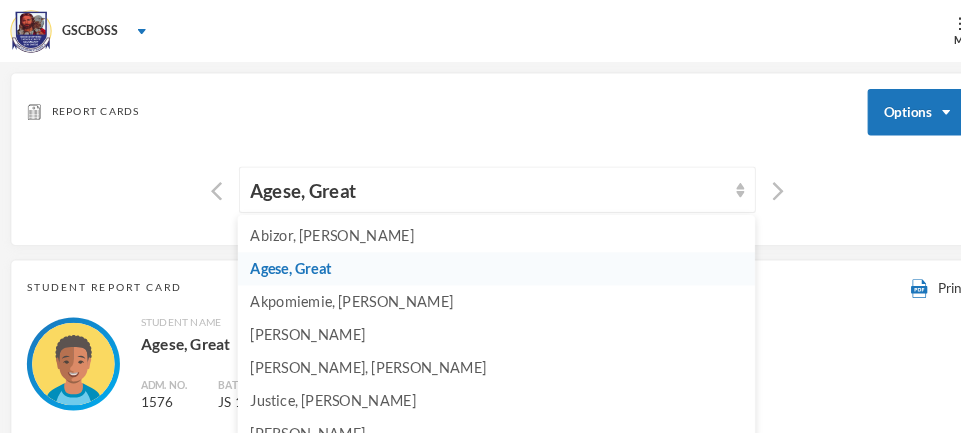 click on "Akpomiemie, [PERSON_NAME]" at bounding box center (340, 291) 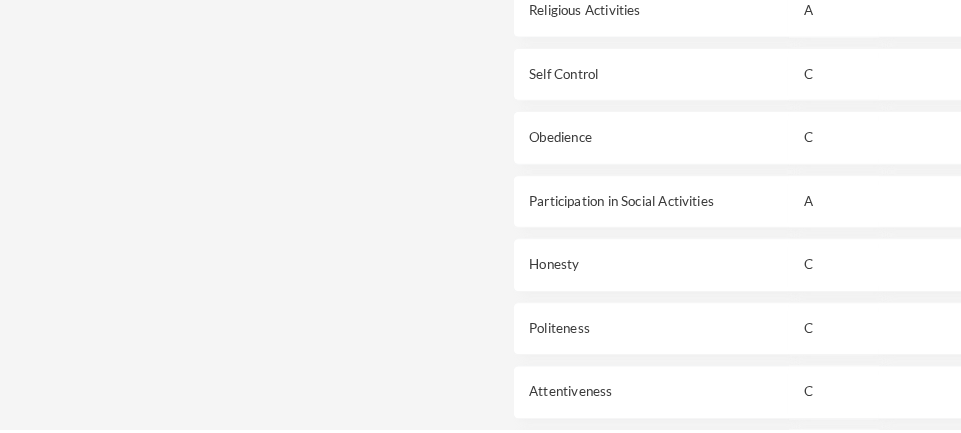 scroll, scrollTop: 1859, scrollLeft: 0, axis: vertical 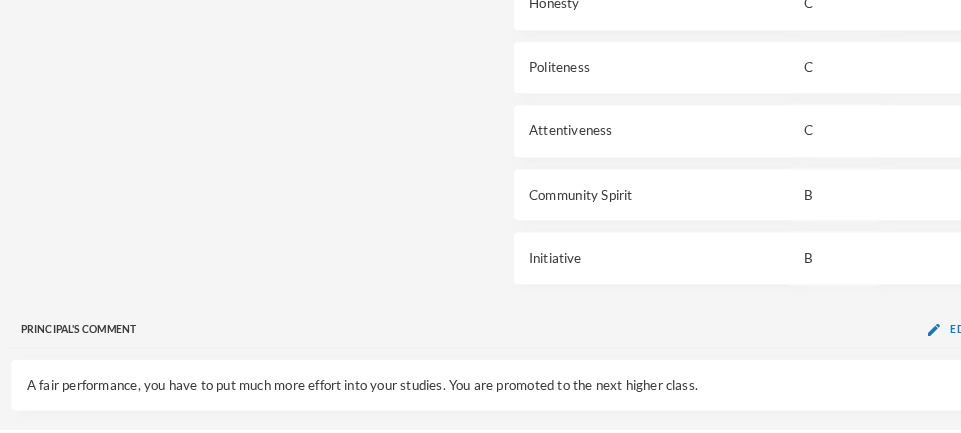 click at bounding box center (903, 459) 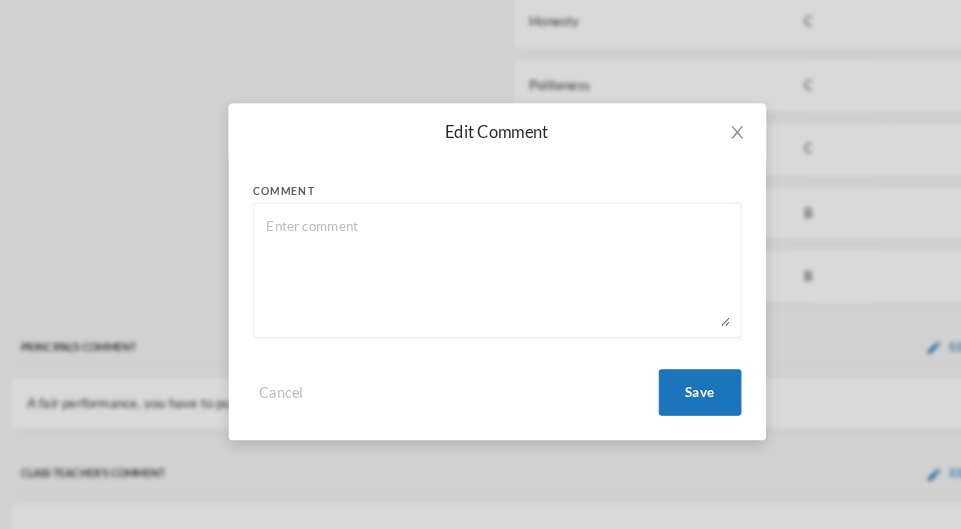 click on "Edit Comment" at bounding box center [481, 127] 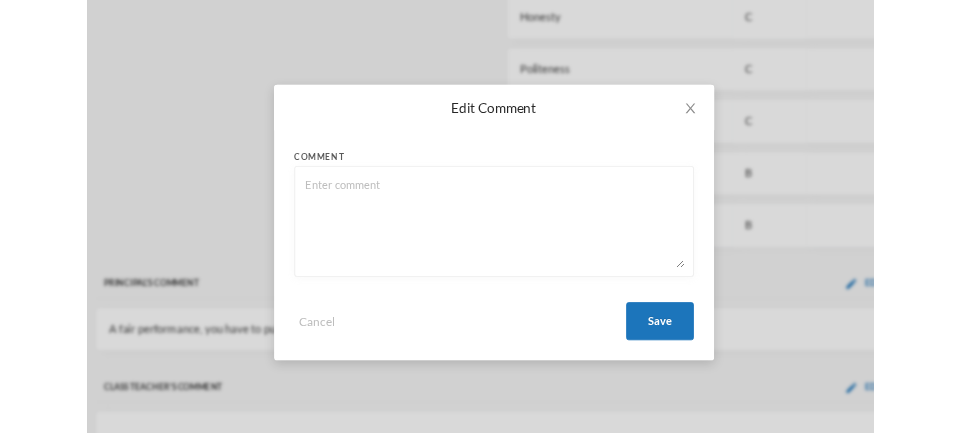 scroll, scrollTop: 1859, scrollLeft: 0, axis: vertical 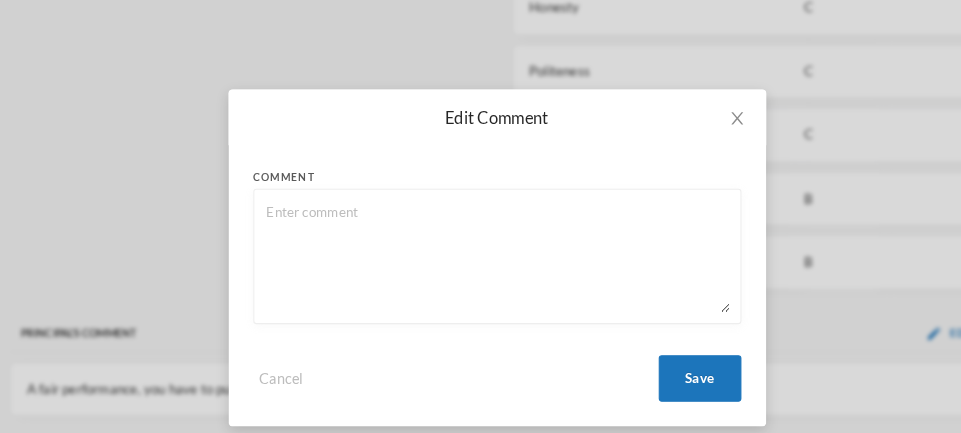 click at bounding box center [481, 261] 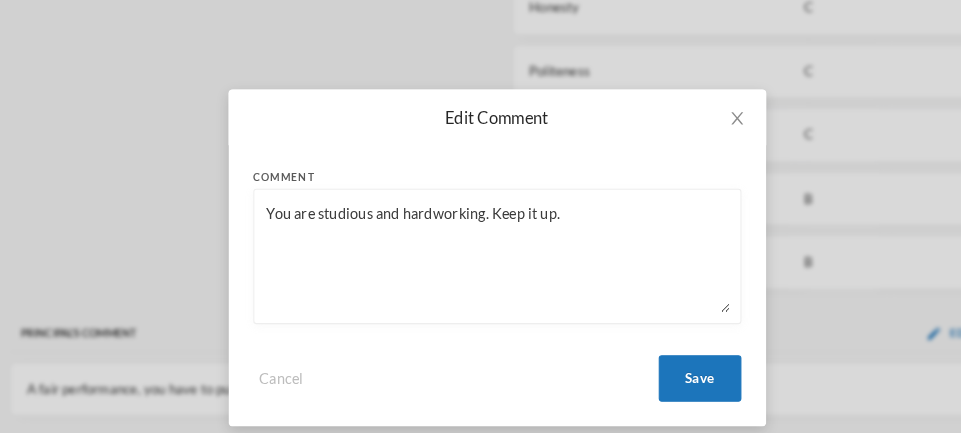 type on "You are studious and hardworking. Keep it up." 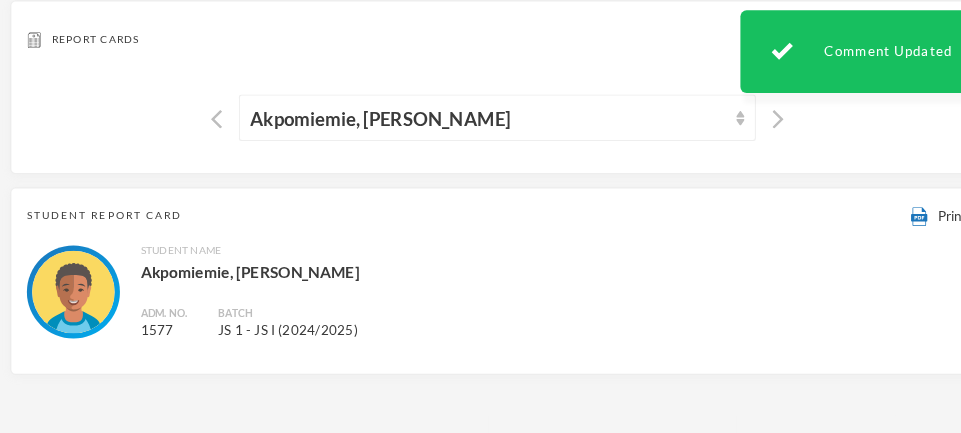scroll, scrollTop: 0, scrollLeft: 0, axis: both 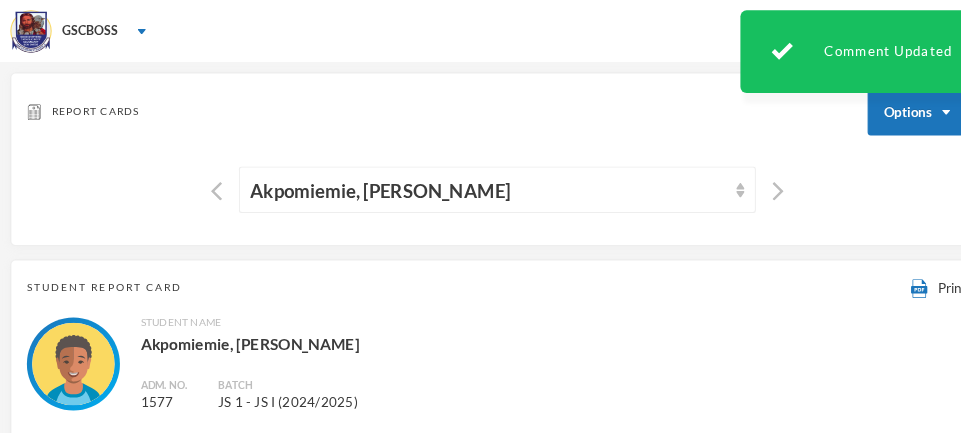 click on "Akpomiemie, [PERSON_NAME]" at bounding box center [481, 183] 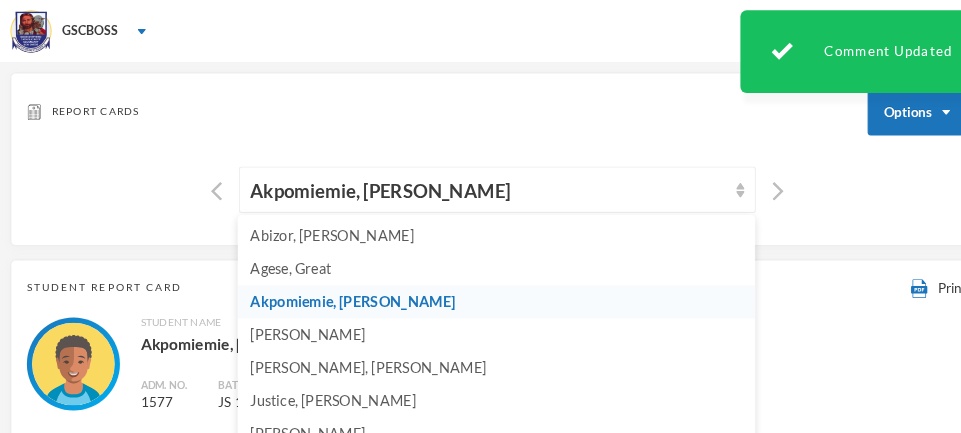 click on "[PERSON_NAME]" at bounding box center [480, 324] 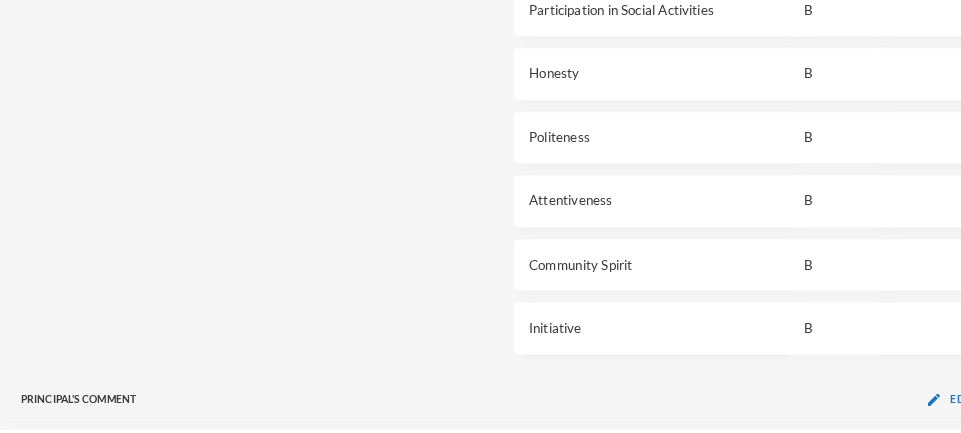 scroll, scrollTop: 1859, scrollLeft: 0, axis: vertical 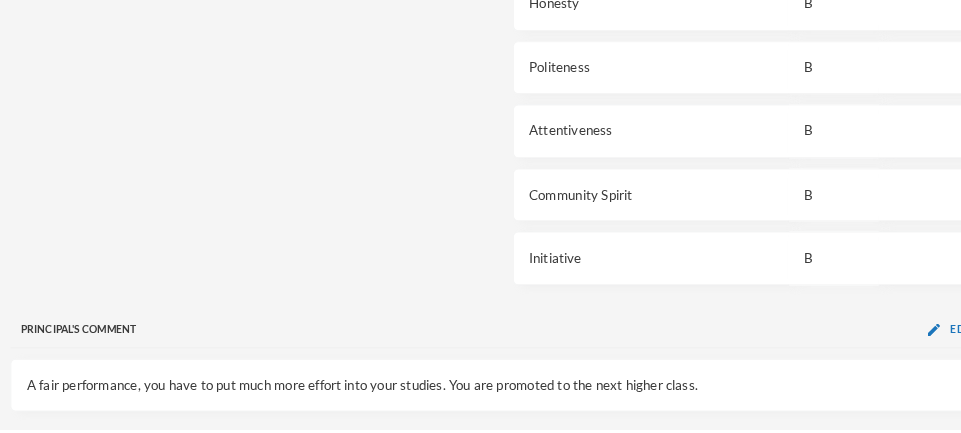 click at bounding box center (903, 459) 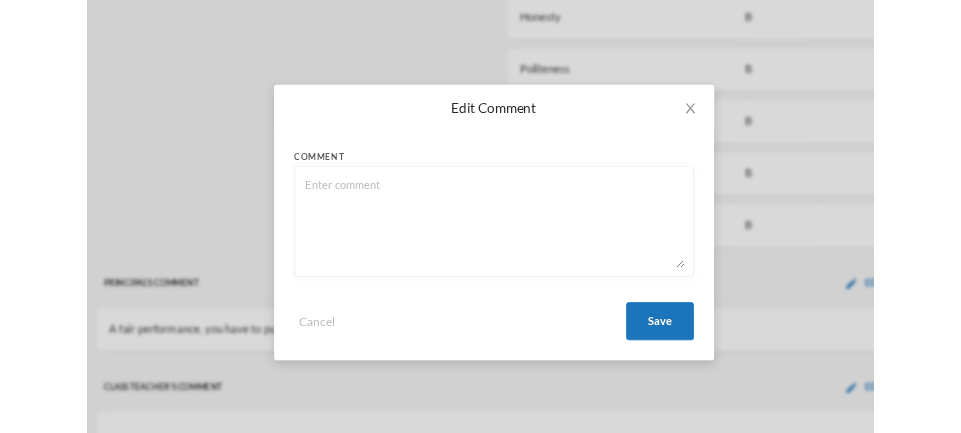 scroll, scrollTop: 1860, scrollLeft: 0, axis: vertical 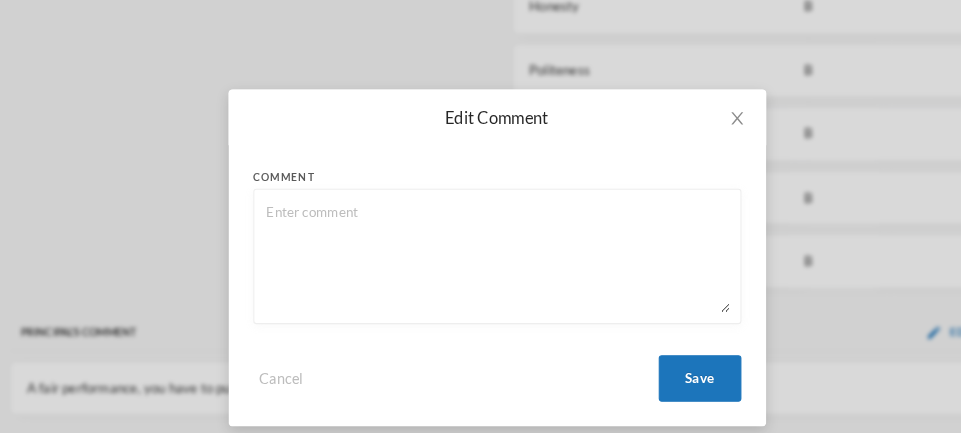 click at bounding box center [481, 261] 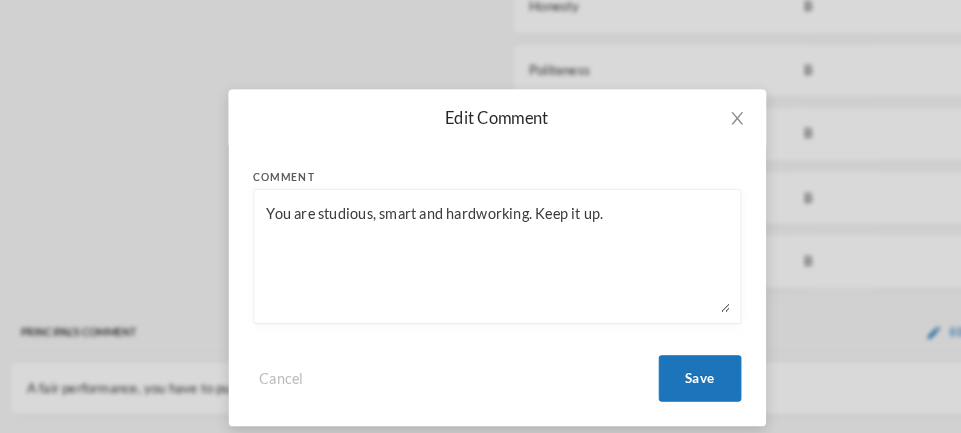 type on "You are studious, smart and hardworking. Keep it up." 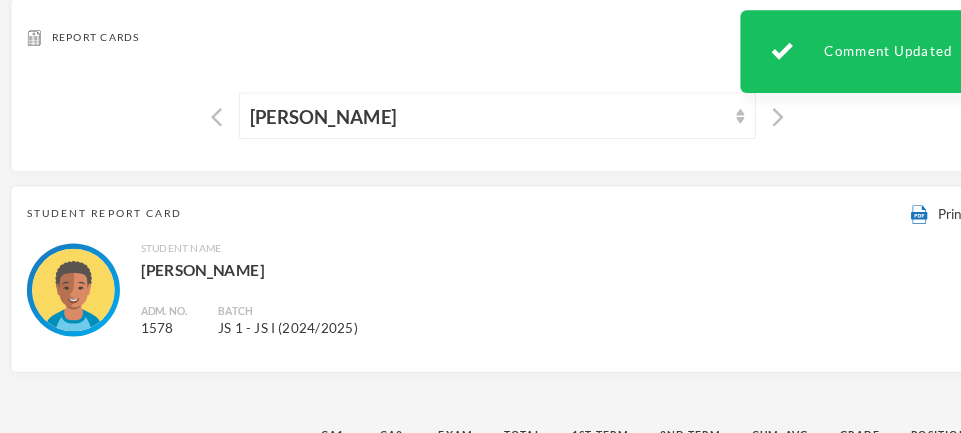 scroll, scrollTop: 0, scrollLeft: 0, axis: both 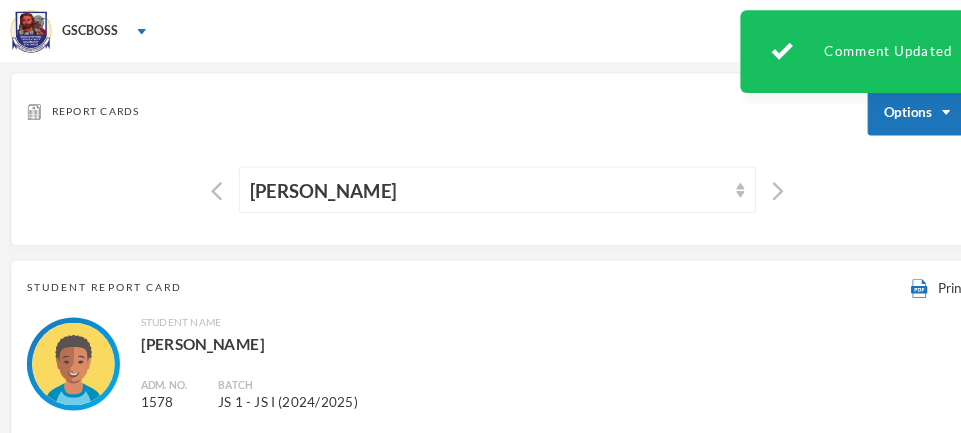 click on "[PERSON_NAME]" at bounding box center [472, 184] 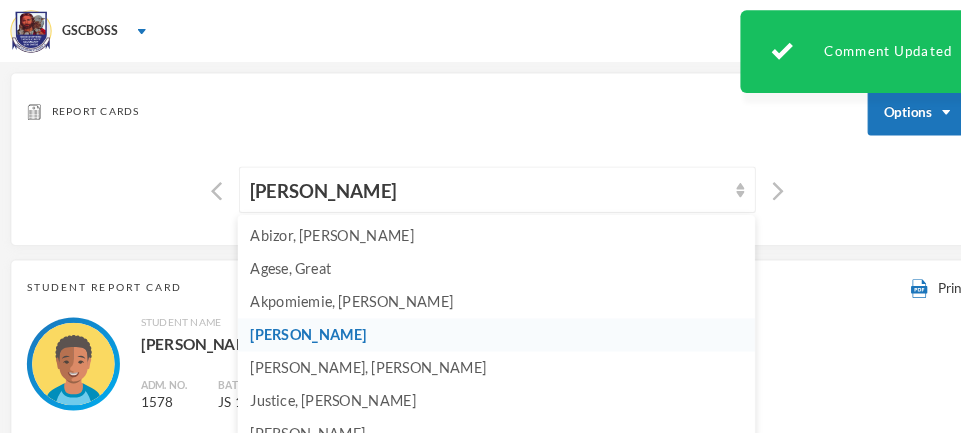 click on "[PERSON_NAME], [PERSON_NAME]" at bounding box center (356, 355) 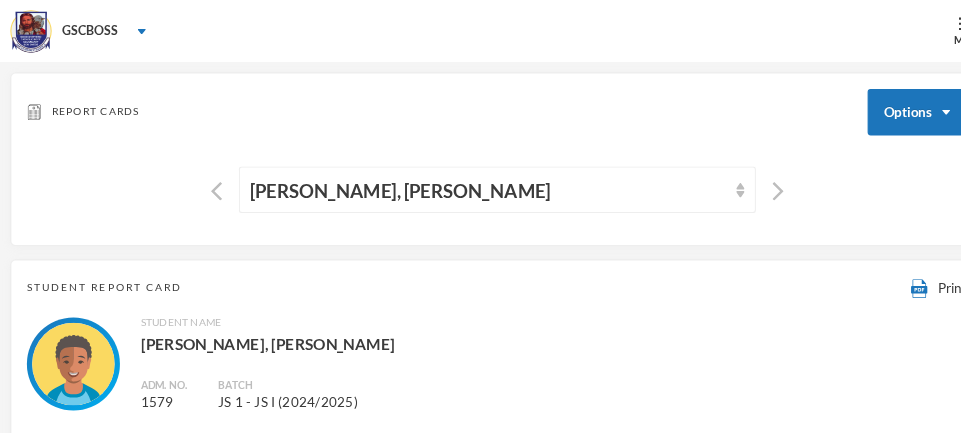 scroll, scrollTop: 1859, scrollLeft: 0, axis: vertical 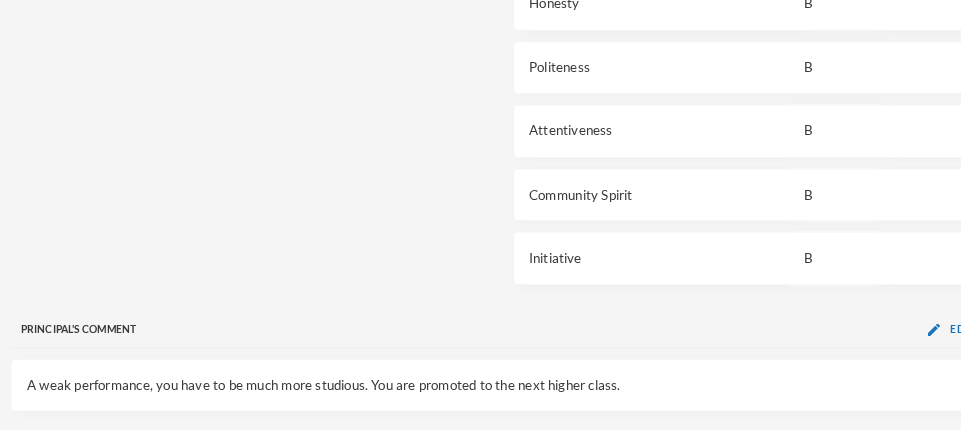 click on "Edit" at bounding box center [930, 457] 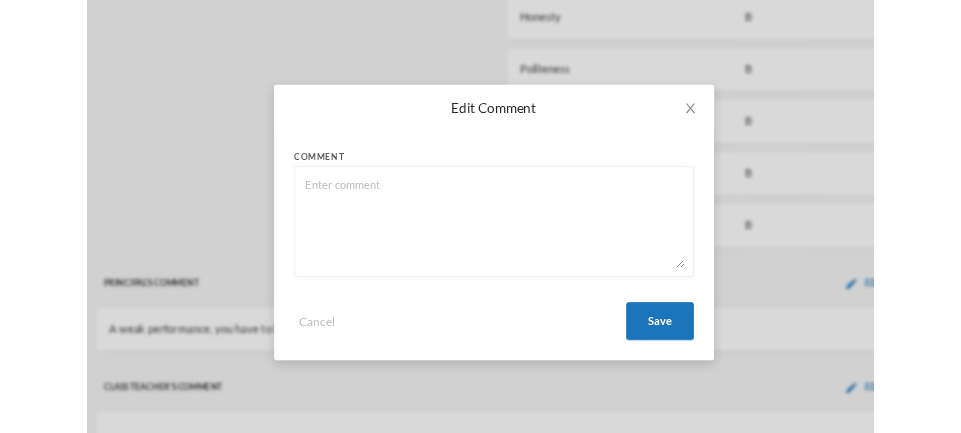 scroll, scrollTop: 1859, scrollLeft: 0, axis: vertical 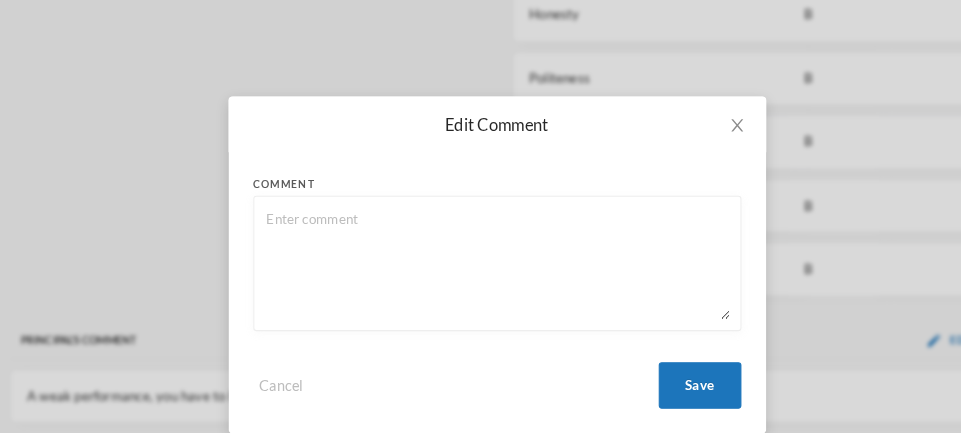 click at bounding box center [481, 261] 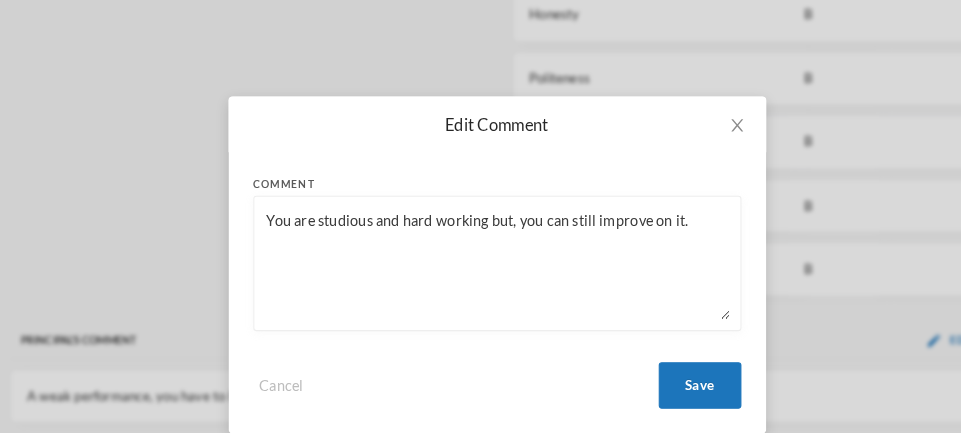 type on "You are studious and hard working but, you can still improve on it." 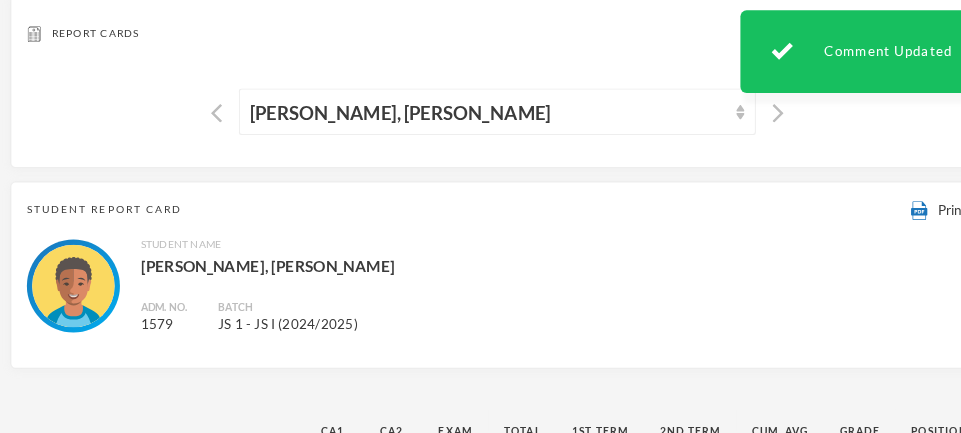 scroll, scrollTop: 0, scrollLeft: 0, axis: both 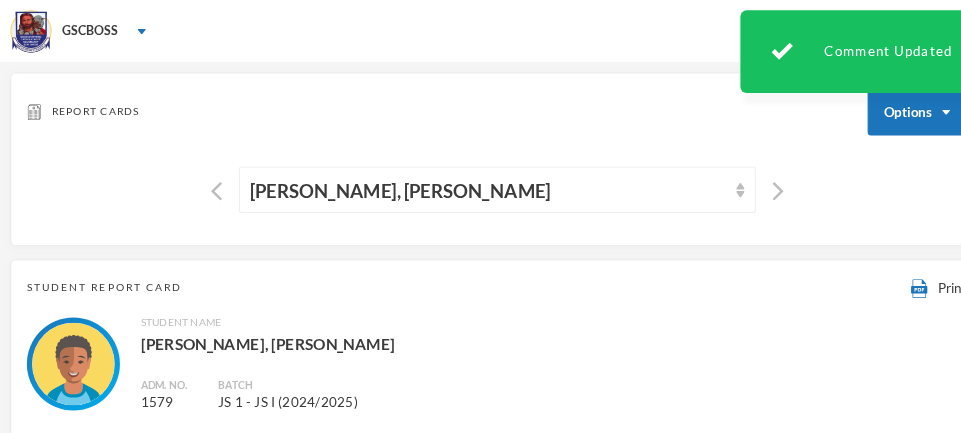 click on "[PERSON_NAME], [PERSON_NAME]" at bounding box center (472, 184) 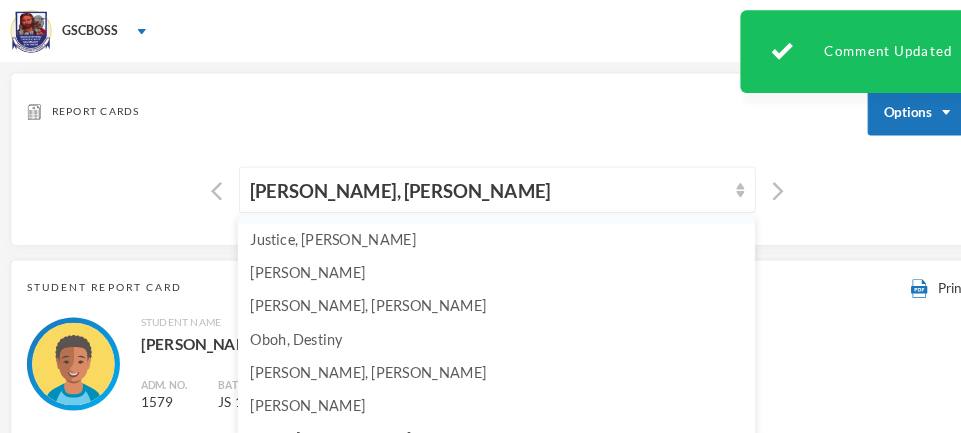 scroll, scrollTop: 167, scrollLeft: 0, axis: vertical 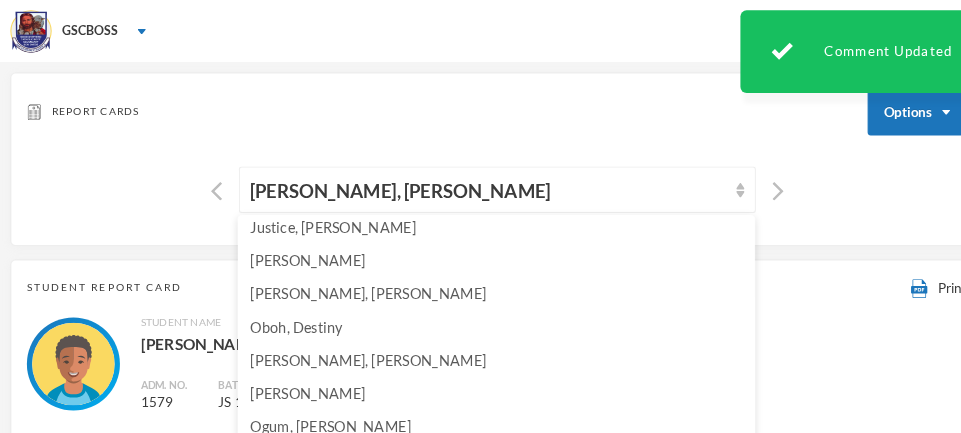 click on "Justice, [PERSON_NAME]" at bounding box center [322, 220] 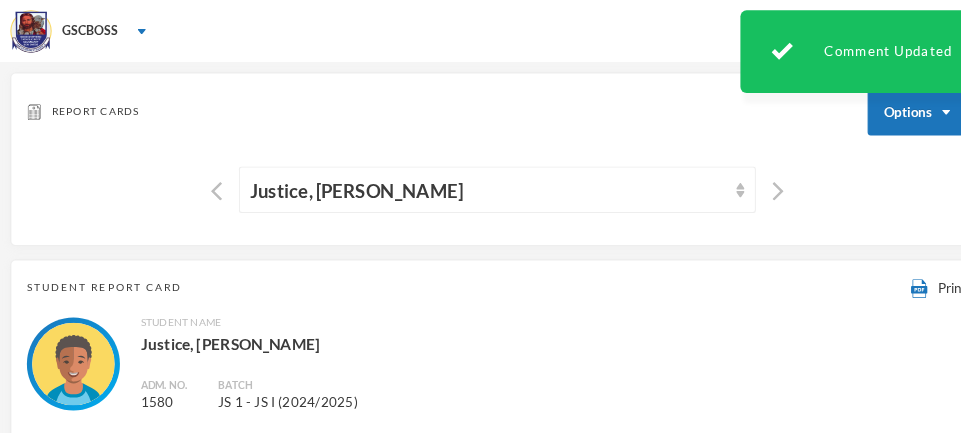 scroll, scrollTop: 163, scrollLeft: 0, axis: vertical 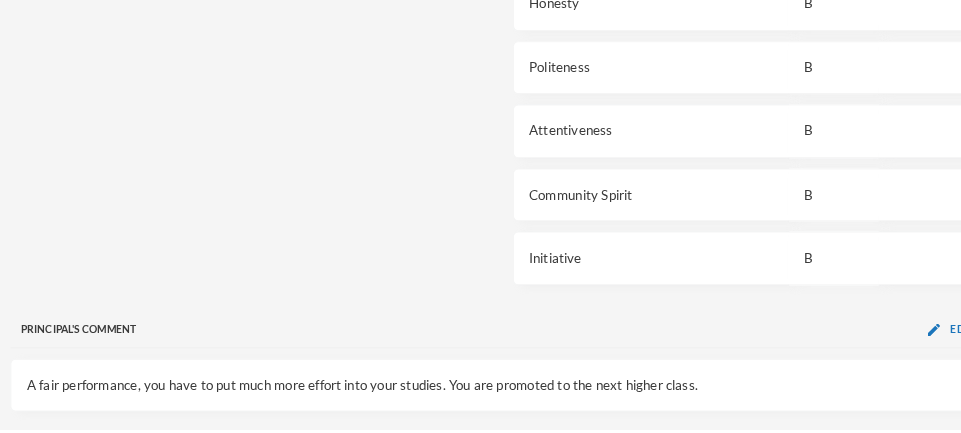 click at bounding box center [903, 459] 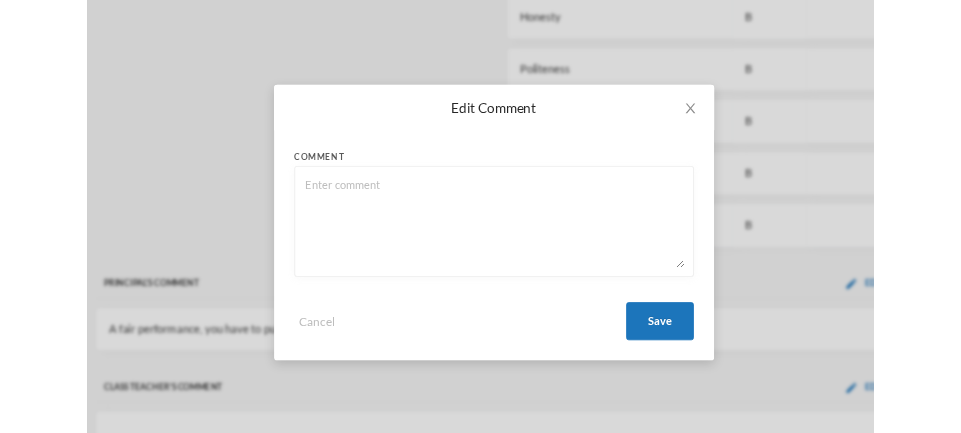 scroll, scrollTop: 1859, scrollLeft: 0, axis: vertical 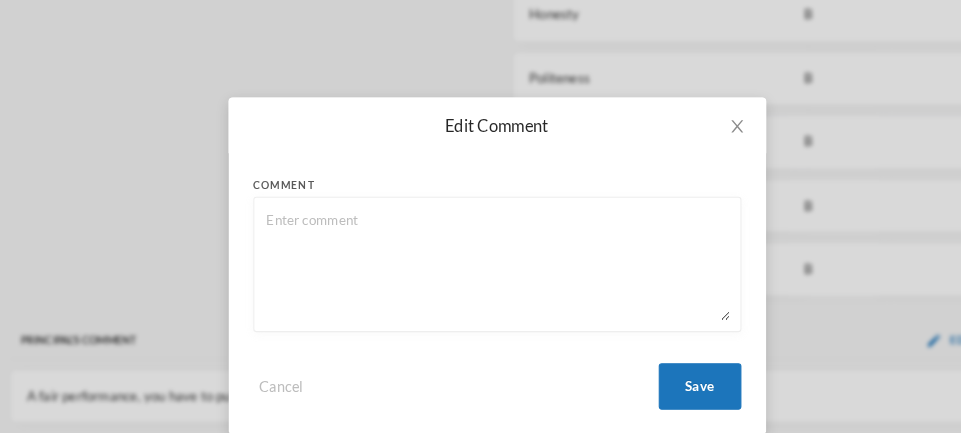 click on "Comment Cancel Save" at bounding box center (481, 290) 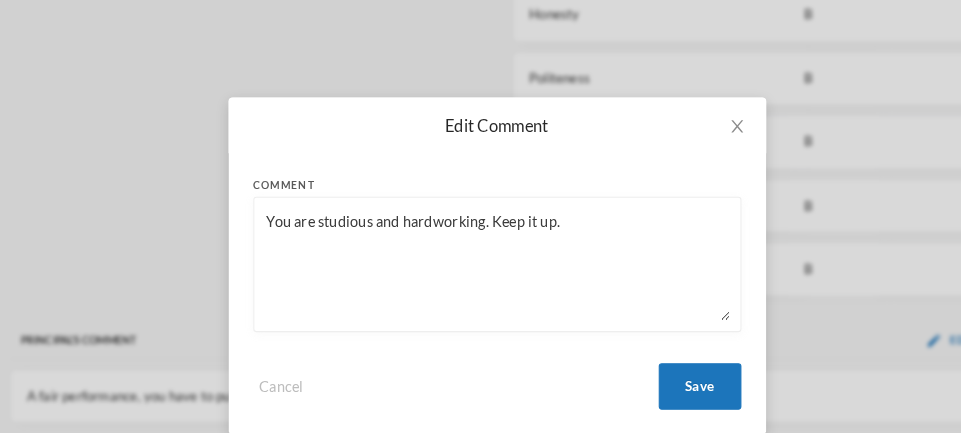 type on "You are studious and hardworking. Keep it up." 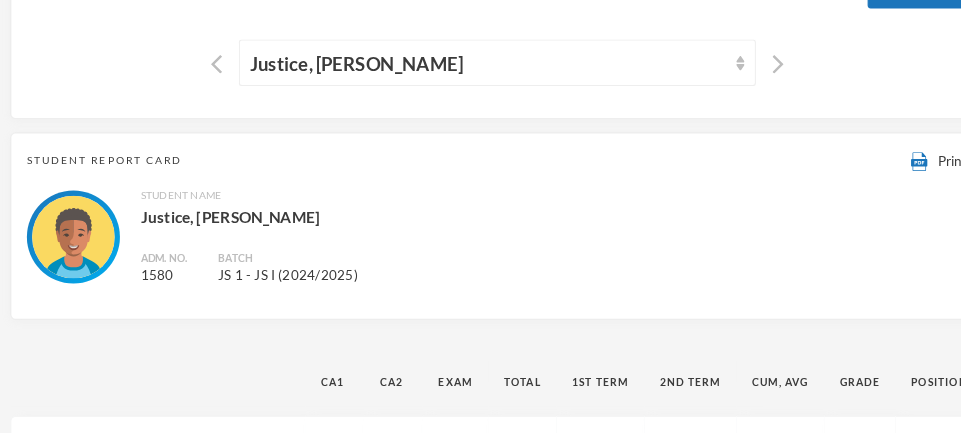 scroll, scrollTop: 0, scrollLeft: 0, axis: both 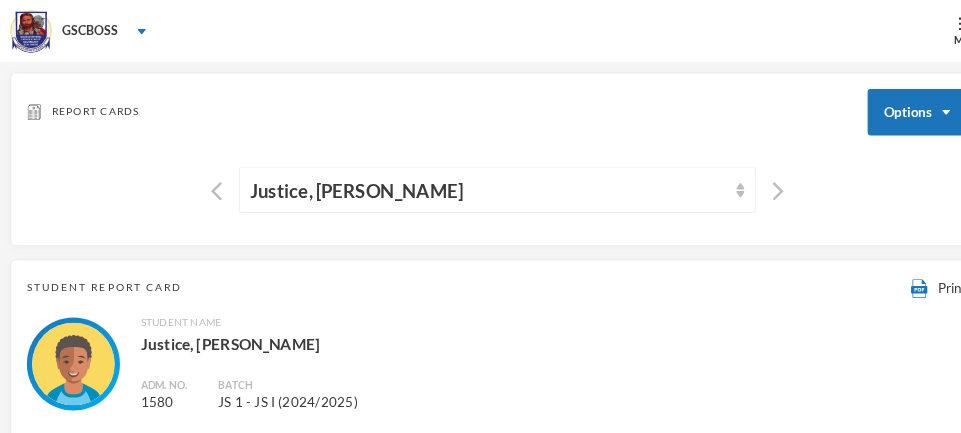 click on "Justice, [PERSON_NAME]" at bounding box center (481, 183) 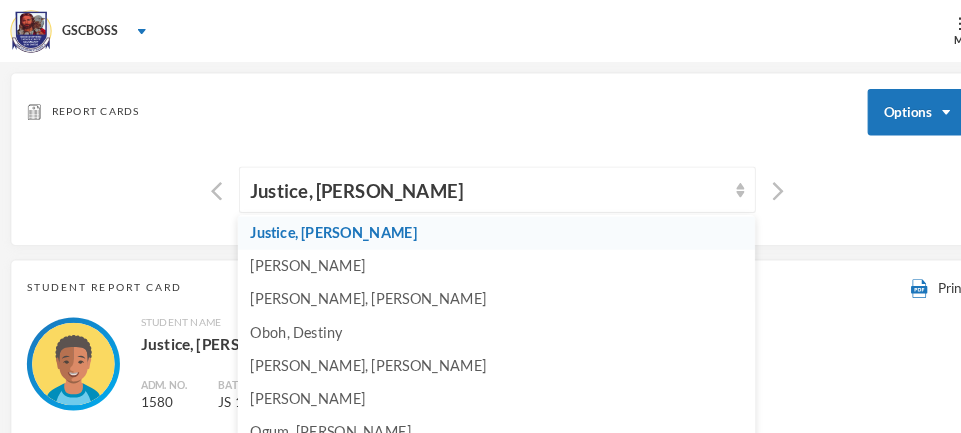 click on "[PERSON_NAME]" at bounding box center [297, 256] 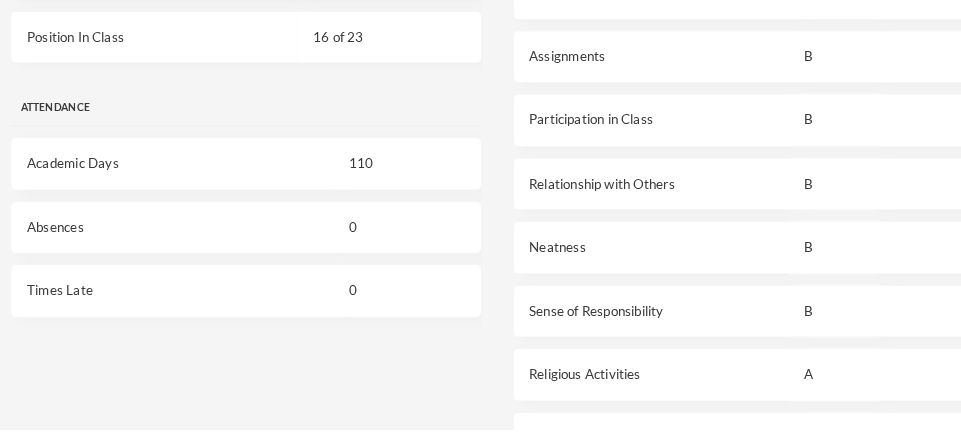 scroll, scrollTop: 1859, scrollLeft: 0, axis: vertical 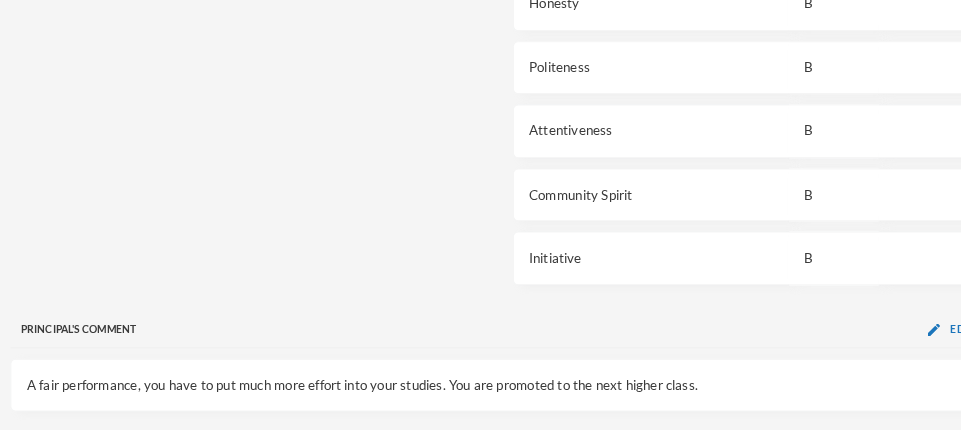 click at bounding box center (903, 459) 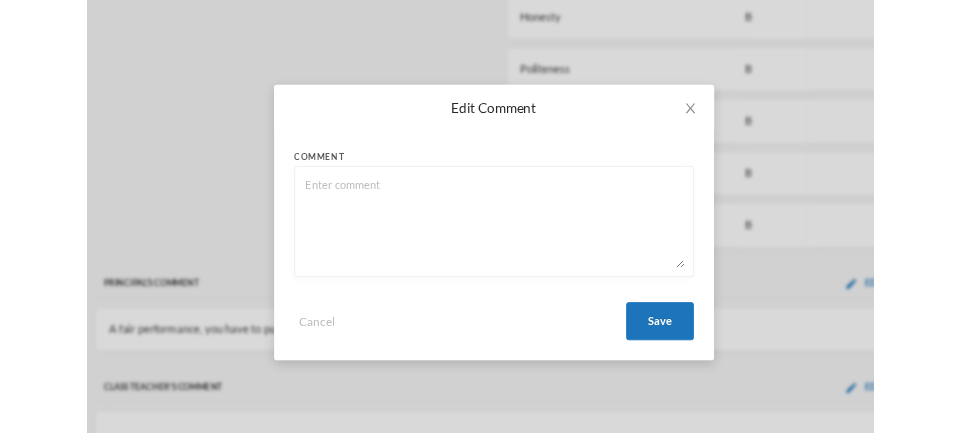 scroll, scrollTop: 1859, scrollLeft: 0, axis: vertical 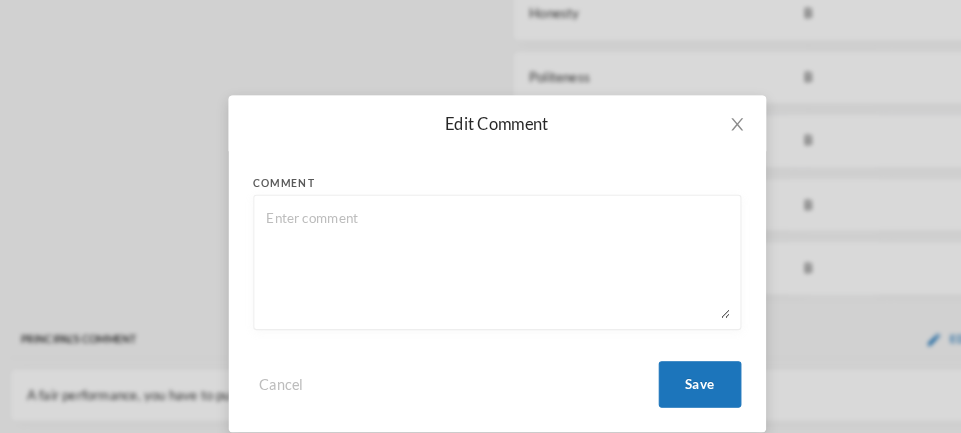click at bounding box center [481, 261] 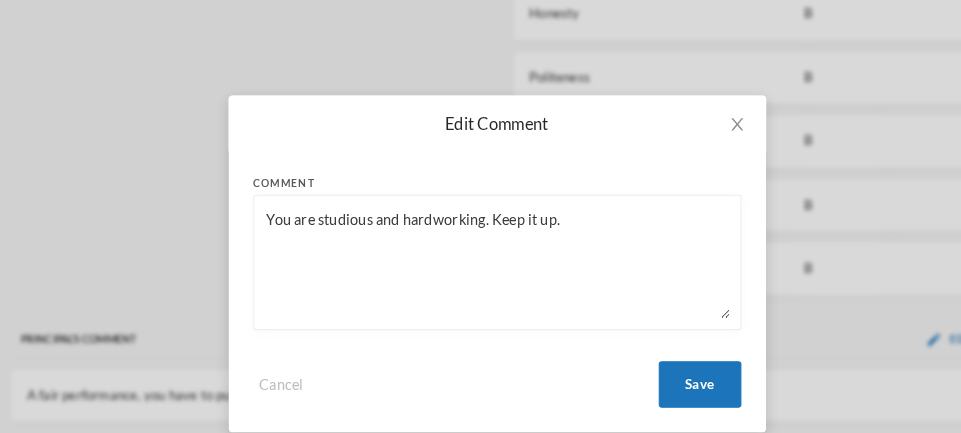 type on "You are studious and hardworking. Keep it up." 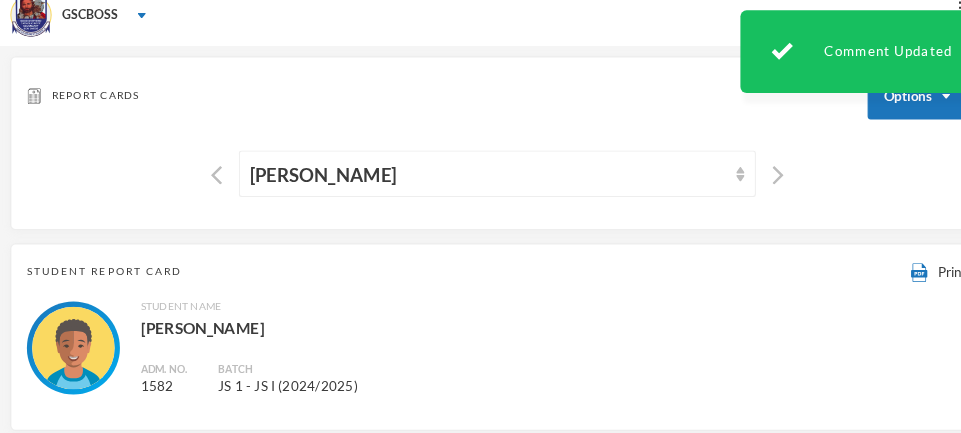 scroll, scrollTop: 0, scrollLeft: 0, axis: both 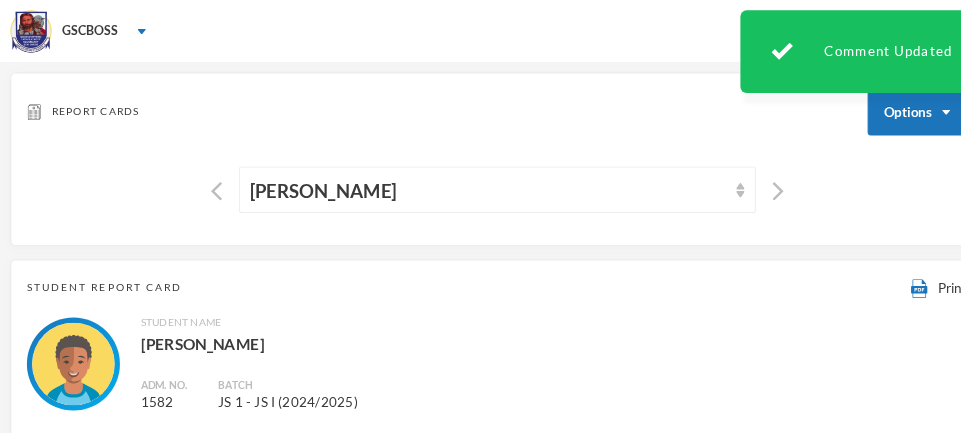 click on "[PERSON_NAME]" at bounding box center [472, 184] 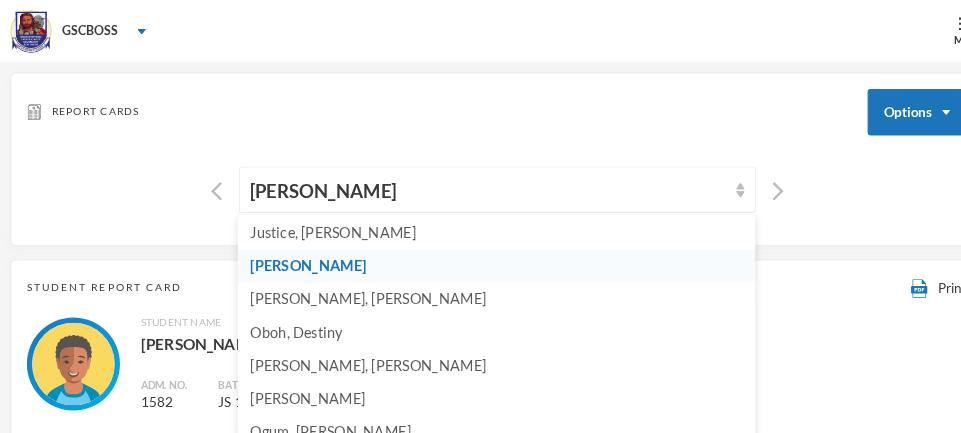 click on "[PERSON_NAME], [PERSON_NAME]" at bounding box center (356, 288) 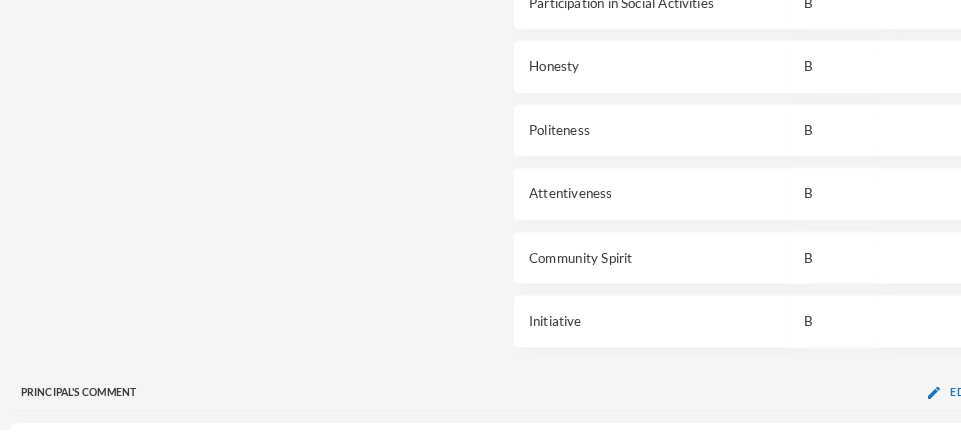 scroll, scrollTop: 1859, scrollLeft: 0, axis: vertical 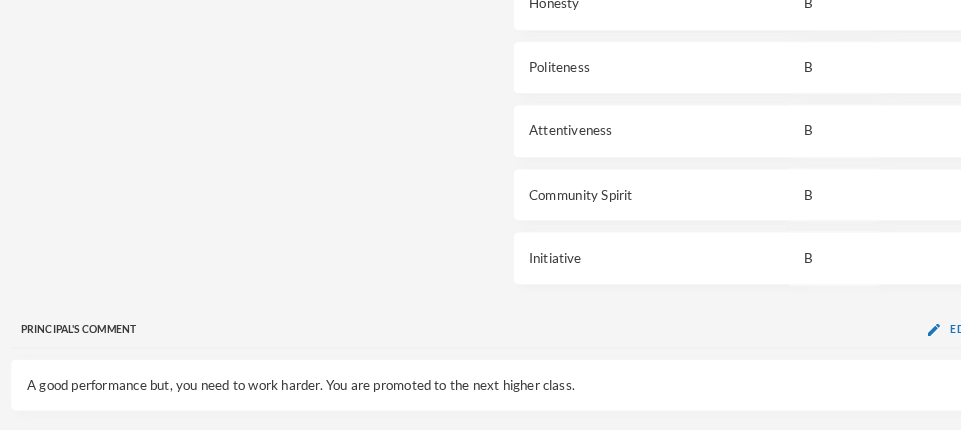 click at bounding box center (903, 459) 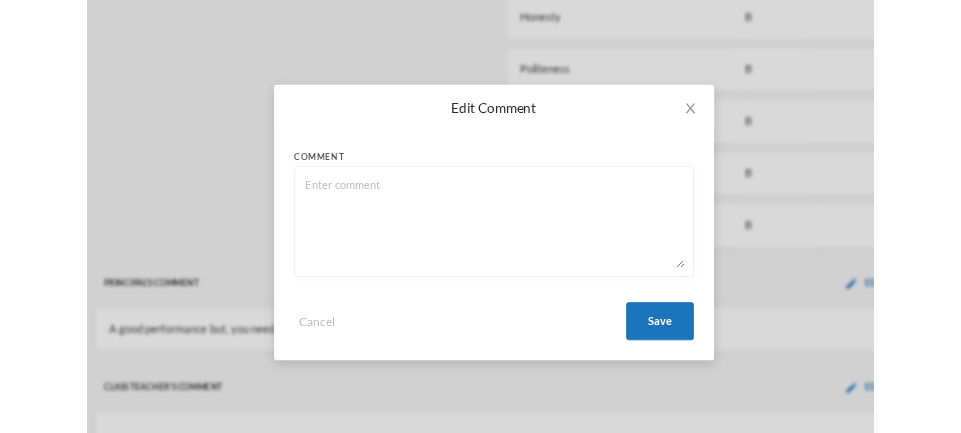 scroll, scrollTop: 1859, scrollLeft: 0, axis: vertical 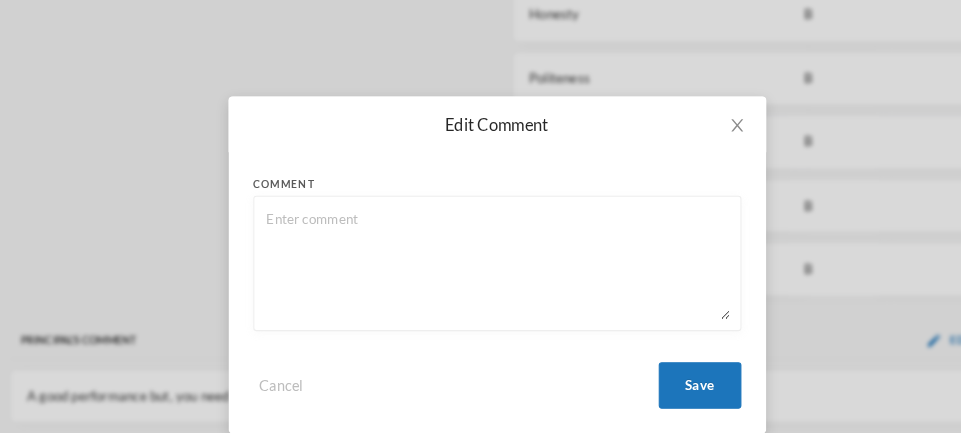 click on "Edit Comment" at bounding box center (481, 127) 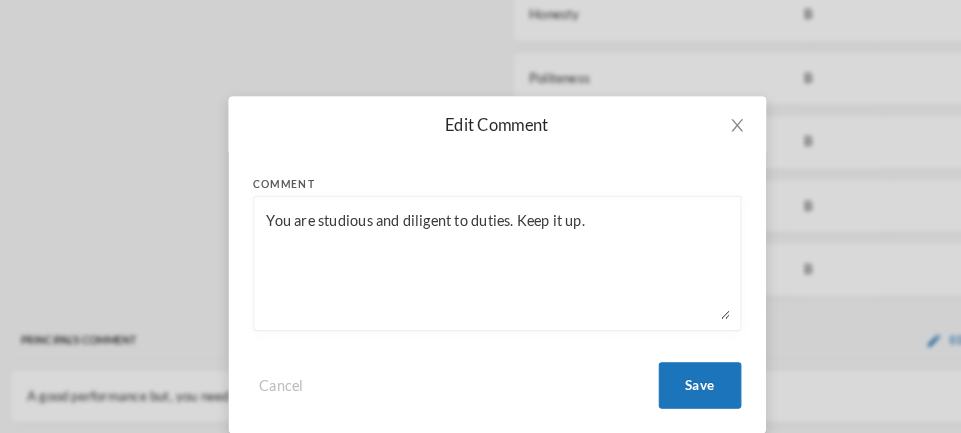 type on "You are studious and diligent to duties. Keep it up." 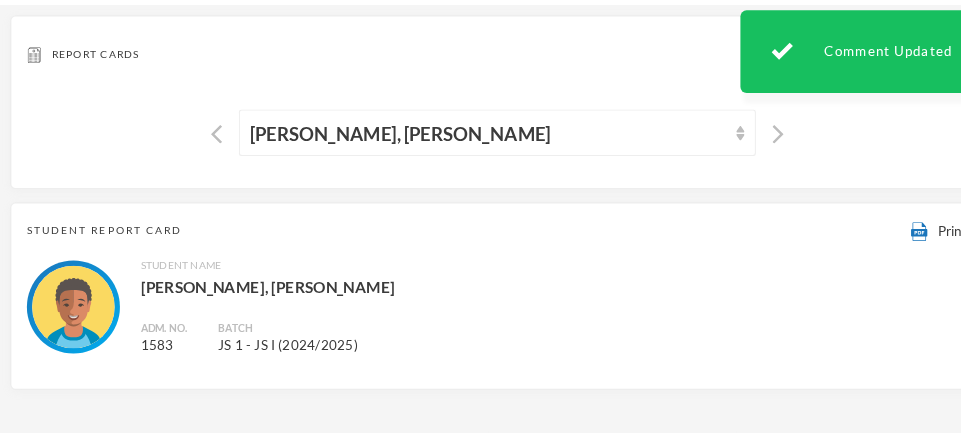 scroll, scrollTop: 51, scrollLeft: 0, axis: vertical 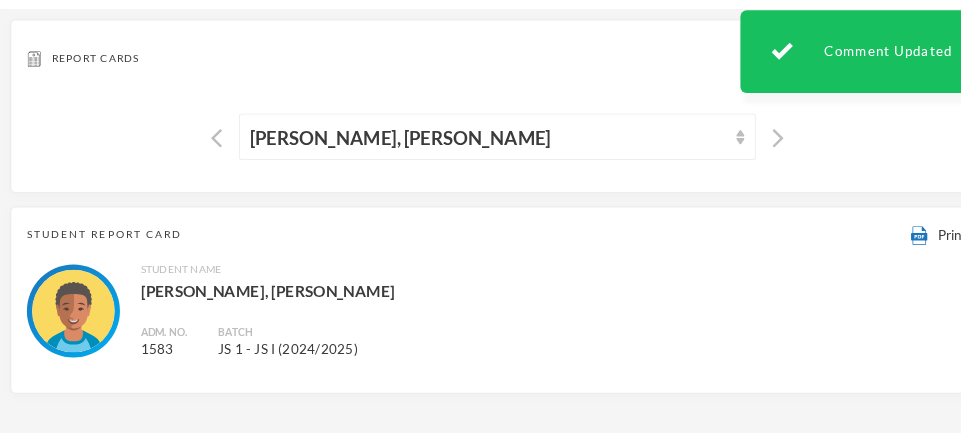 click on "[PERSON_NAME], [PERSON_NAME]" at bounding box center [481, 132] 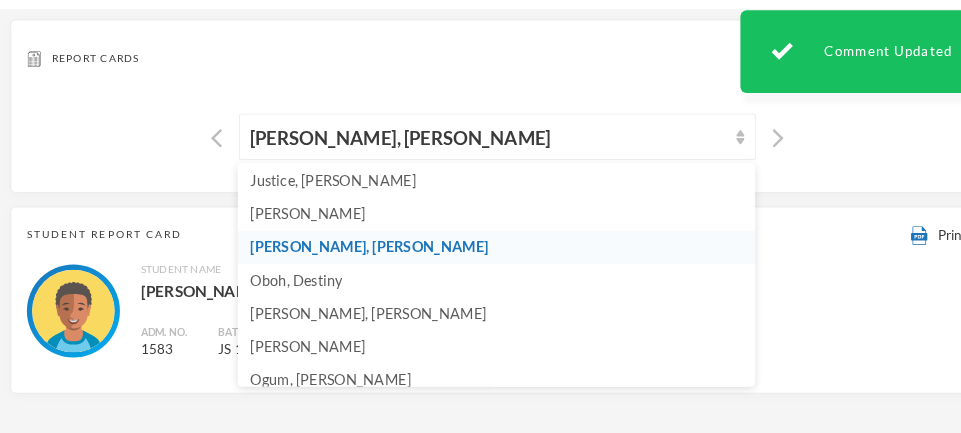 click on "Oboh, Destiny" at bounding box center (286, 270) 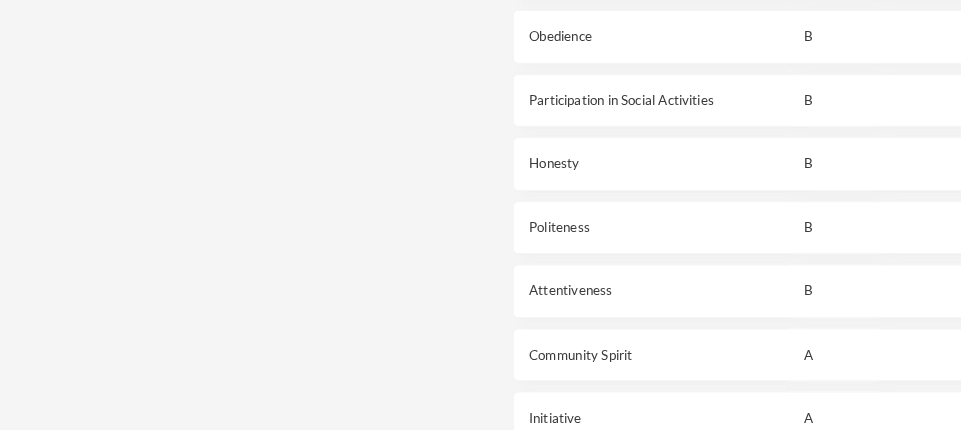 scroll, scrollTop: 1859, scrollLeft: 0, axis: vertical 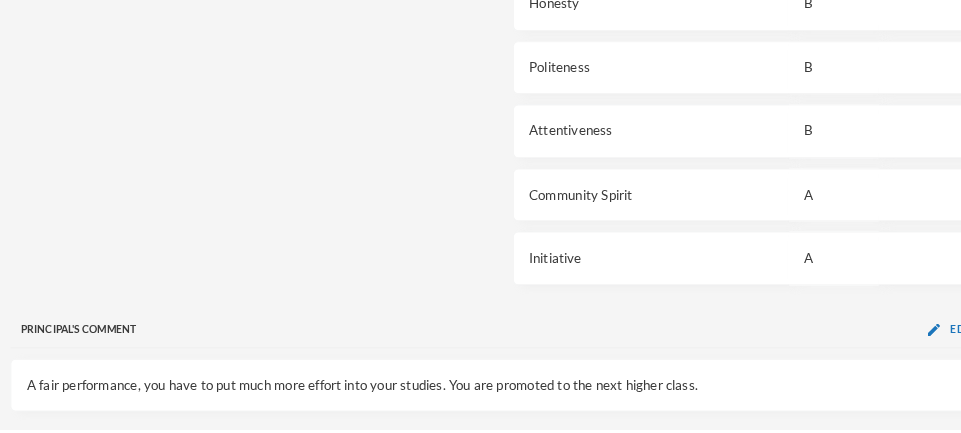 click at bounding box center (903, 459) 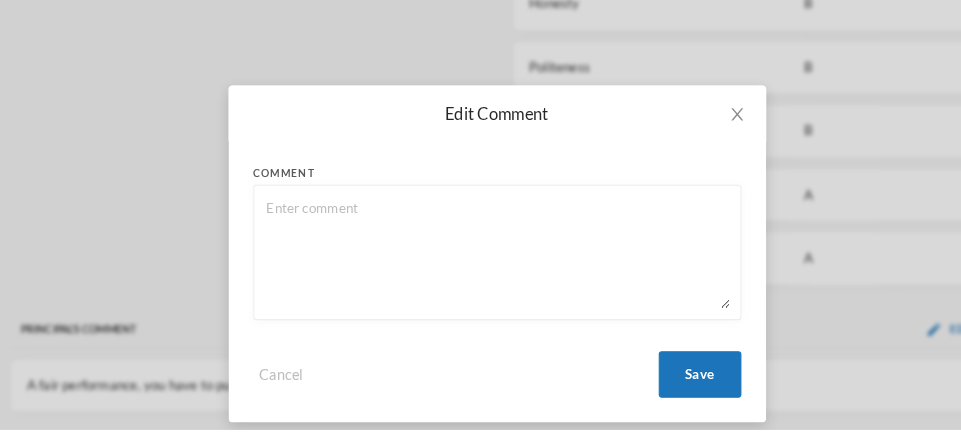 scroll, scrollTop: 1859, scrollLeft: 0, axis: vertical 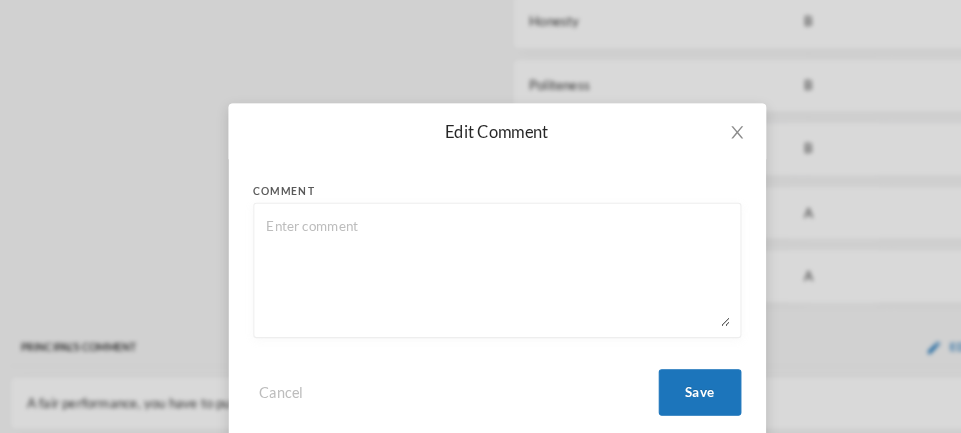 click on "Comment Cancel Save" at bounding box center [481, 290] 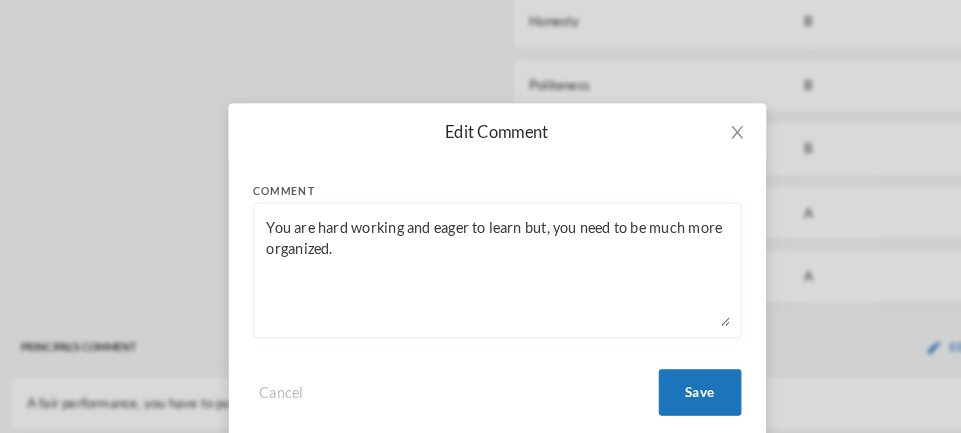 type on "You are hard working and eager to learn but, you need to be much more organized." 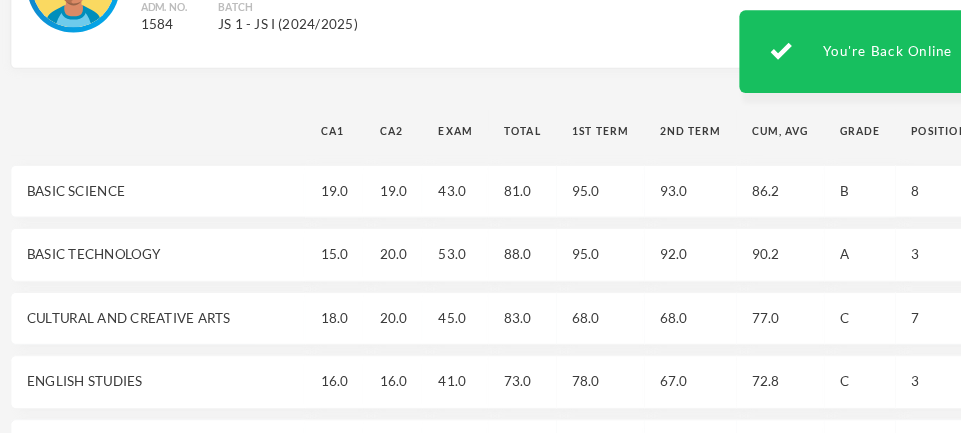 scroll, scrollTop: 0, scrollLeft: 0, axis: both 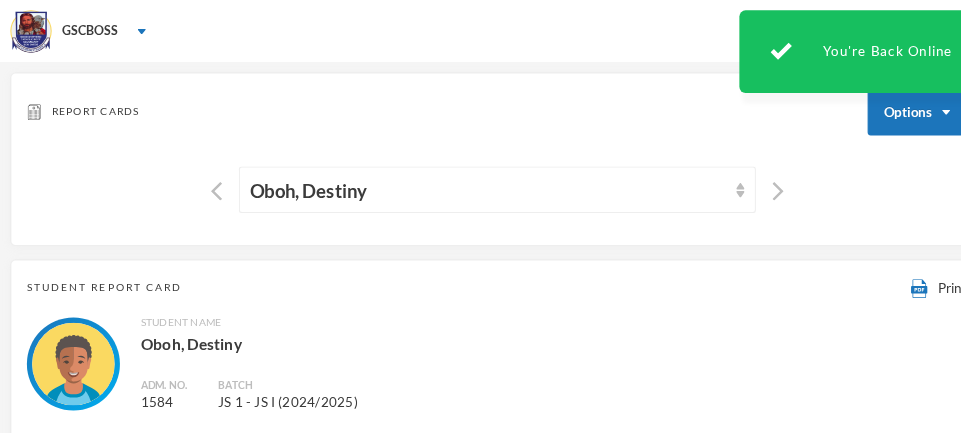 click on "Oboh, Destiny" at bounding box center [481, 183] 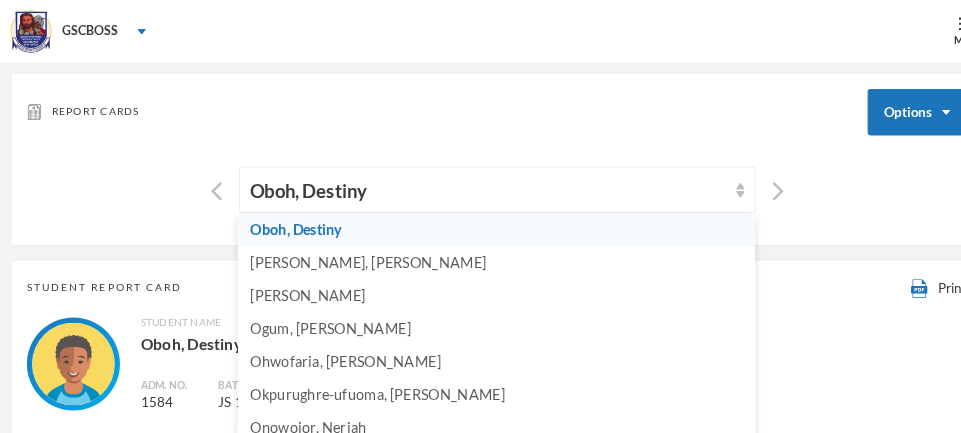 scroll, scrollTop: 264, scrollLeft: 0, axis: vertical 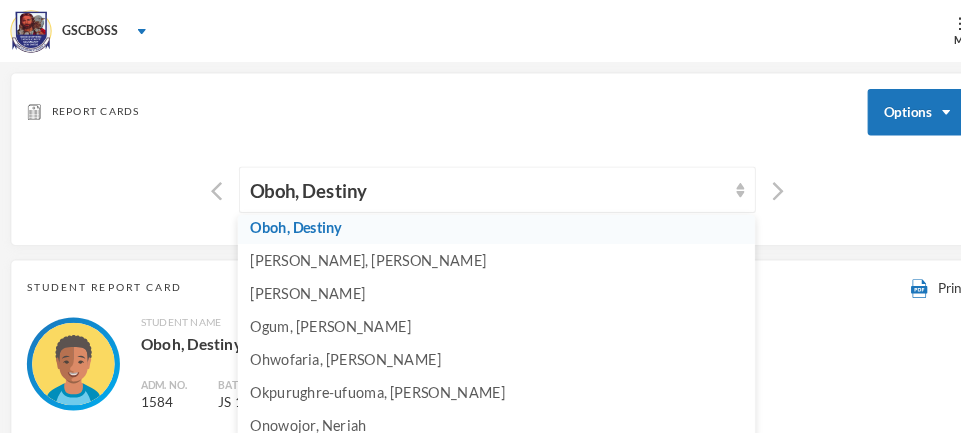 click on "[PERSON_NAME], [PERSON_NAME]" at bounding box center [356, 251] 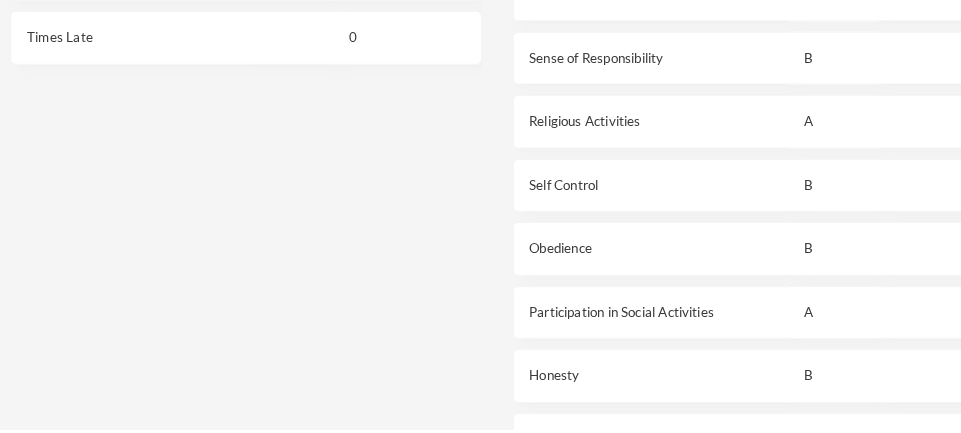 scroll, scrollTop: 1859, scrollLeft: 0, axis: vertical 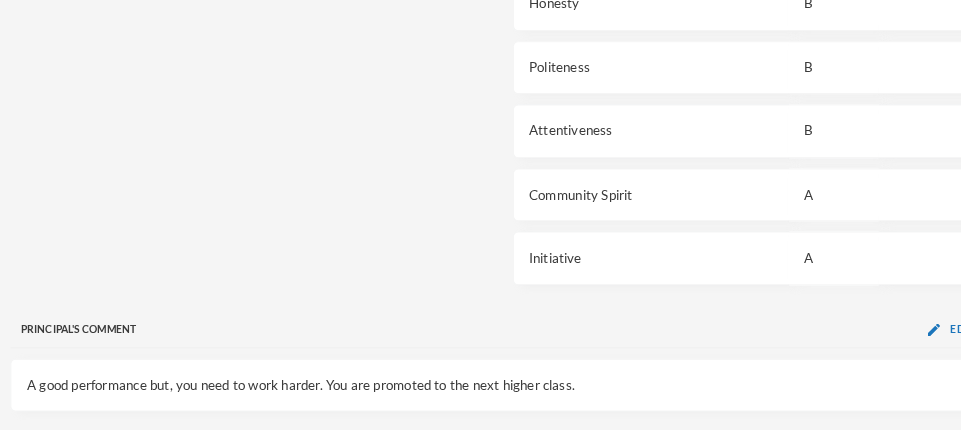 click at bounding box center (903, 459) 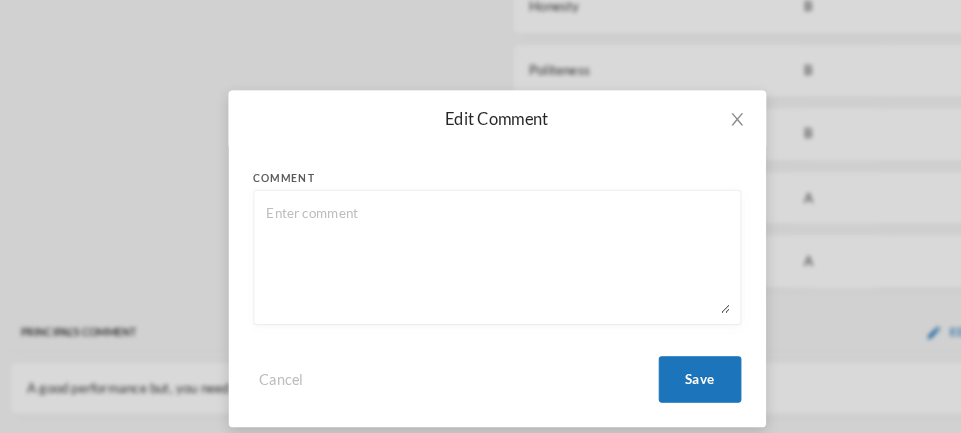 scroll, scrollTop: 1860, scrollLeft: 0, axis: vertical 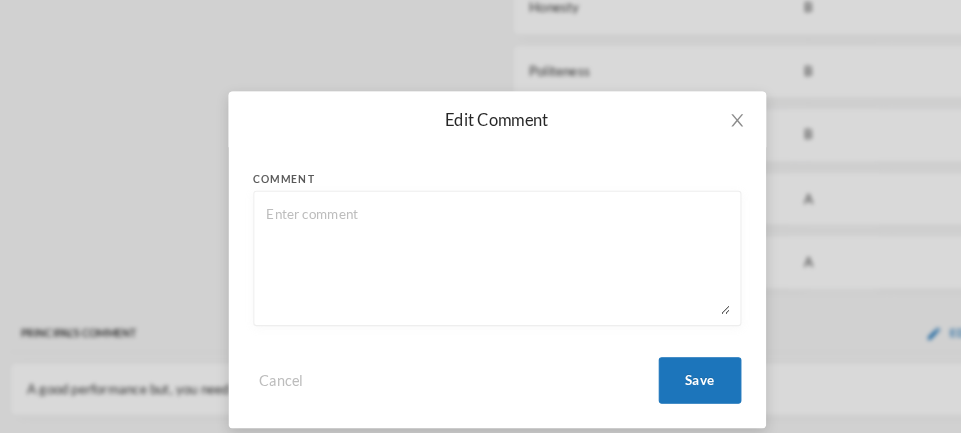 click on "Edit Comment" at bounding box center (481, 127) 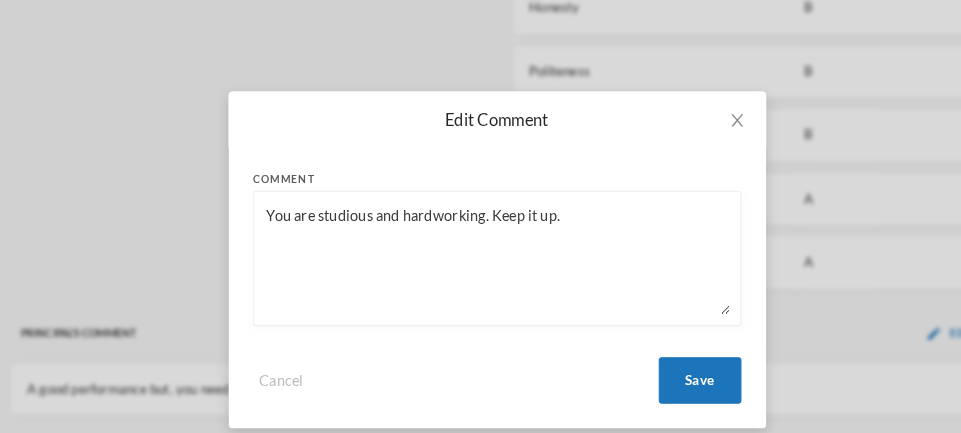 type on "You are studious and hardworking. Keep it up." 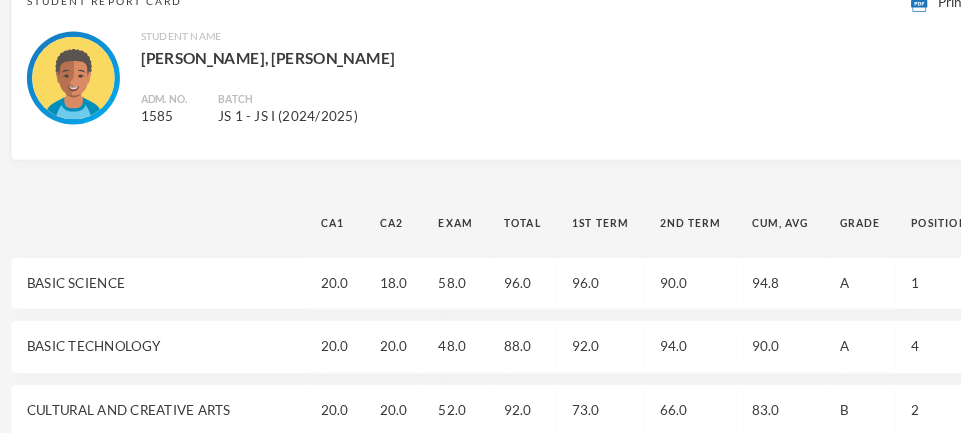 scroll, scrollTop: 0, scrollLeft: 0, axis: both 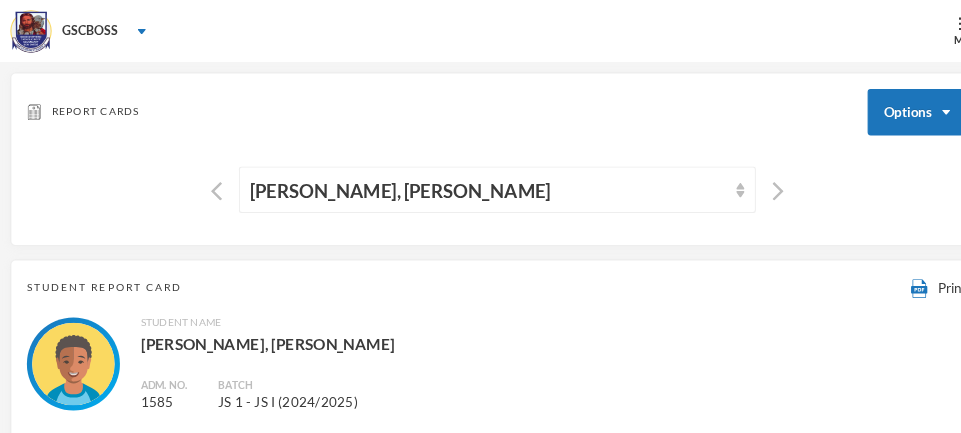 click on "[PERSON_NAME], [PERSON_NAME]" at bounding box center [472, 184] 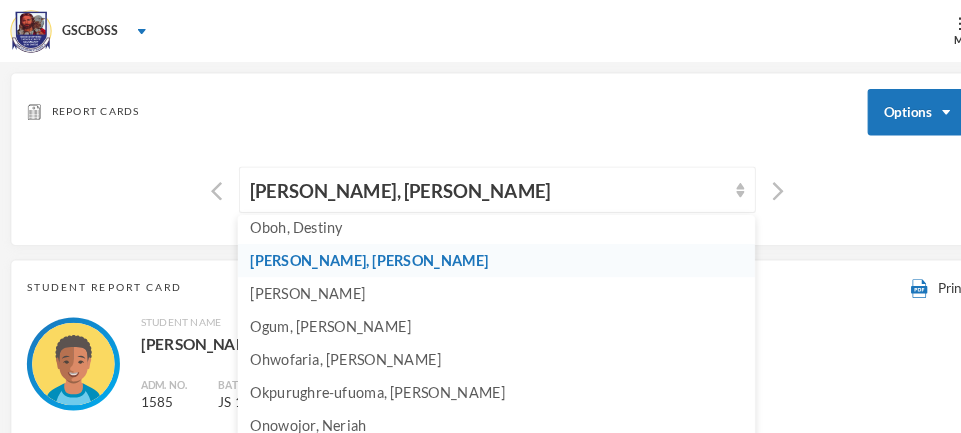 click on "[PERSON_NAME]" at bounding box center (297, 283) 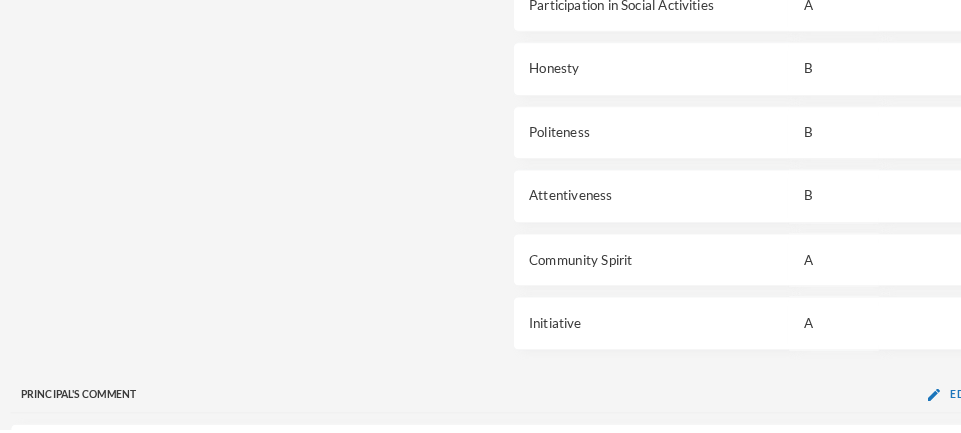 scroll, scrollTop: 1859, scrollLeft: 0, axis: vertical 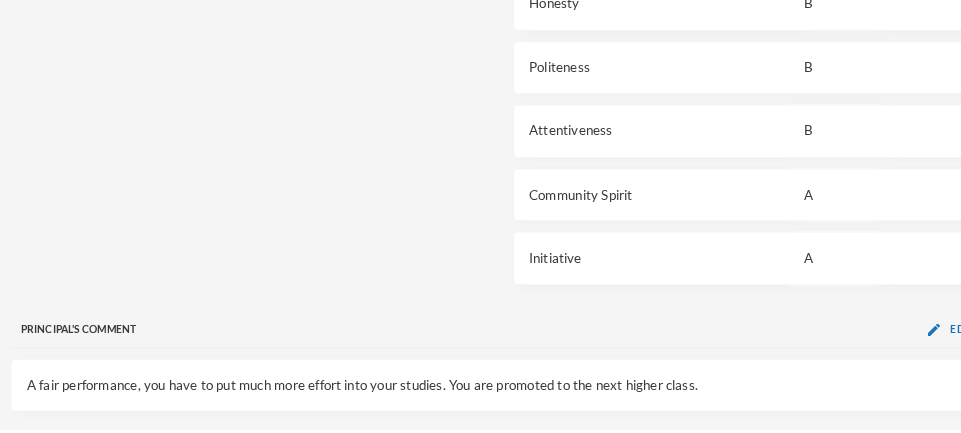 click at bounding box center (903, 459) 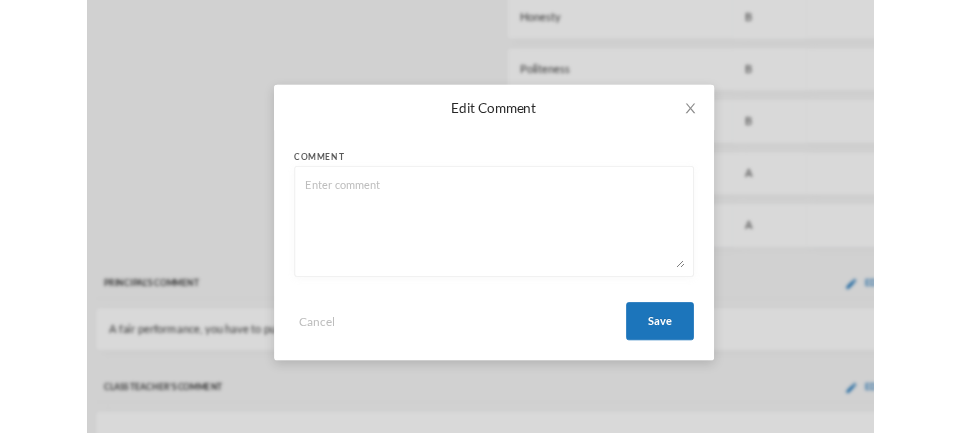 scroll, scrollTop: 1859, scrollLeft: 0, axis: vertical 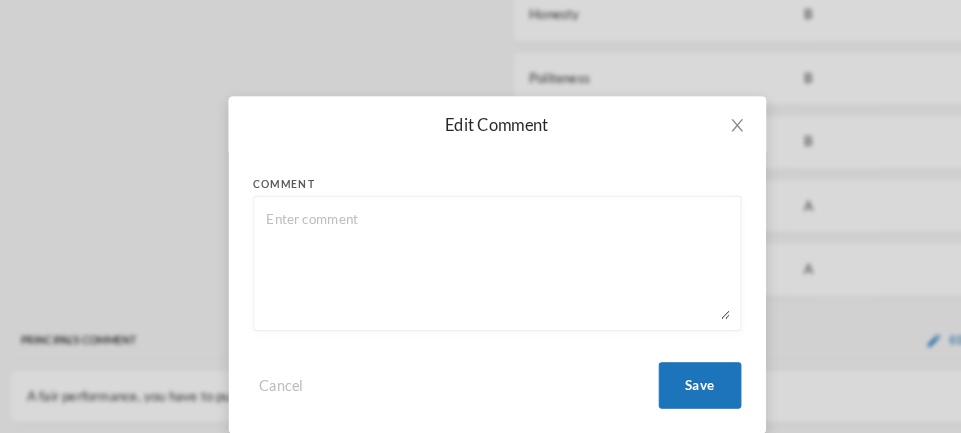 click on "Edit Comment" at bounding box center [481, 127] 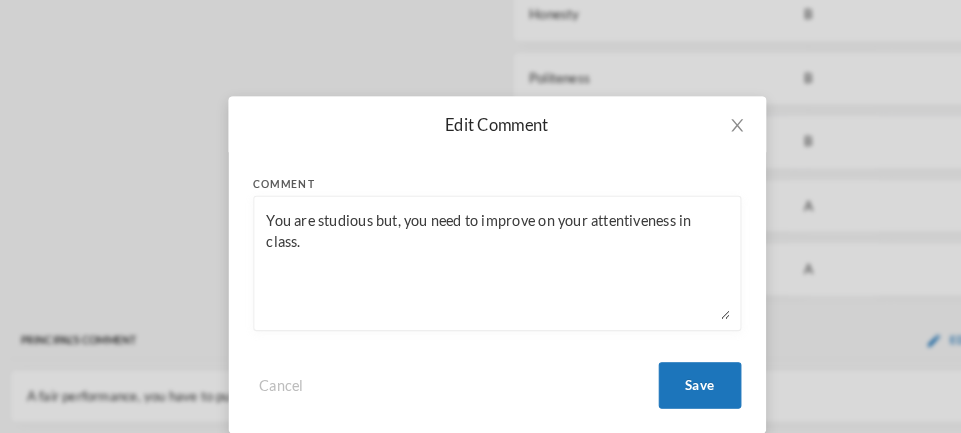 type on "You are studious but, you need to improve on your attentiveness in class." 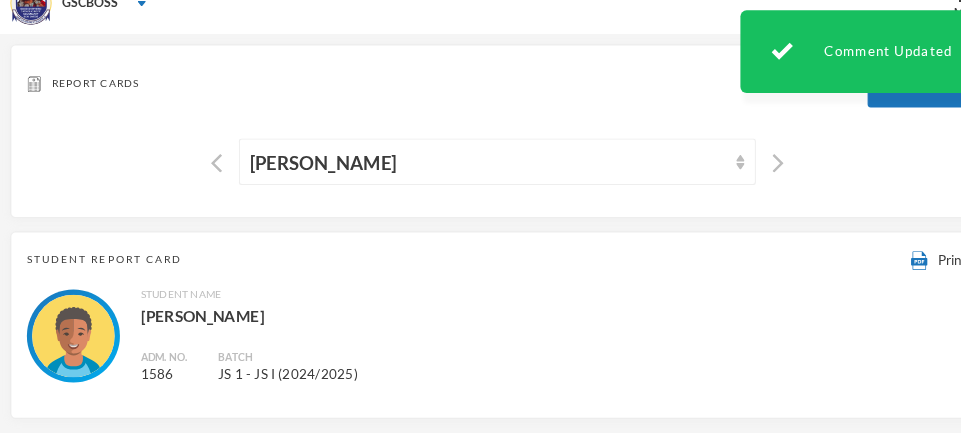 scroll, scrollTop: 0, scrollLeft: 0, axis: both 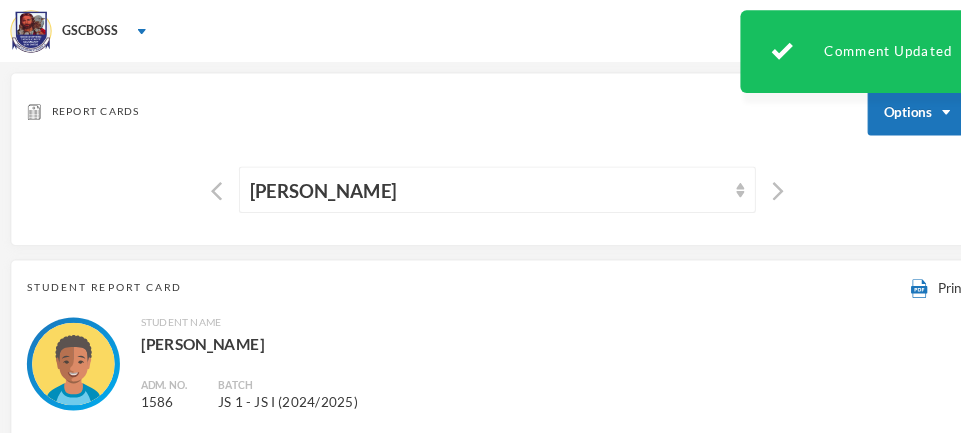 click on "[PERSON_NAME]" at bounding box center (472, 184) 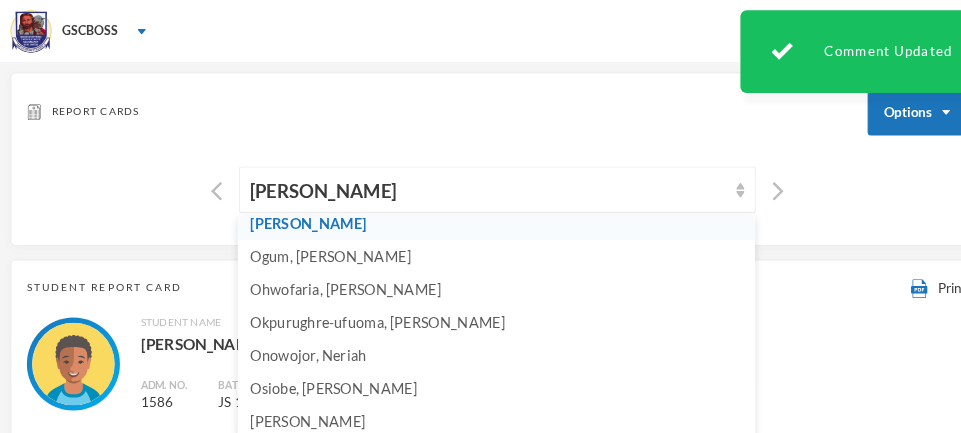 scroll, scrollTop: 337, scrollLeft: 0, axis: vertical 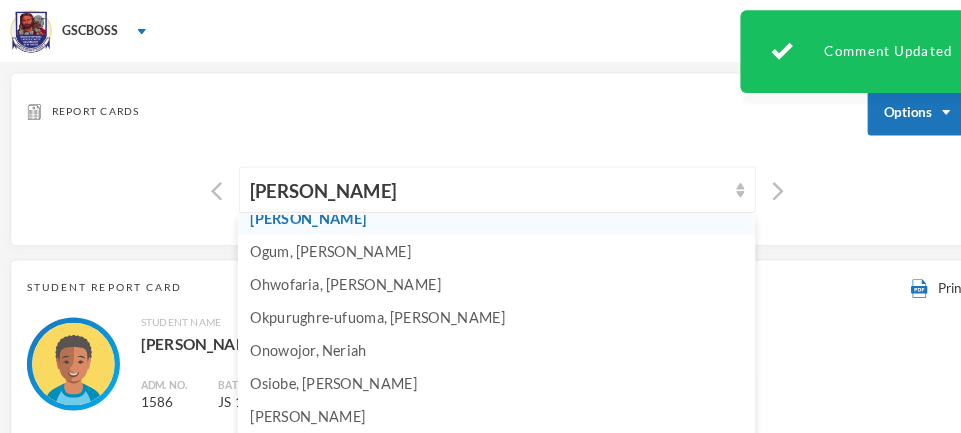 click on "Ogum, [PERSON_NAME]" at bounding box center [319, 242] 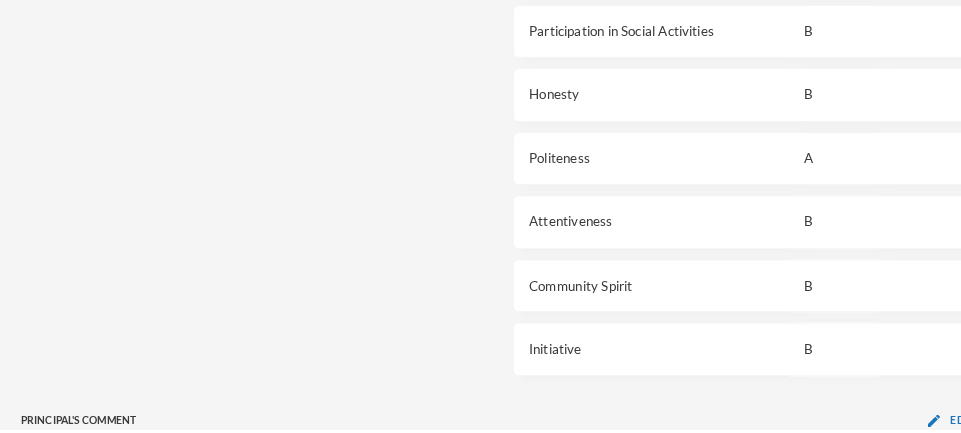 scroll, scrollTop: 1859, scrollLeft: 0, axis: vertical 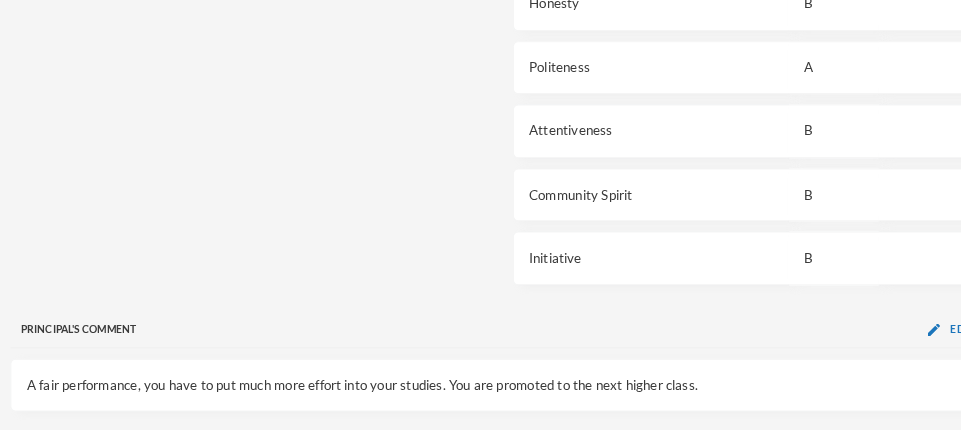 click at bounding box center (903, 459) 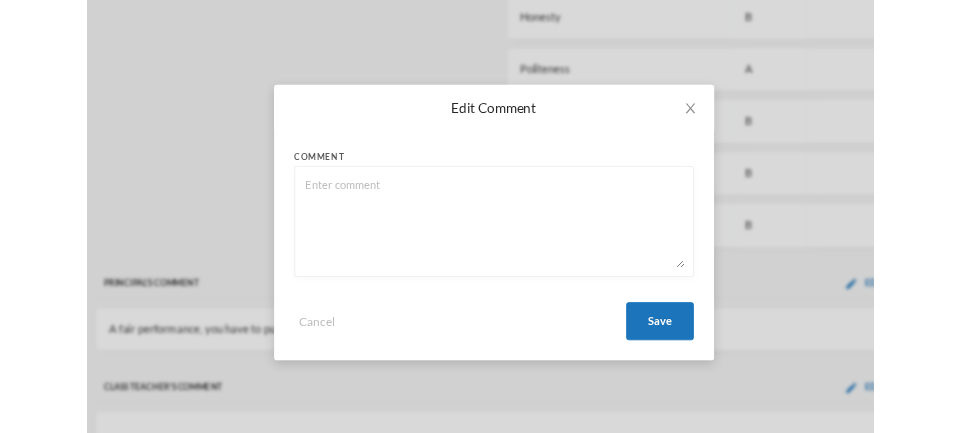 scroll, scrollTop: 1860, scrollLeft: 0, axis: vertical 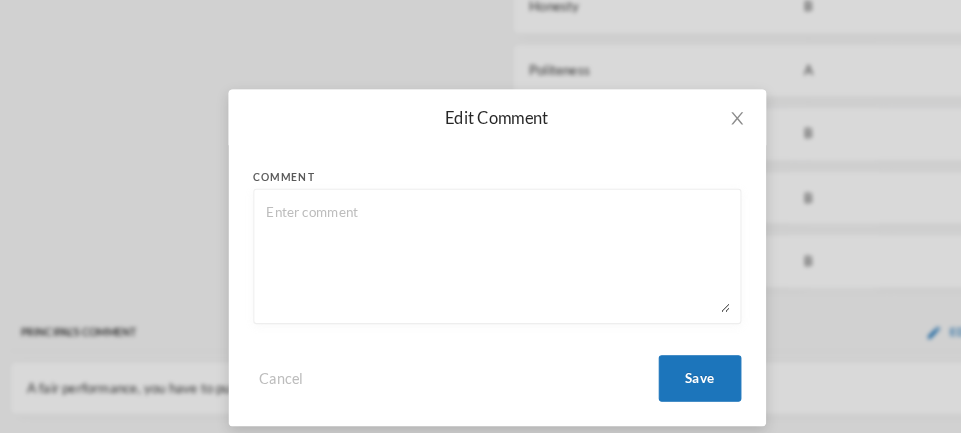 click on "Comment Cancel Save" at bounding box center [481, 290] 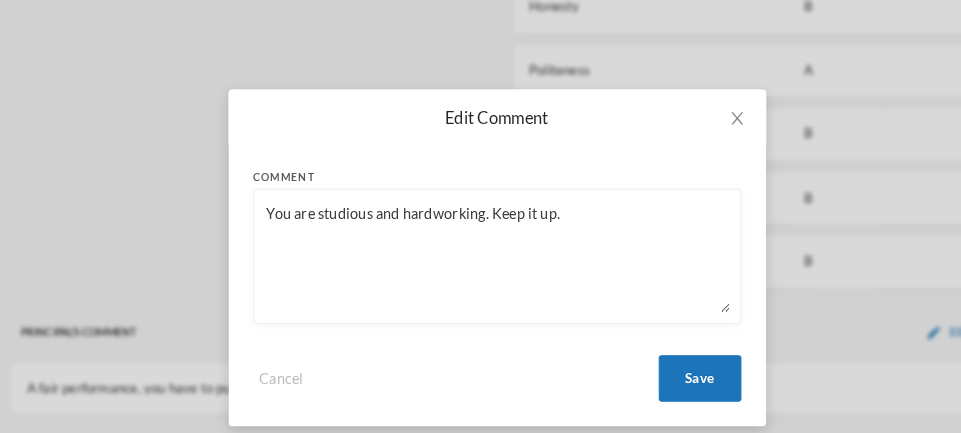 type on "You are studious and hardworking. Keep it up." 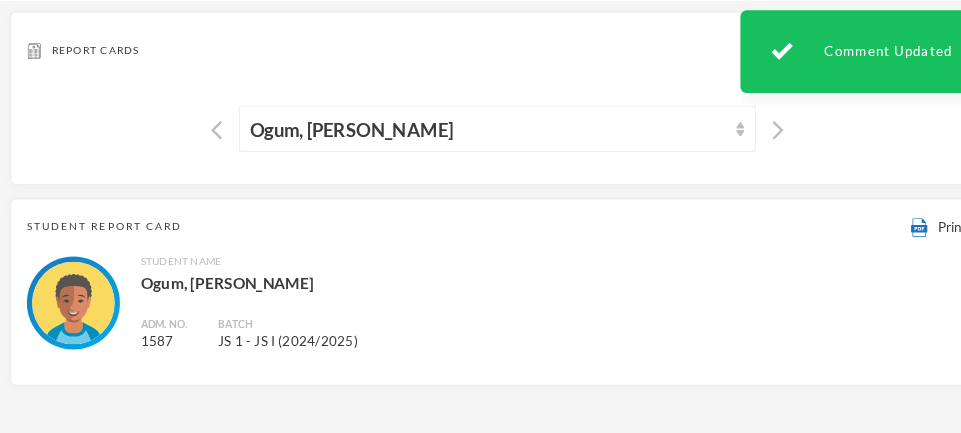 scroll, scrollTop: 0, scrollLeft: 0, axis: both 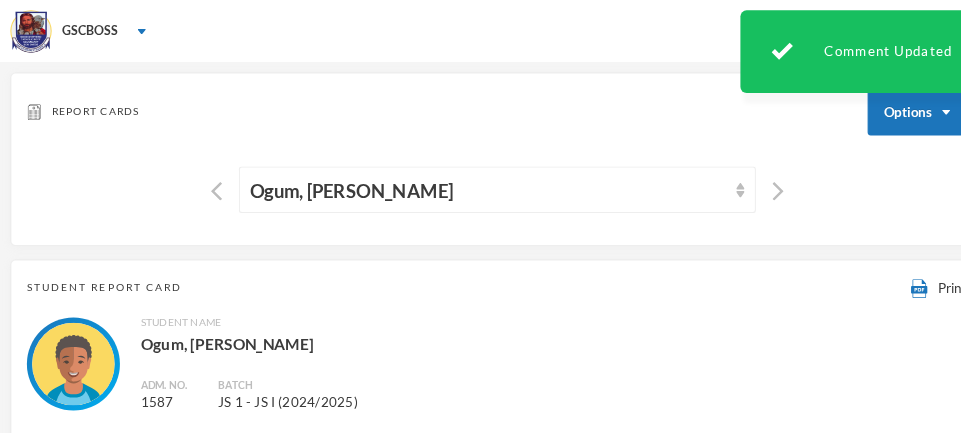 click on "Ogum, [PERSON_NAME]" at bounding box center (472, 184) 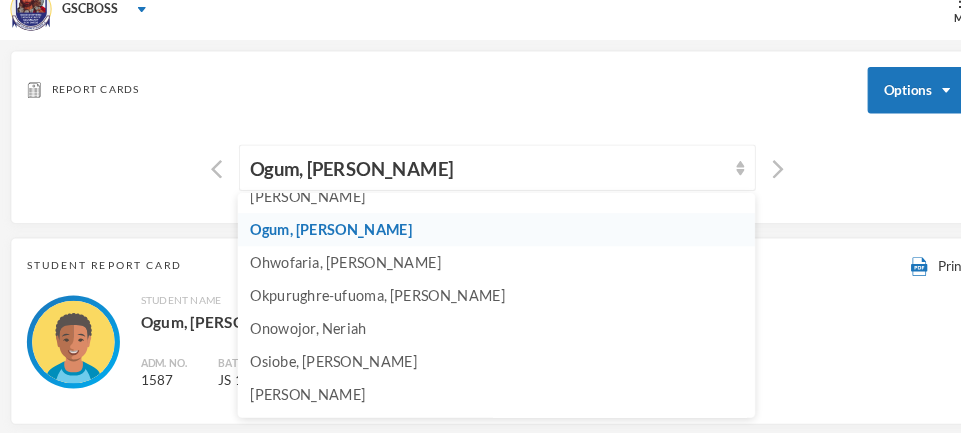 scroll, scrollTop: 9, scrollLeft: 0, axis: vertical 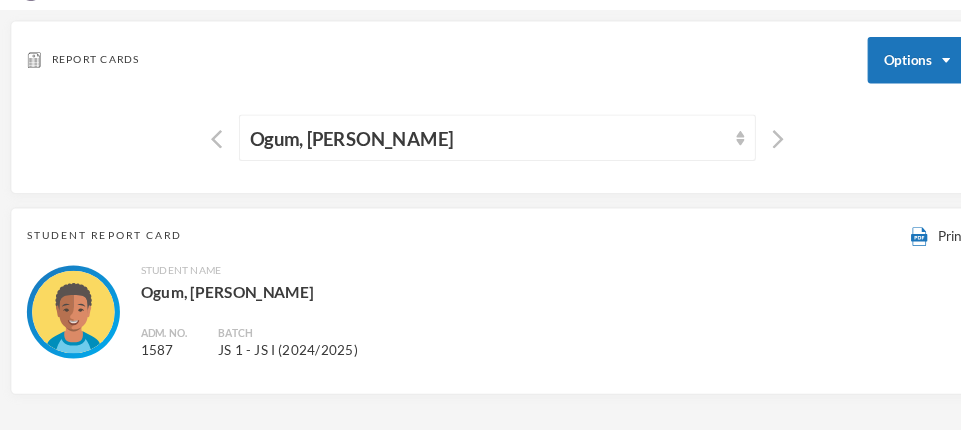click on "Ogum, [PERSON_NAME]" at bounding box center (481, 150) 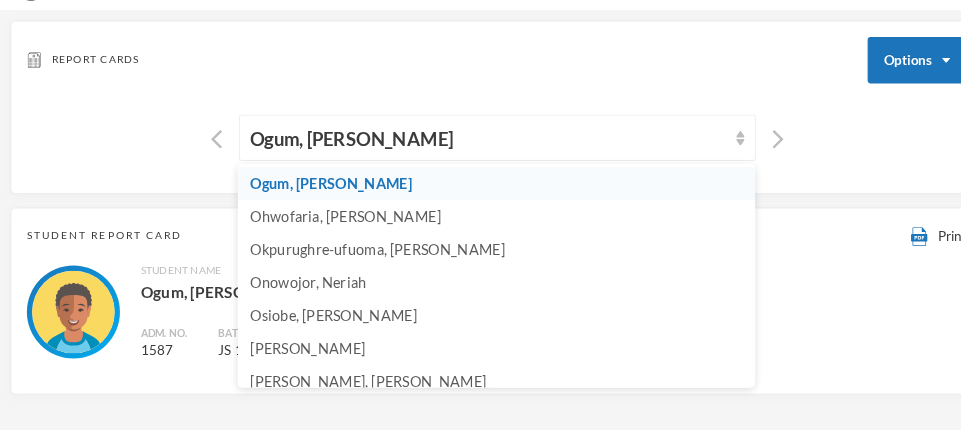 click on "Ohwofaria, [PERSON_NAME]" at bounding box center [334, 226] 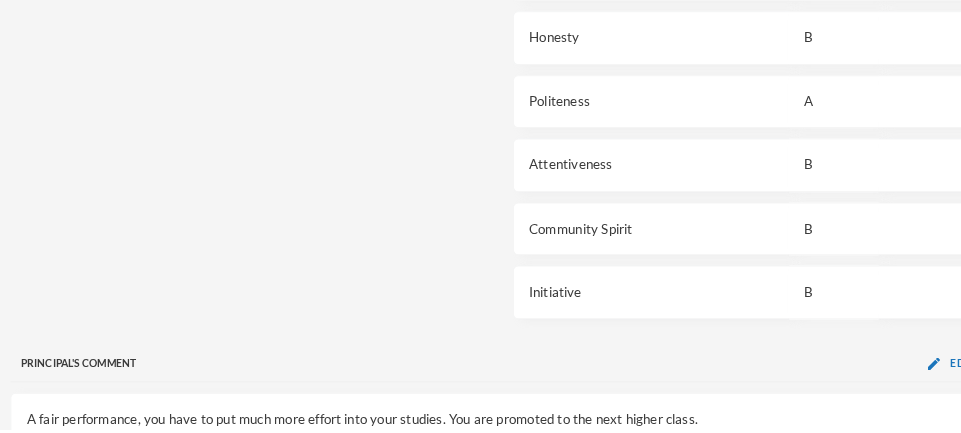 scroll, scrollTop: 1859, scrollLeft: 0, axis: vertical 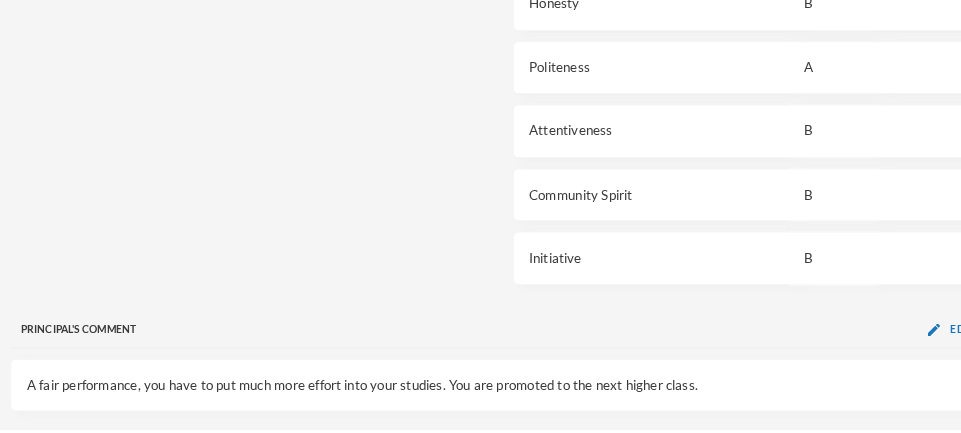 click at bounding box center (903, 459) 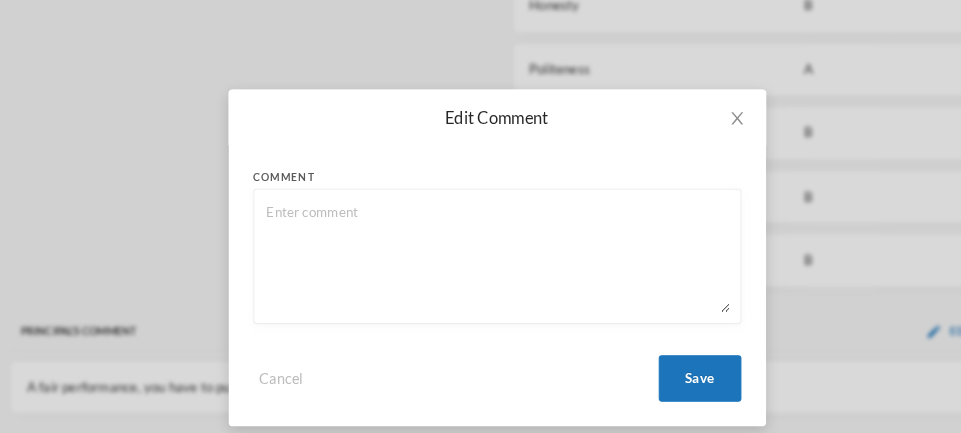 scroll, scrollTop: 1861, scrollLeft: 0, axis: vertical 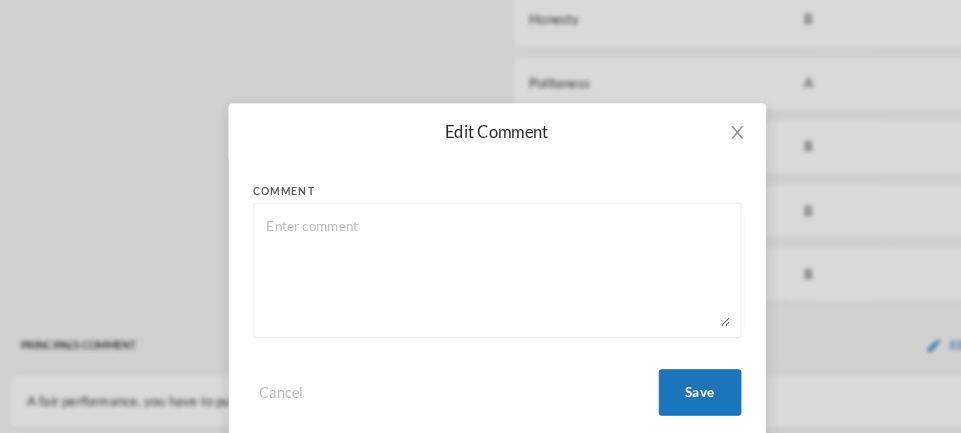 click at bounding box center [481, 261] 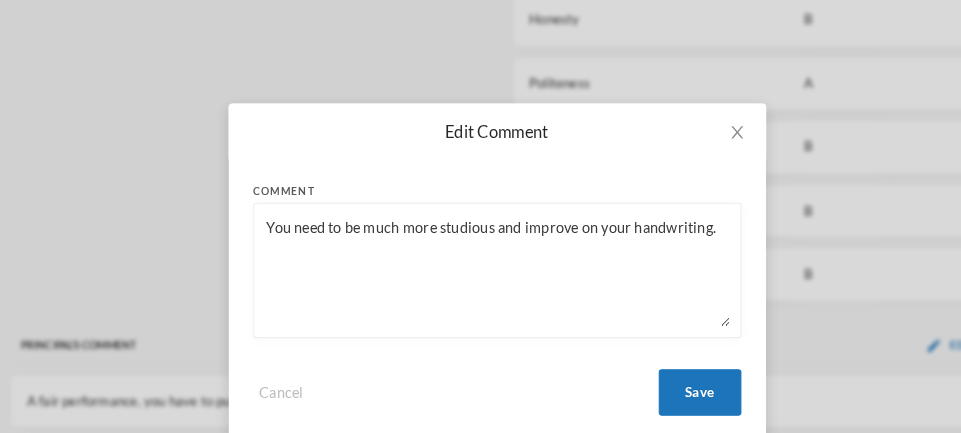 type on "You need to be much more studious and improve on your handwriting." 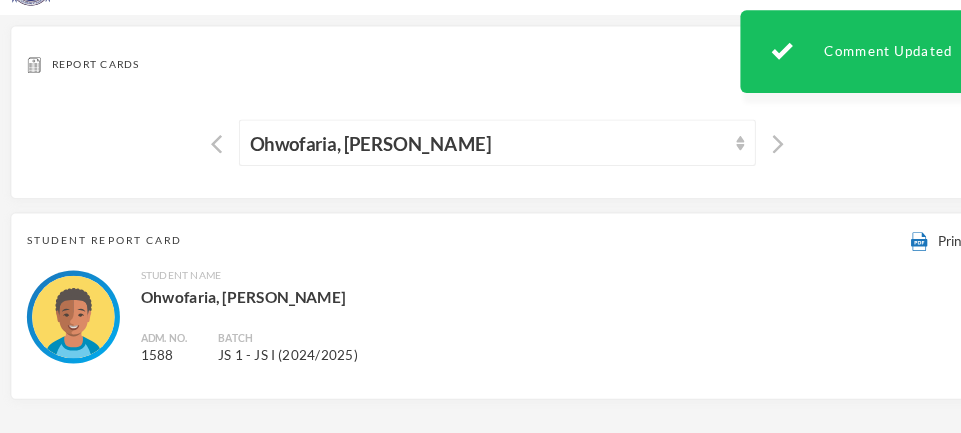 scroll, scrollTop: 43, scrollLeft: 0, axis: vertical 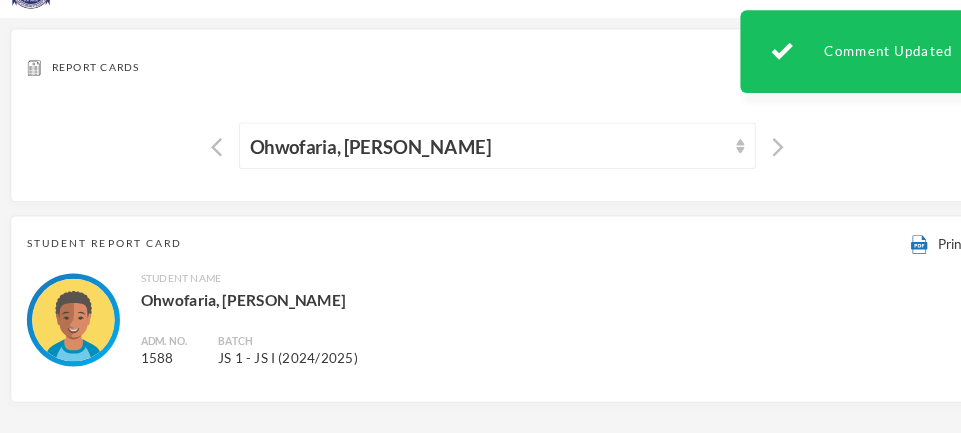 click on "Ohwofaria, [PERSON_NAME]" at bounding box center [472, 141] 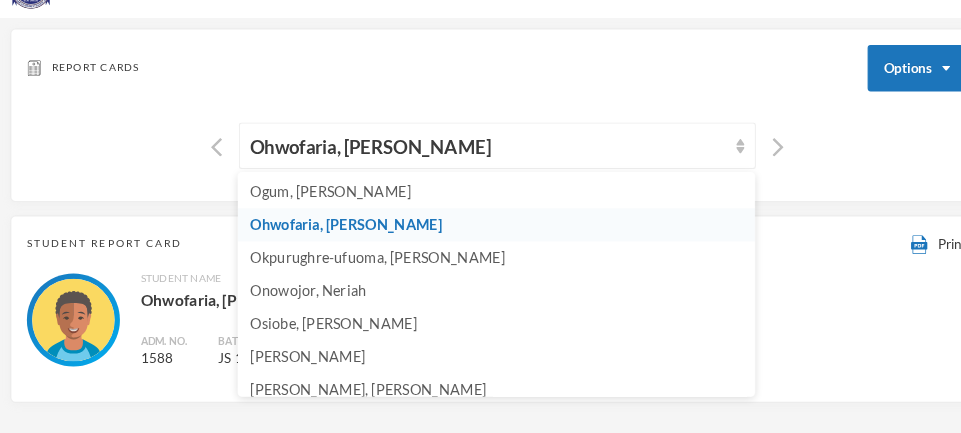 click on "Okpurughre-ufuoma, [PERSON_NAME]" at bounding box center [365, 248] 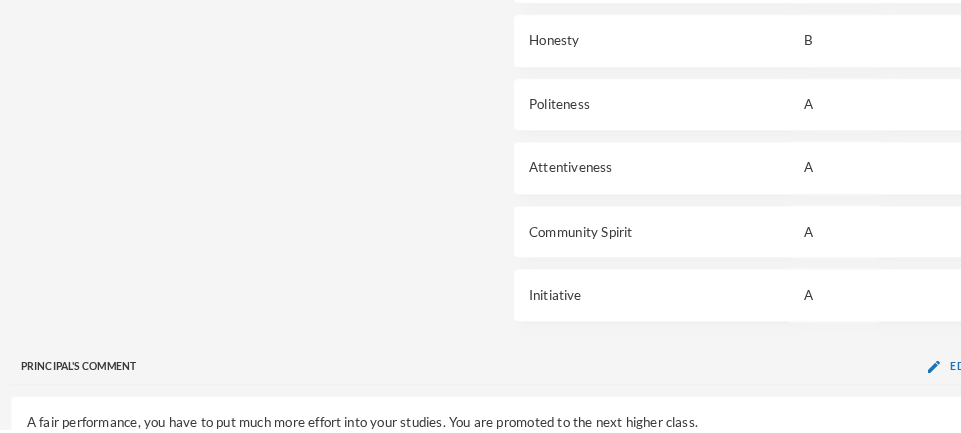 scroll, scrollTop: 1859, scrollLeft: 0, axis: vertical 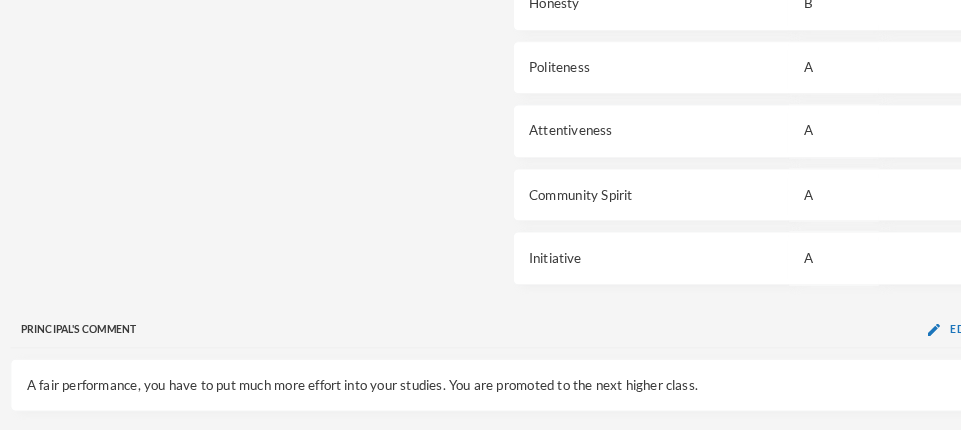 click at bounding box center [903, 459] 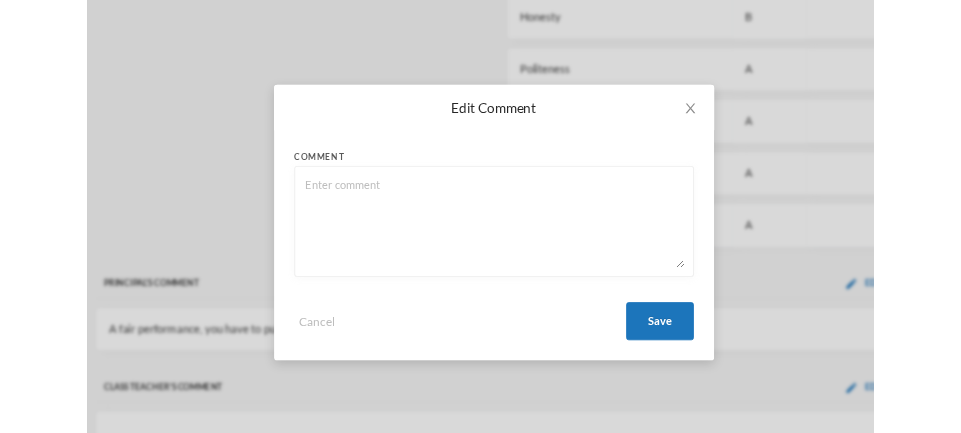 scroll, scrollTop: 1860, scrollLeft: 0, axis: vertical 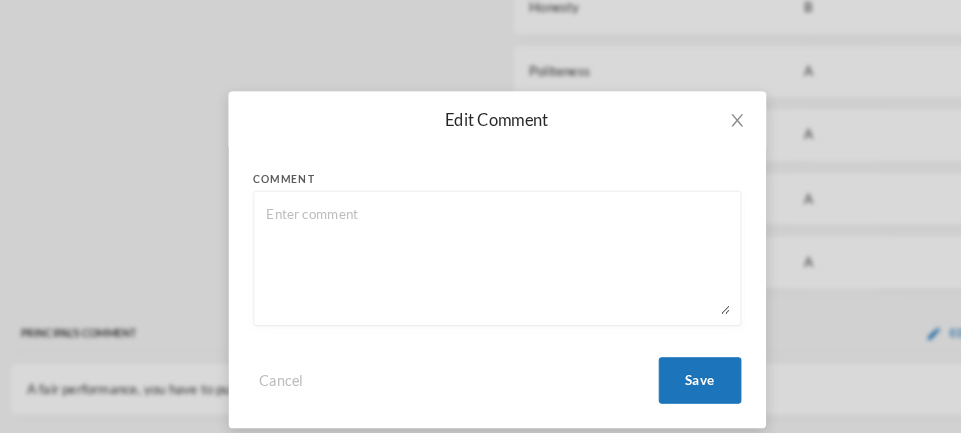 click at bounding box center [481, 261] 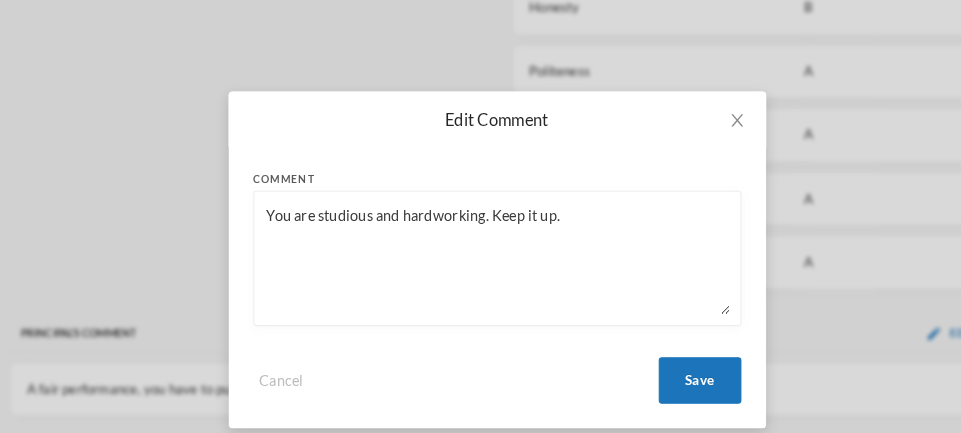 type on "You are studious and hardworking. Keep it up." 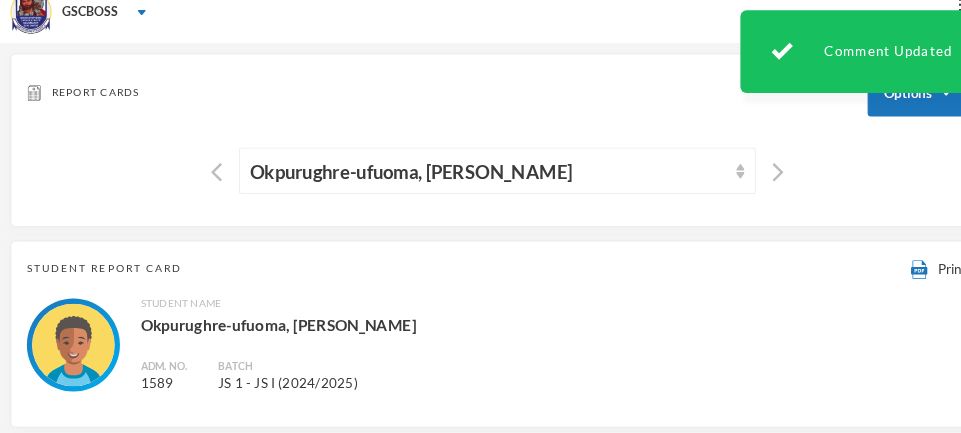 scroll, scrollTop: 17, scrollLeft: 0, axis: vertical 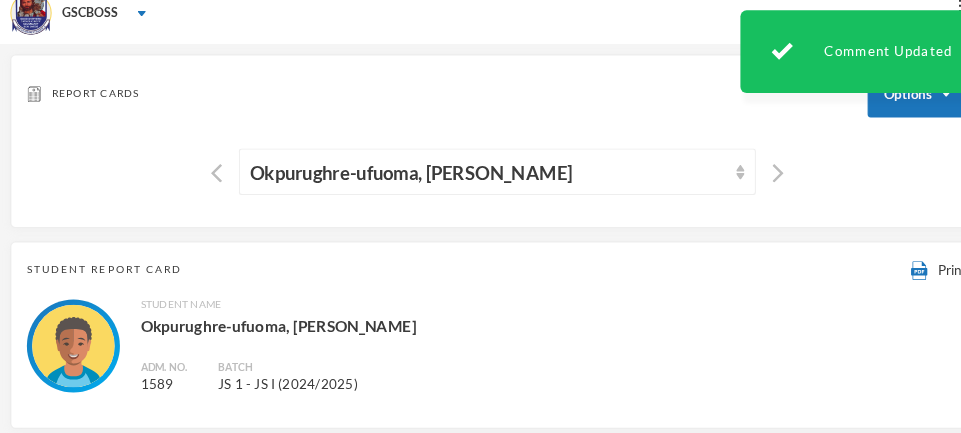click on "Okpurughre-ufuoma, [PERSON_NAME]" at bounding box center [472, 167] 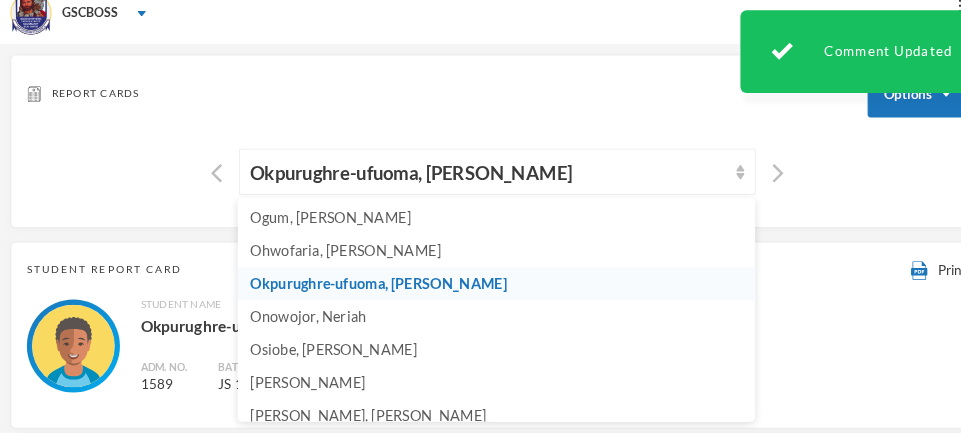click on "Student Report Card Print" at bounding box center (480, 261) 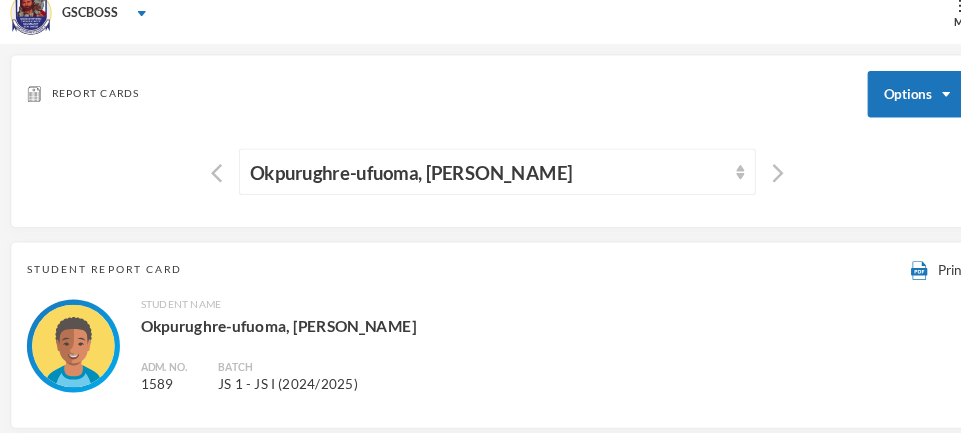 click on "Student Name [PERSON_NAME], [PERSON_NAME] Adm. No. 1589 Batch JS 1 - JS I (2024/2025)" at bounding box center (480, 335) 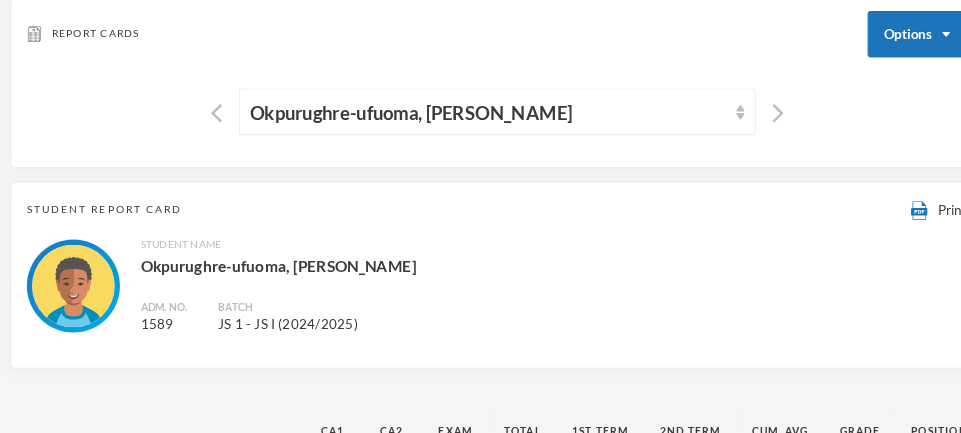 scroll, scrollTop: 0, scrollLeft: 0, axis: both 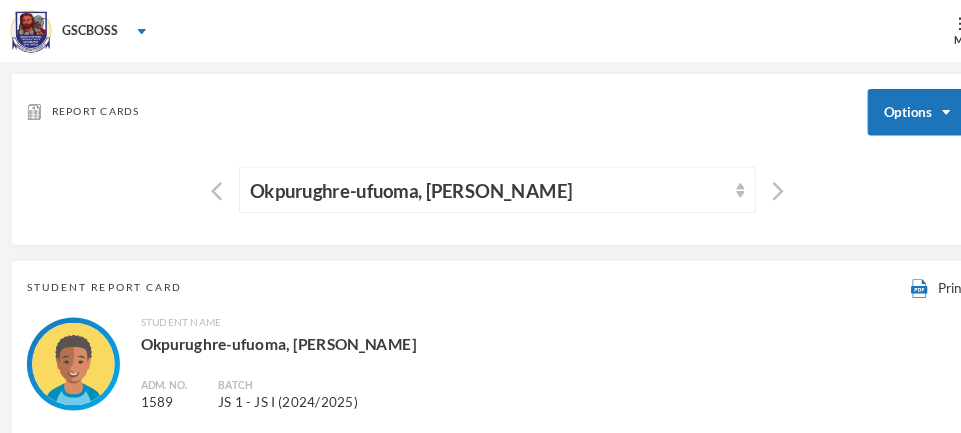 click on "Okpurughre-ufuoma, [PERSON_NAME]" at bounding box center [481, 183] 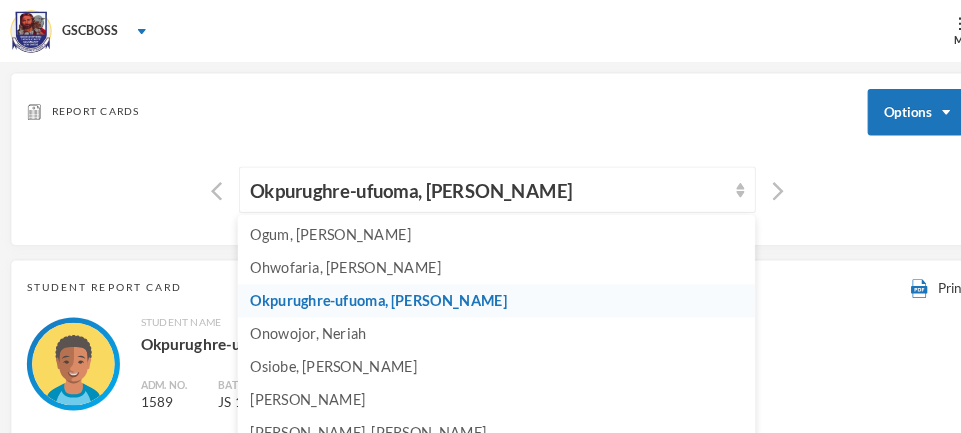 click on "Onowojor, Neriah" at bounding box center [298, 322] 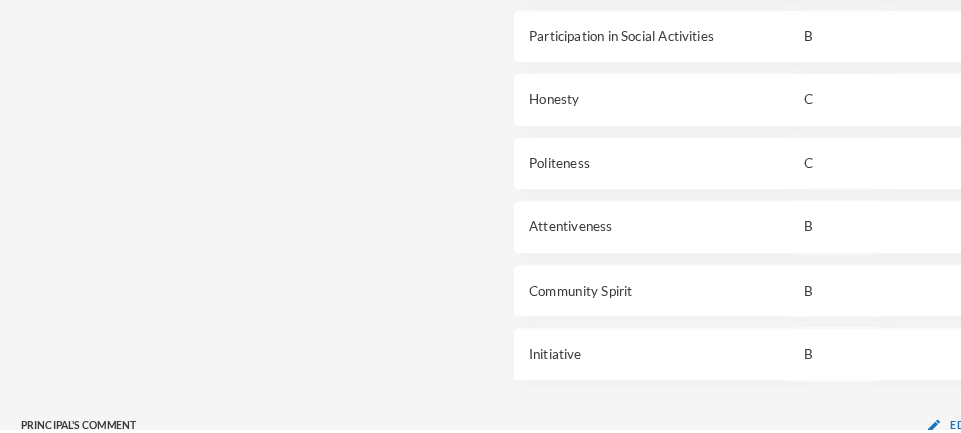 scroll, scrollTop: 1859, scrollLeft: 0, axis: vertical 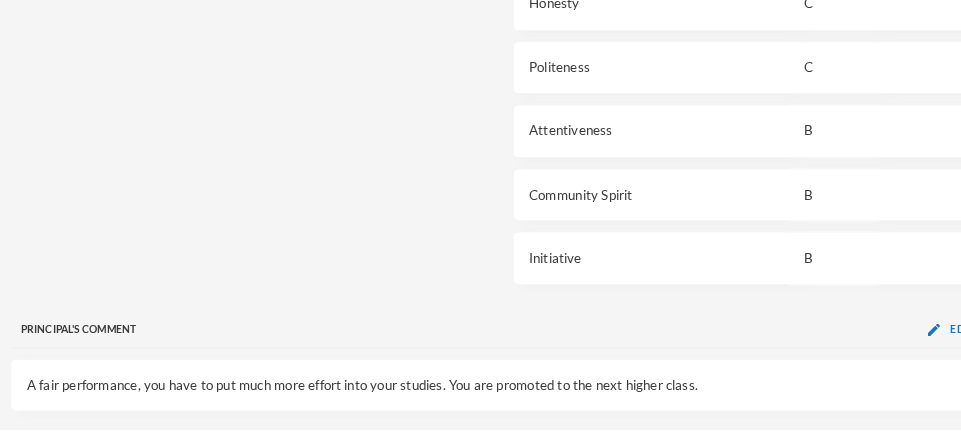 click at bounding box center [903, 459] 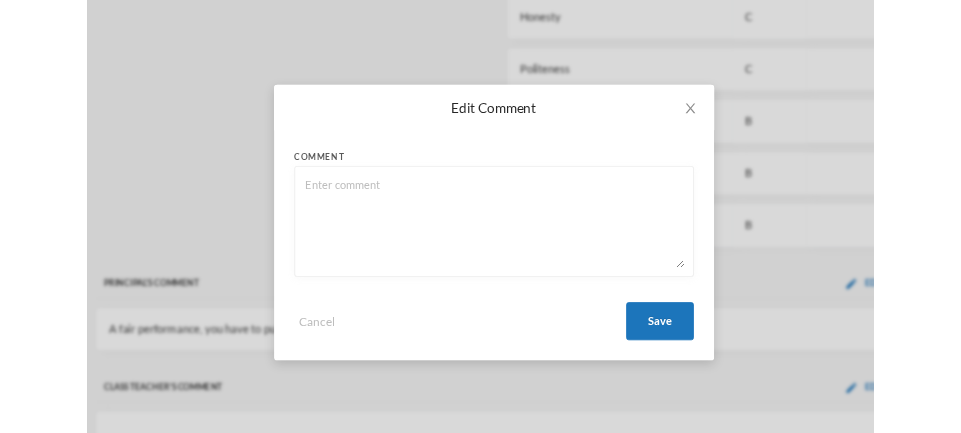 scroll, scrollTop: 1859, scrollLeft: 0, axis: vertical 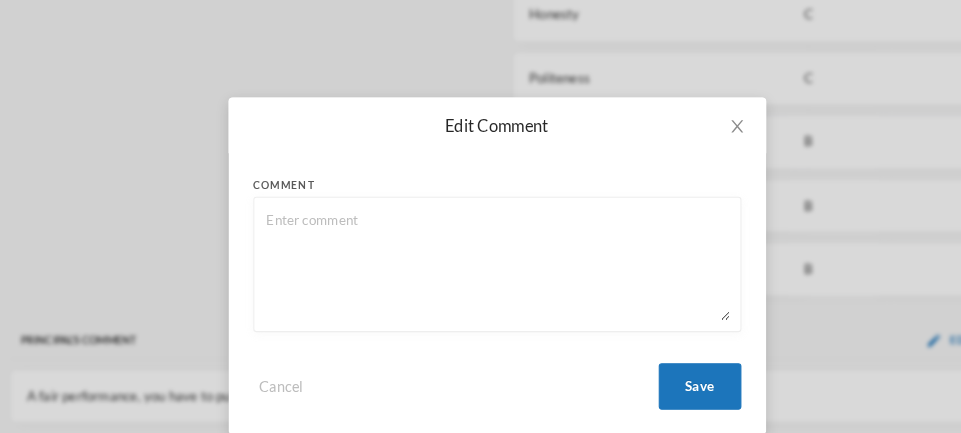 click at bounding box center (481, 261) 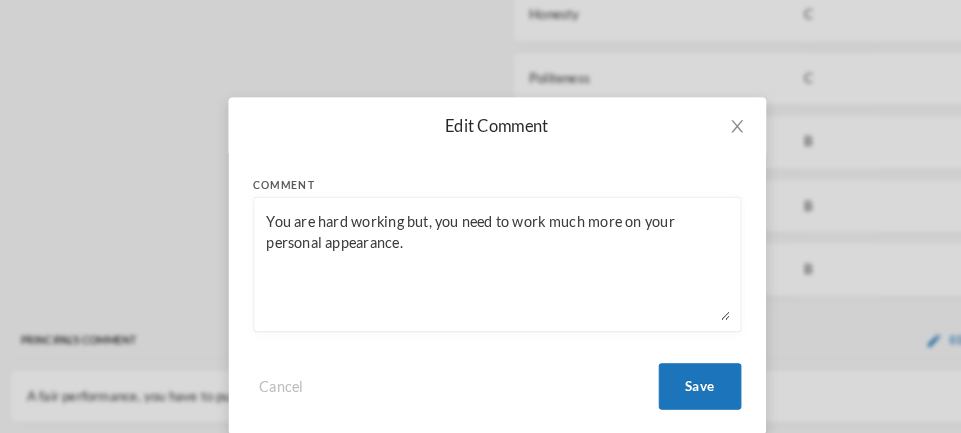 type on "You are hard working but, you need to work much more on your personal appearance." 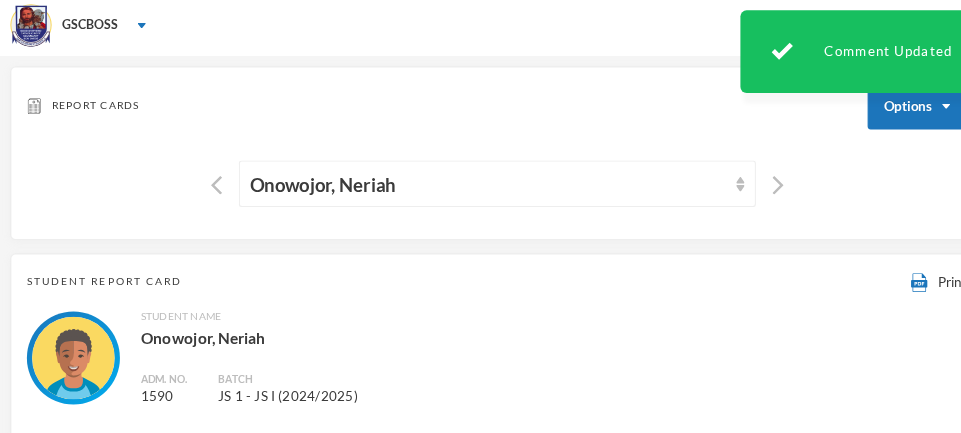 scroll, scrollTop: 0, scrollLeft: 0, axis: both 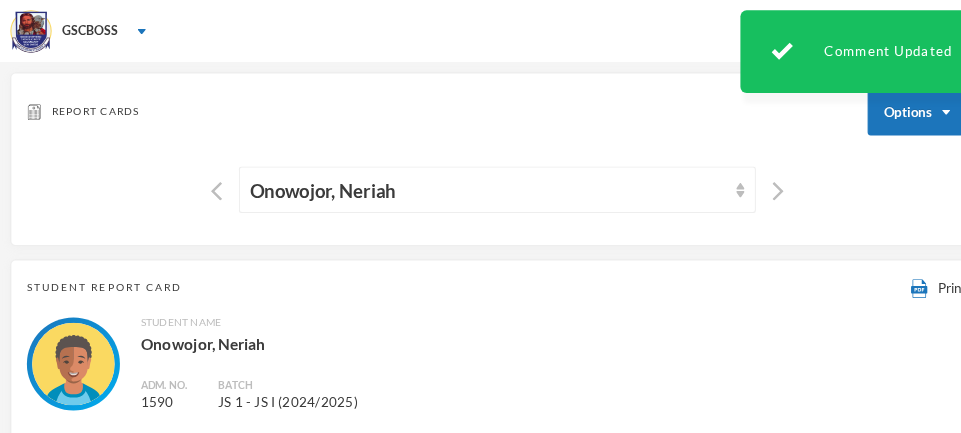 click on "Onowojor, Neriah" at bounding box center (481, 183) 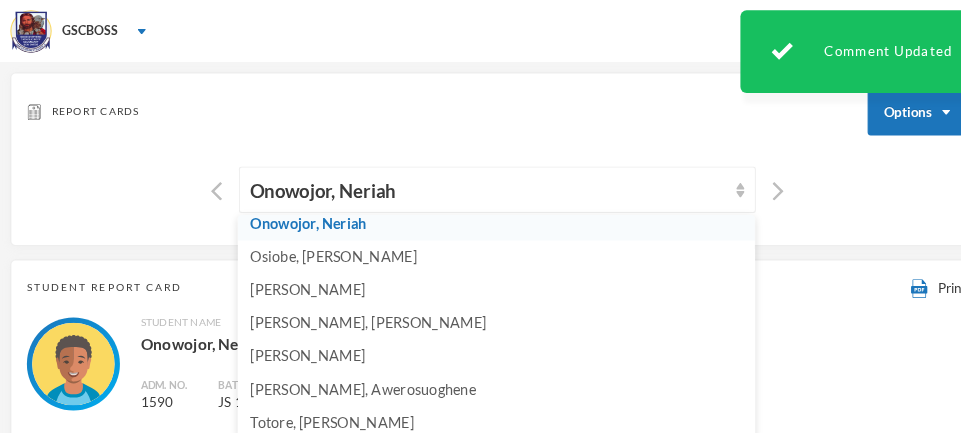 scroll, scrollTop: 464, scrollLeft: 0, axis: vertical 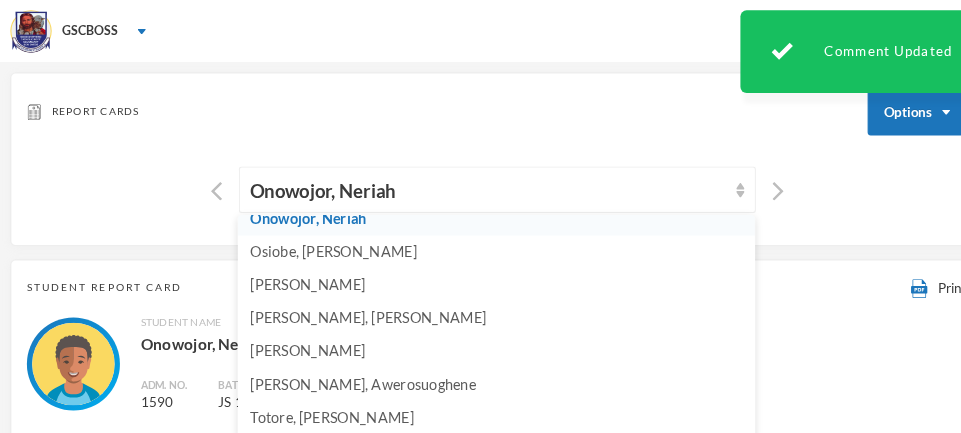 click on "Osiobe, [PERSON_NAME]" at bounding box center (322, 243) 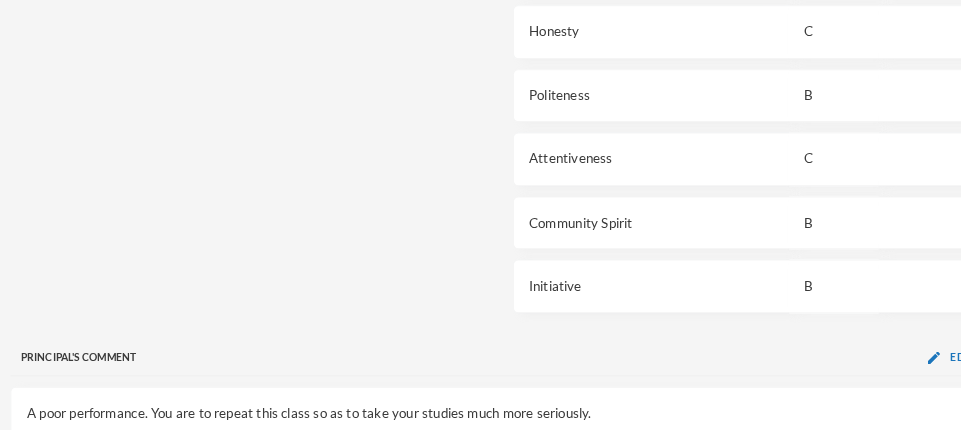scroll, scrollTop: 1859, scrollLeft: 0, axis: vertical 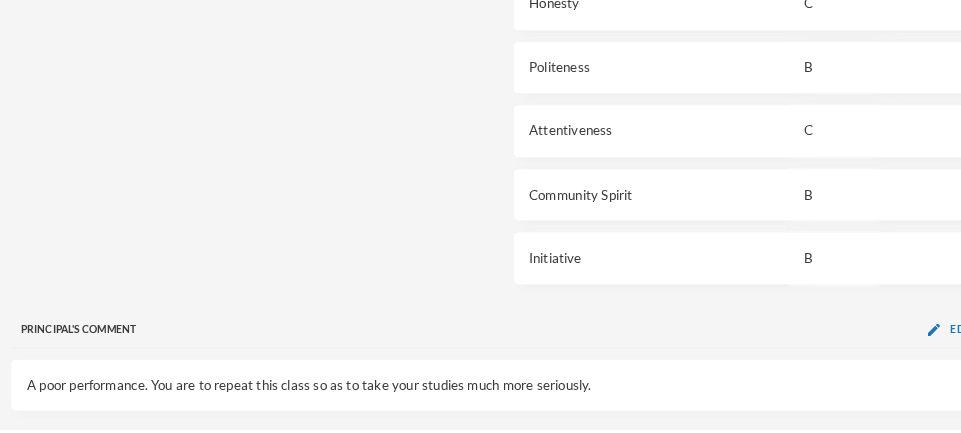 click on "Edit" at bounding box center (930, 457) 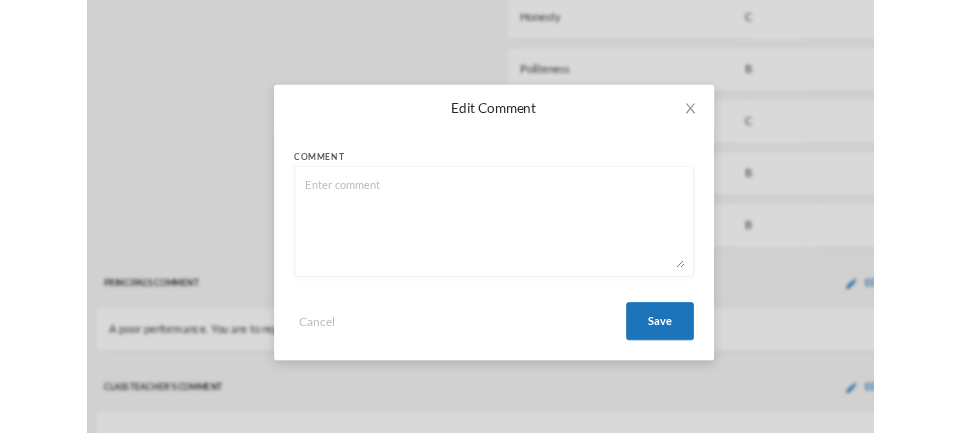 scroll, scrollTop: 1859, scrollLeft: 0, axis: vertical 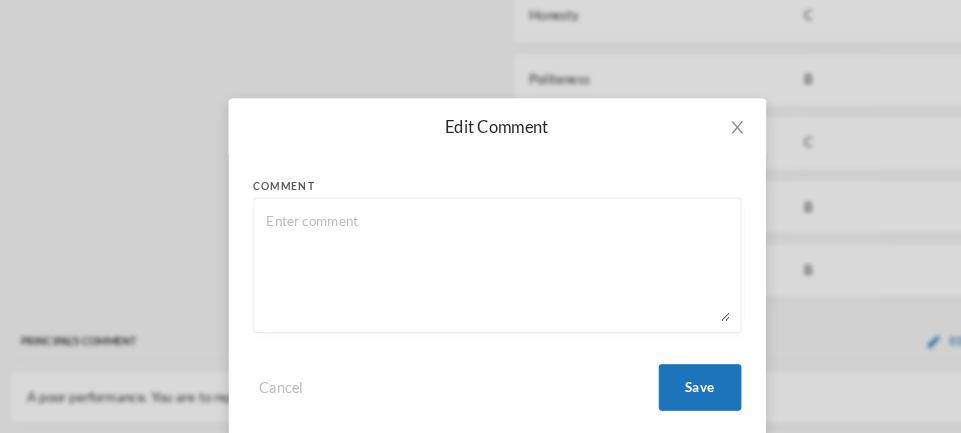 click at bounding box center [481, 261] 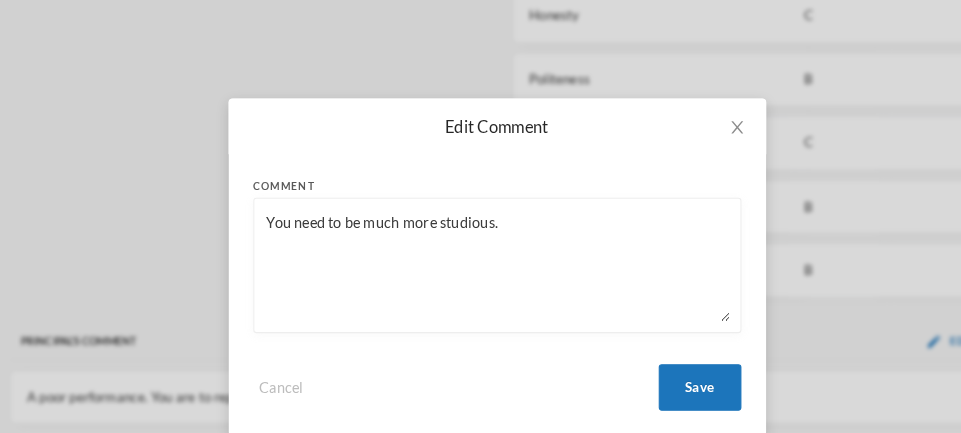 type on "You need to be much more studious." 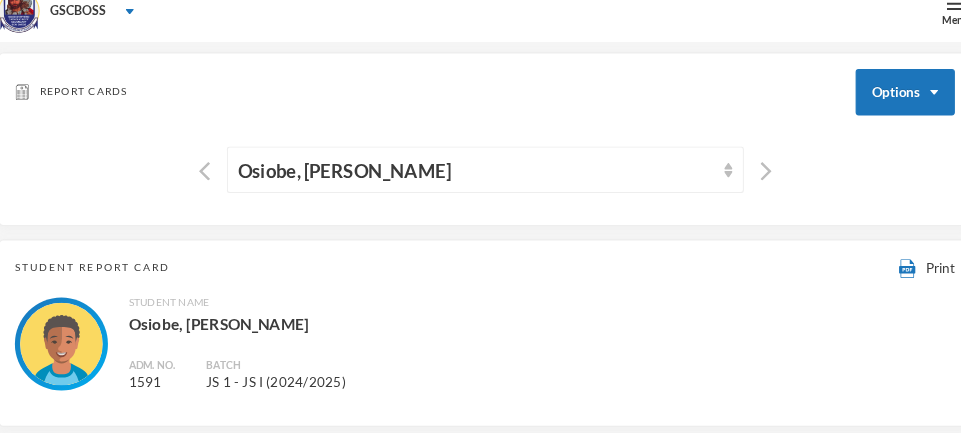 scroll, scrollTop: 0, scrollLeft: 0, axis: both 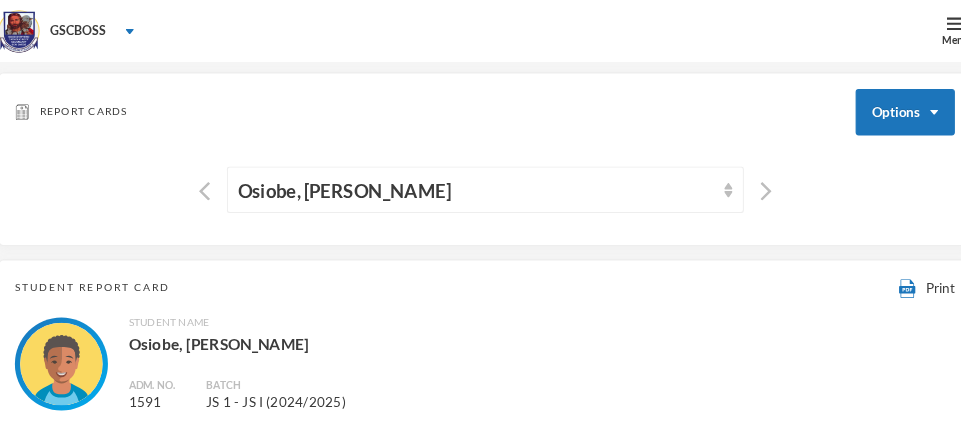 click on "Osiobe, [PERSON_NAME]" at bounding box center [472, 184] 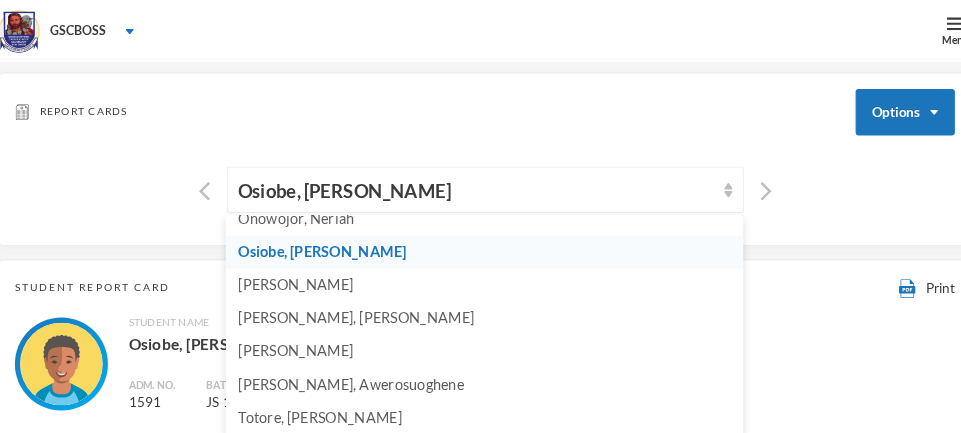 click on "Report Cards Options" at bounding box center [480, 108] 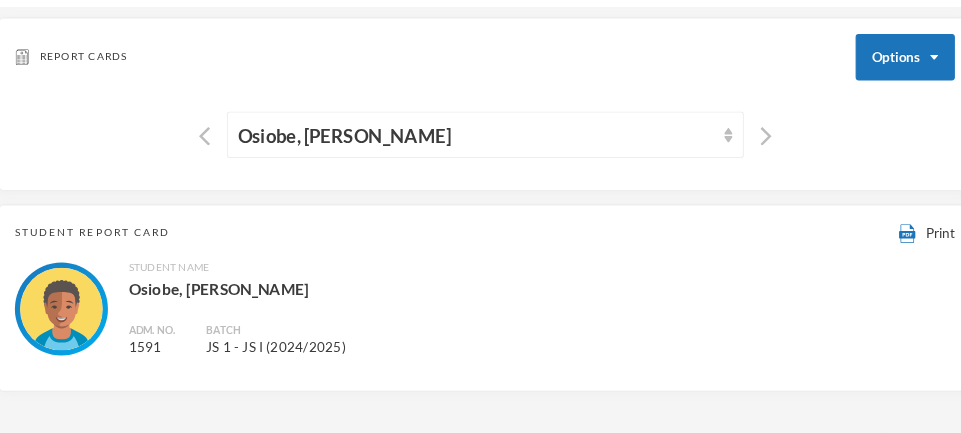 scroll, scrollTop: 40, scrollLeft: 0, axis: vertical 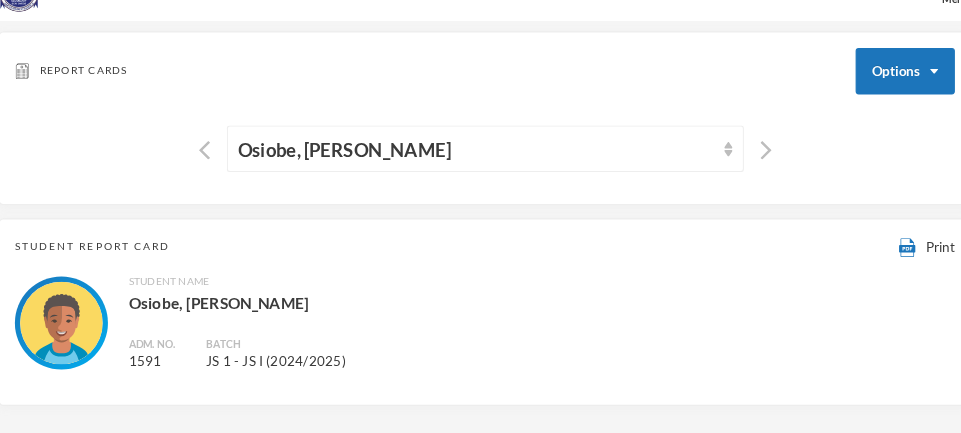 click on "Osiobe, [PERSON_NAME]" at bounding box center (481, 143) 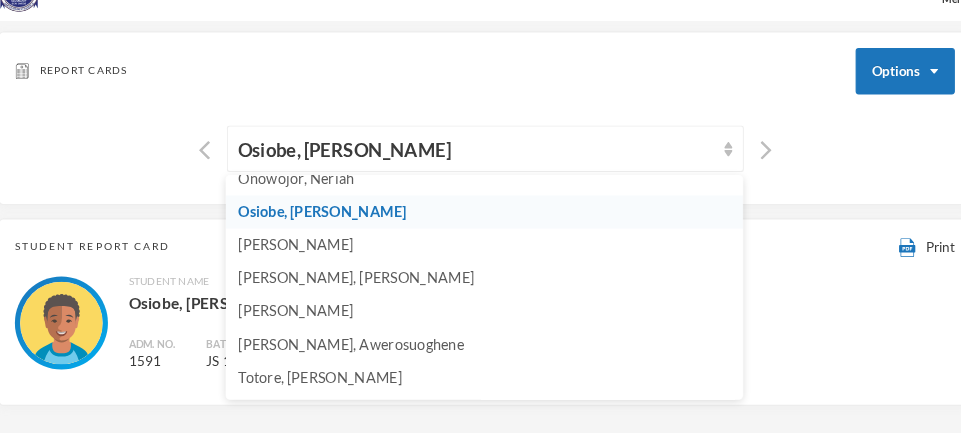 click on "[PERSON_NAME]" at bounding box center (297, 236) 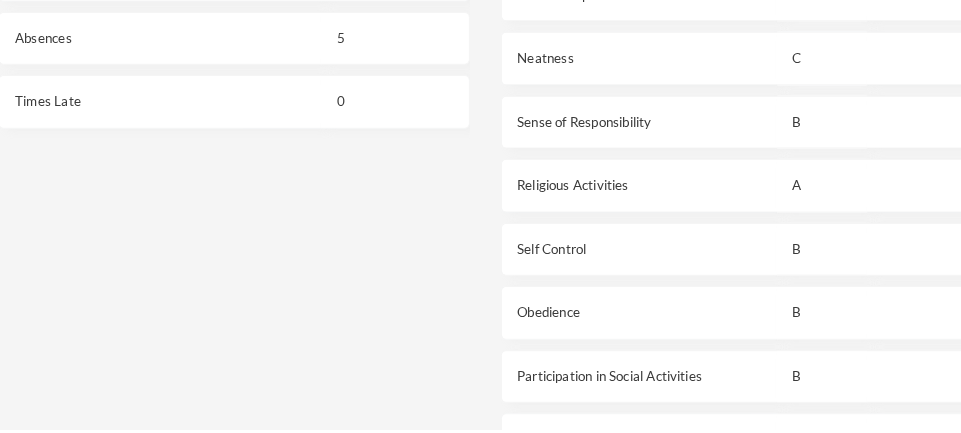 scroll, scrollTop: 1859, scrollLeft: 0, axis: vertical 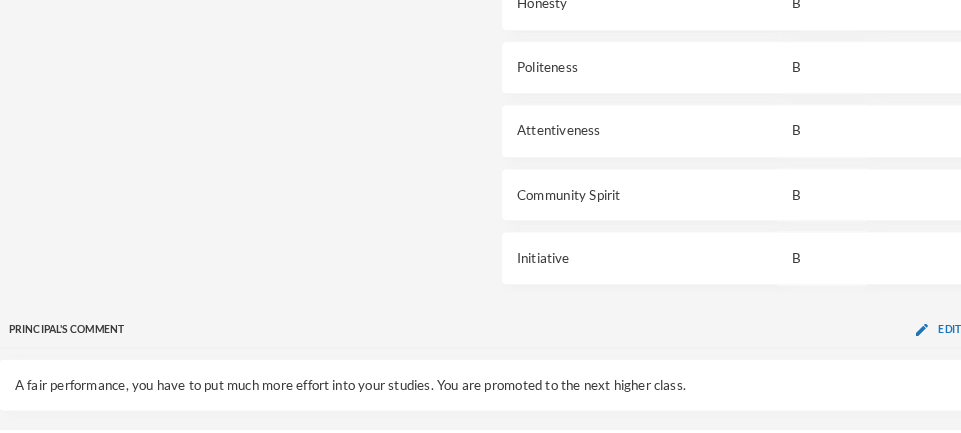 click on "Edit" at bounding box center [930, 457] 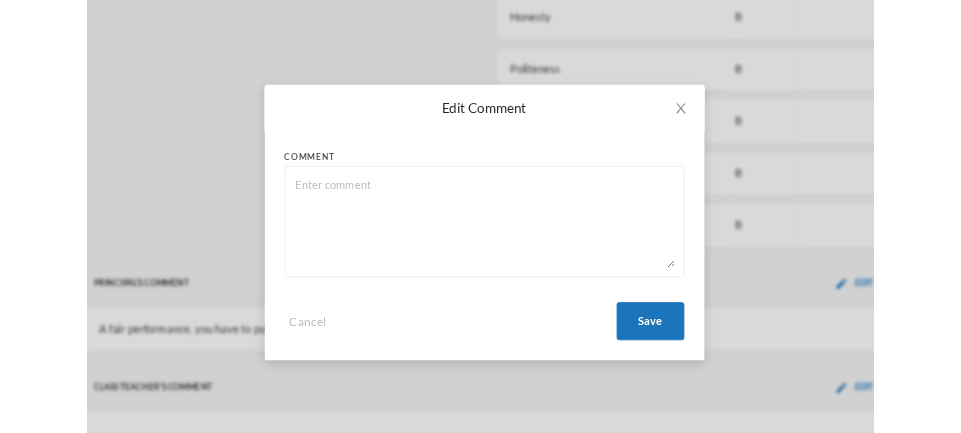 scroll, scrollTop: 1859, scrollLeft: 0, axis: vertical 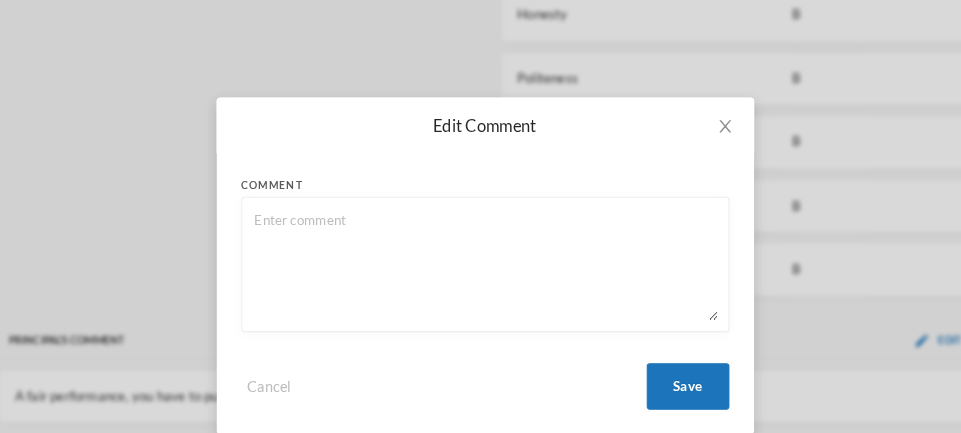 click on "Comment Cancel Save" at bounding box center (481, 290) 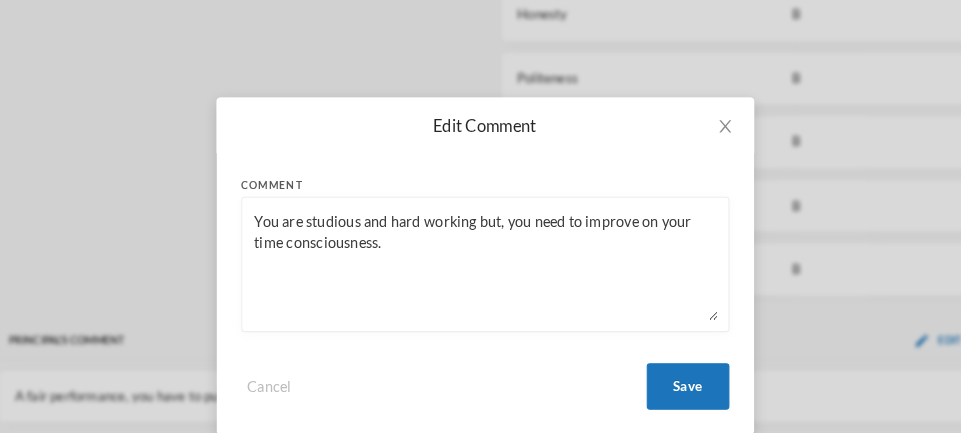 type on "You are studious and hard working but, you need to improve on your time consciousness." 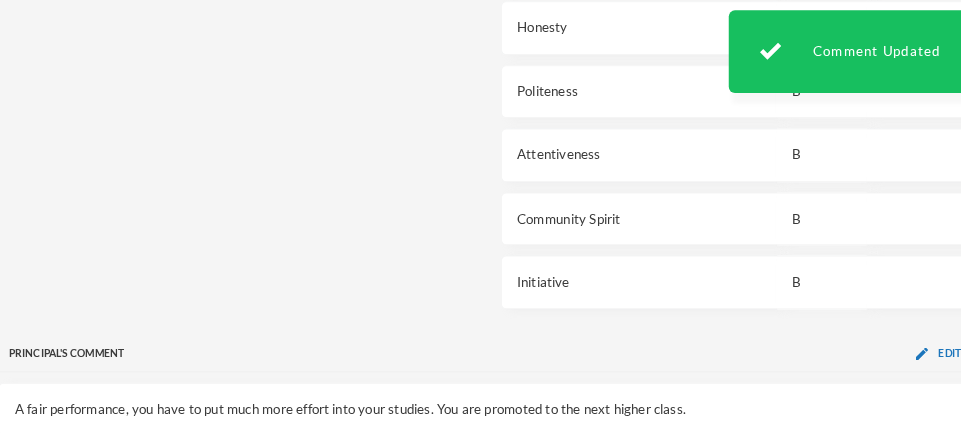 scroll, scrollTop: 0, scrollLeft: 0, axis: both 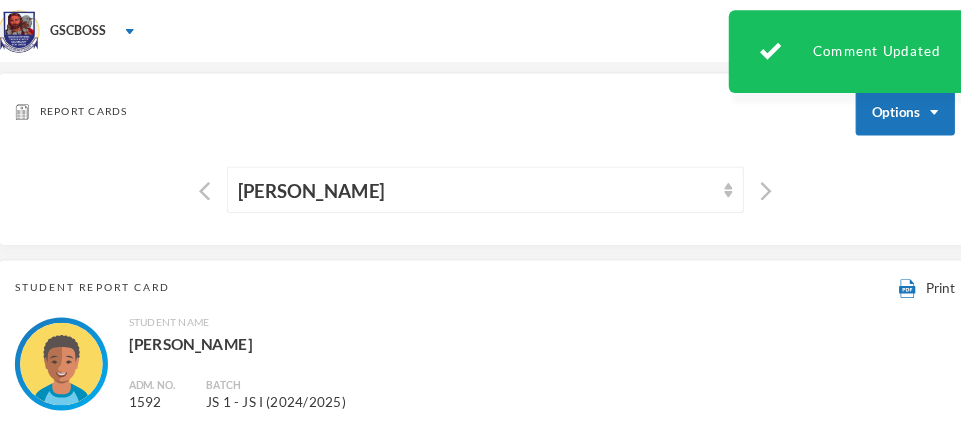 click on "[PERSON_NAME]" at bounding box center [481, 183] 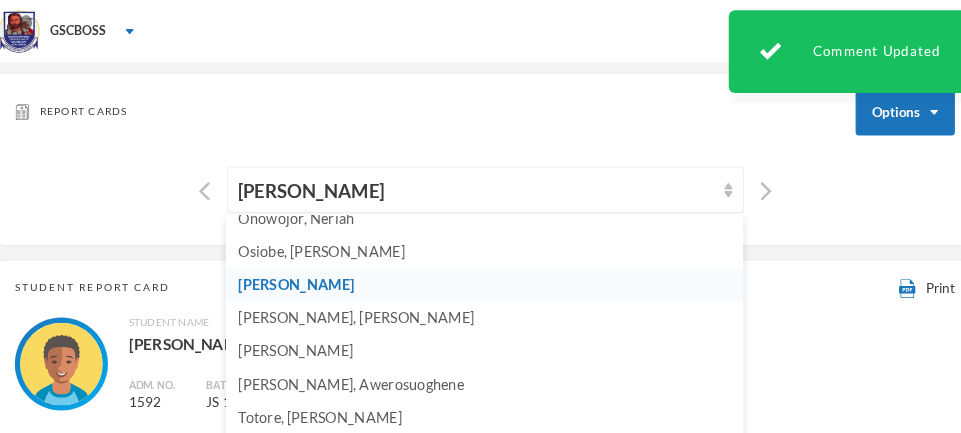 scroll, scrollTop: 479, scrollLeft: 0, axis: vertical 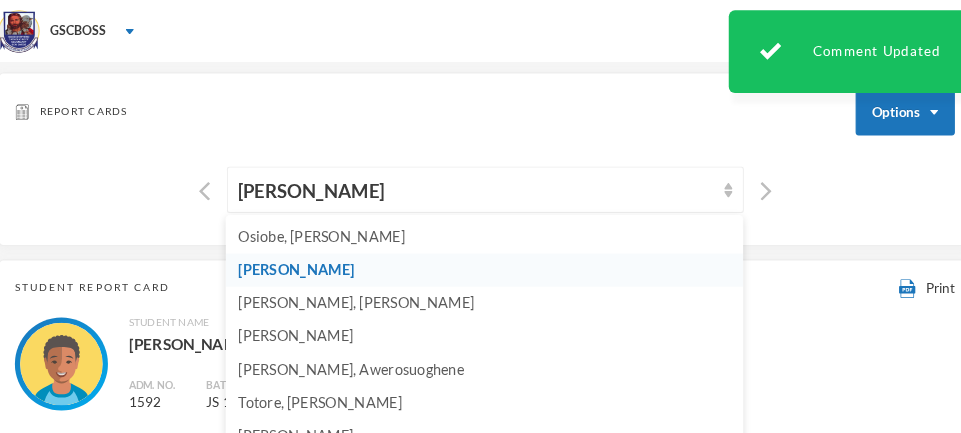 click on "[PERSON_NAME], [PERSON_NAME]" at bounding box center (356, 292) 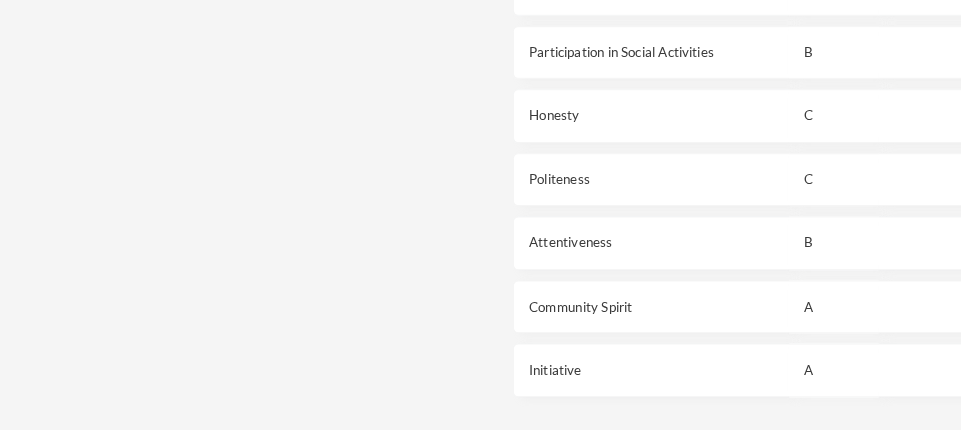 scroll, scrollTop: 1859, scrollLeft: 0, axis: vertical 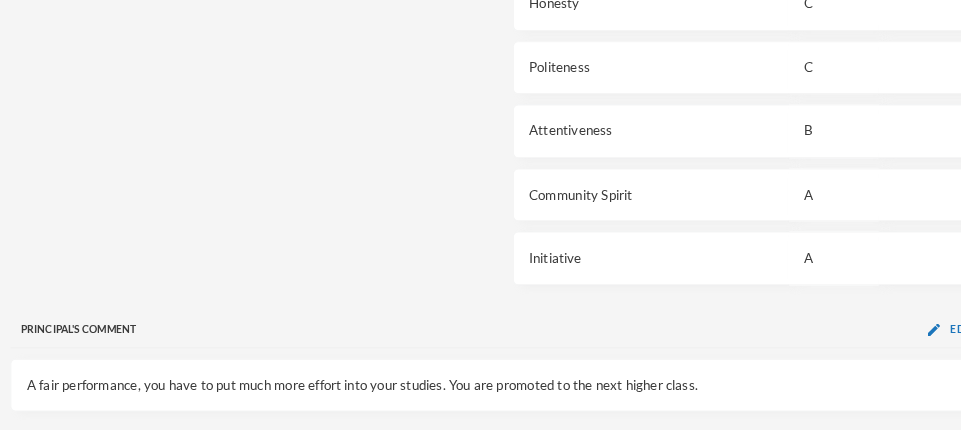click on "Edit" at bounding box center [930, 457] 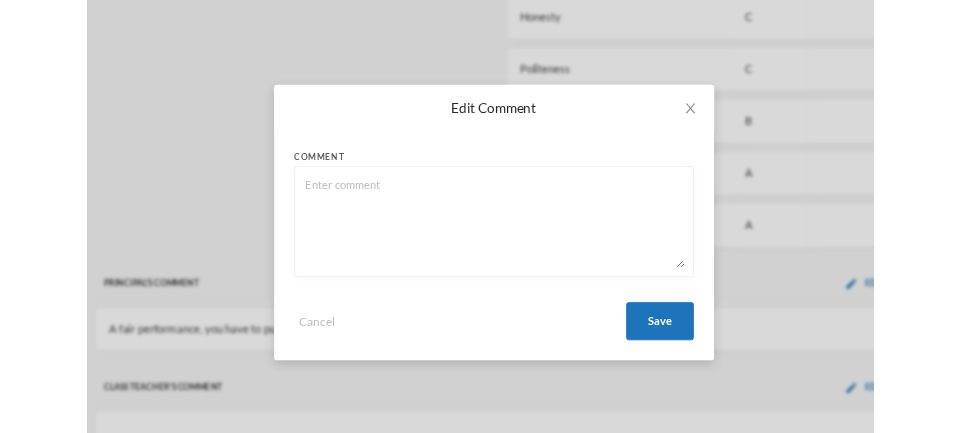 scroll, scrollTop: 1859, scrollLeft: 0, axis: vertical 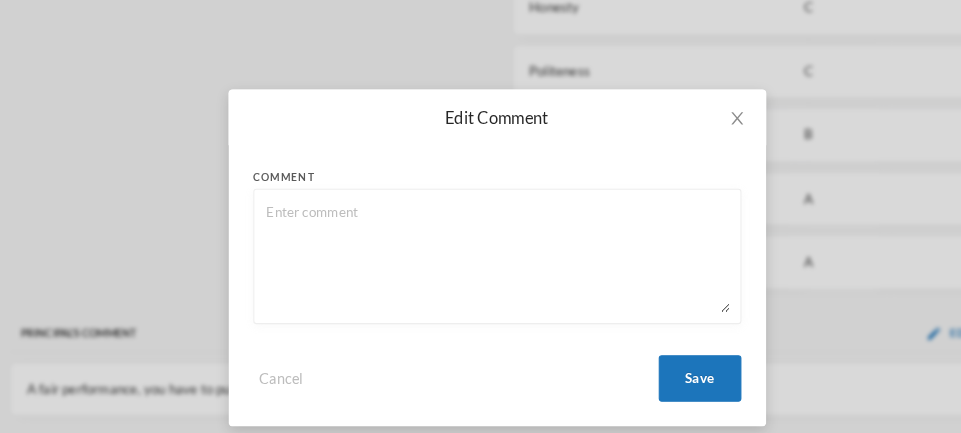 click at bounding box center [481, 261] 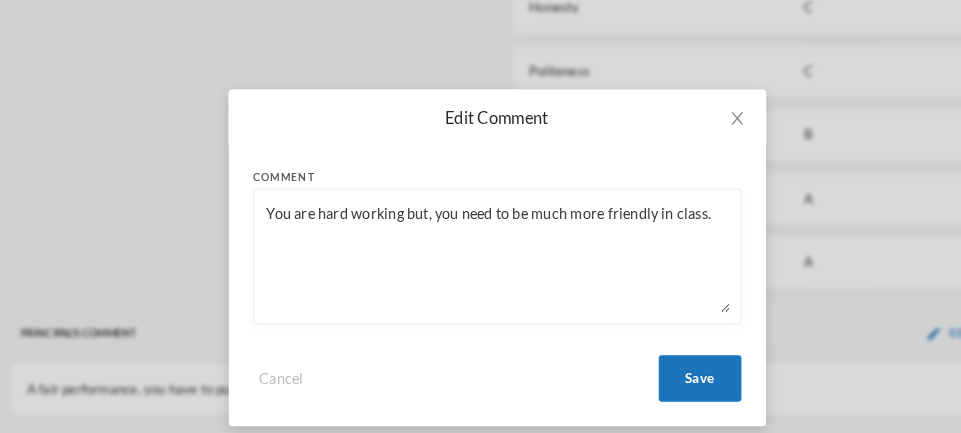 type on "You are hard working but, you need to be much more friendly in class." 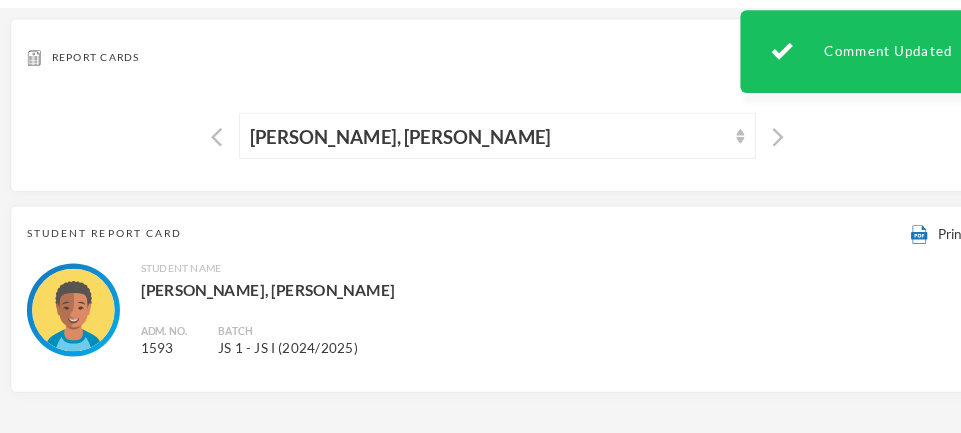 scroll, scrollTop: 46, scrollLeft: 0, axis: vertical 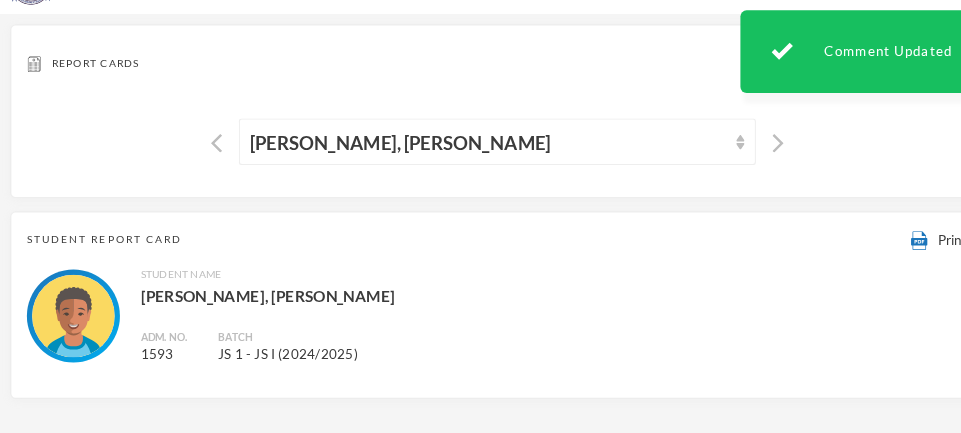 click on "[PERSON_NAME], [PERSON_NAME]" at bounding box center [481, 137] 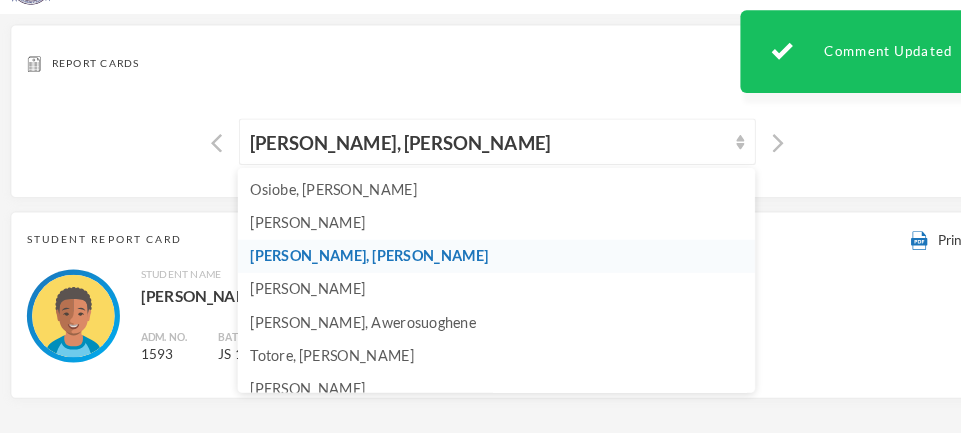 click on "[PERSON_NAME]" at bounding box center [297, 279] 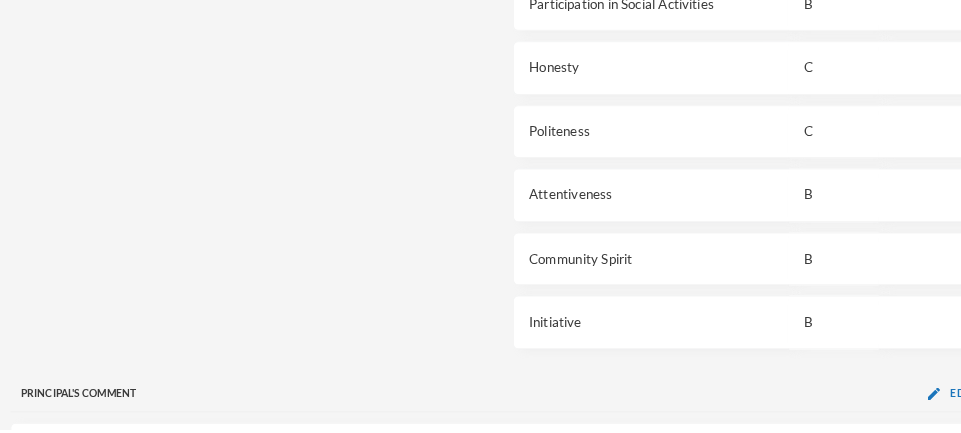scroll, scrollTop: 1859, scrollLeft: 0, axis: vertical 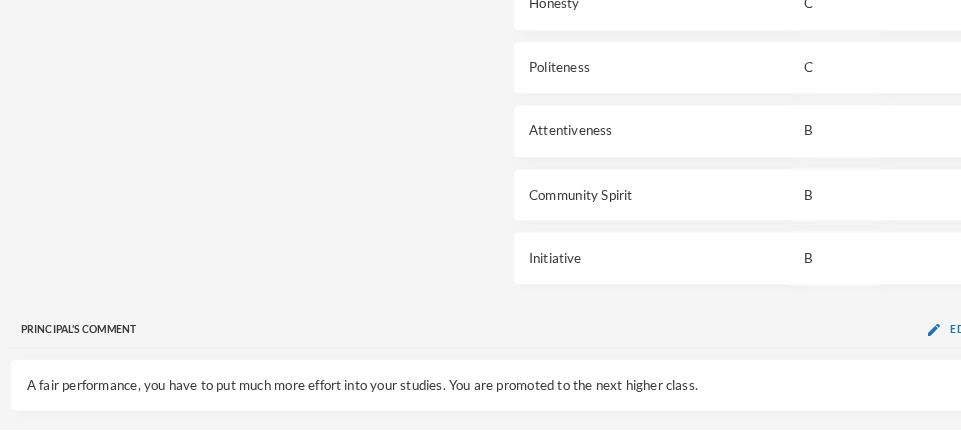 click on "Edit" at bounding box center [930, 457] 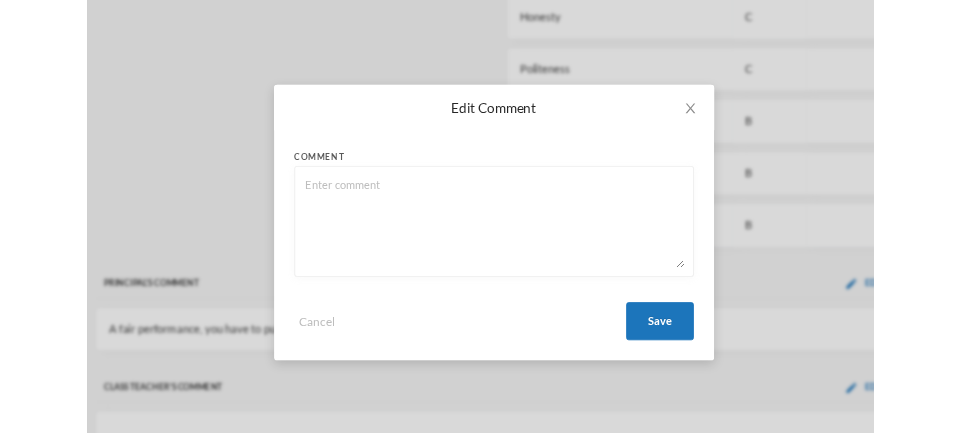 scroll, scrollTop: 1859, scrollLeft: 0, axis: vertical 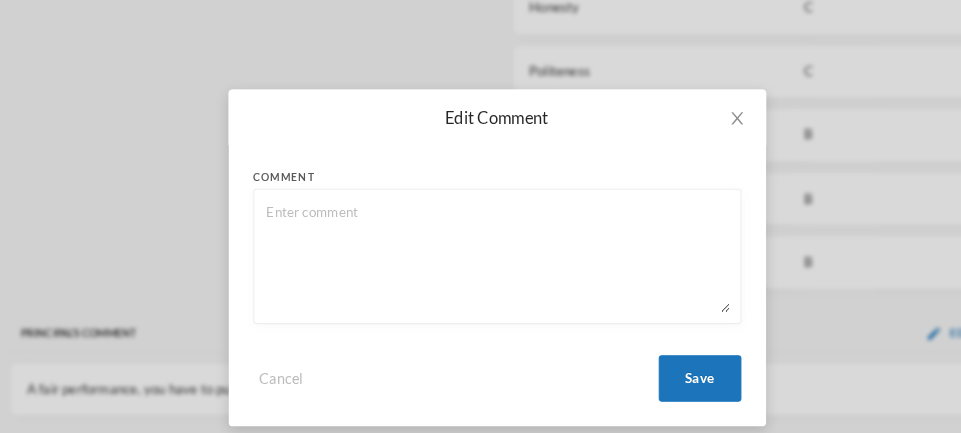 click at bounding box center (481, 261) 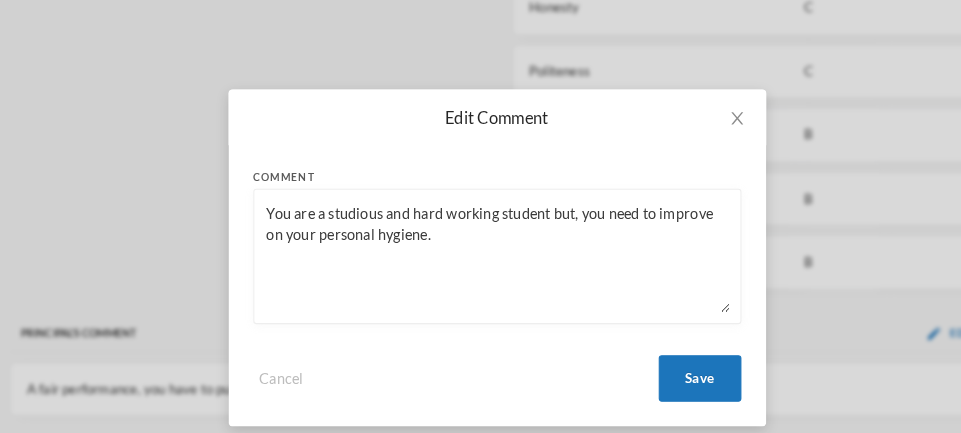 type on "You are a studious and hard working student but, you need to improve on your personal hygiene." 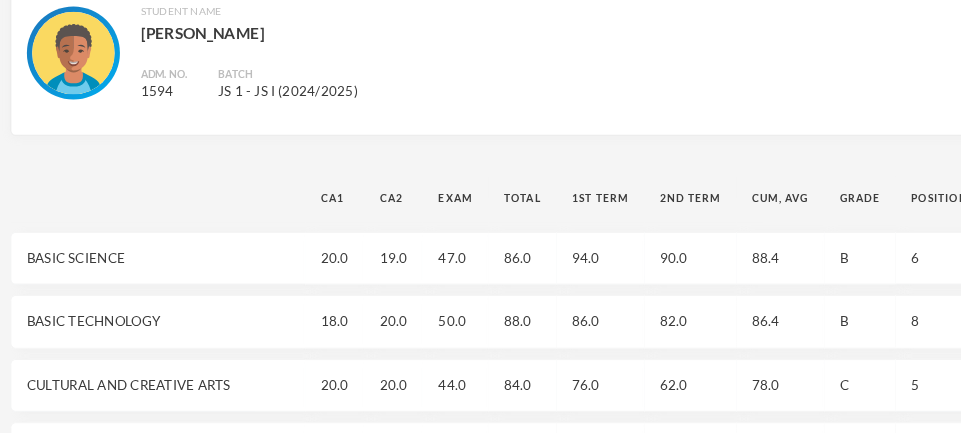 scroll, scrollTop: 0, scrollLeft: 0, axis: both 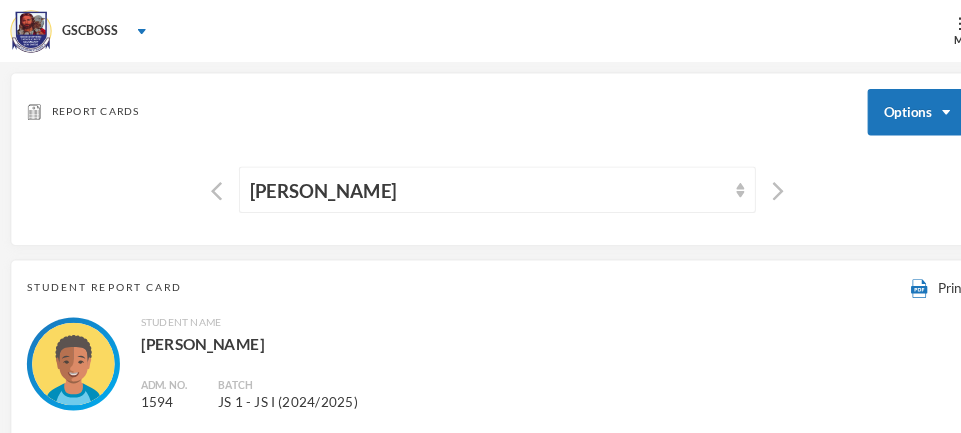 click on "[PERSON_NAME]" at bounding box center (481, 183) 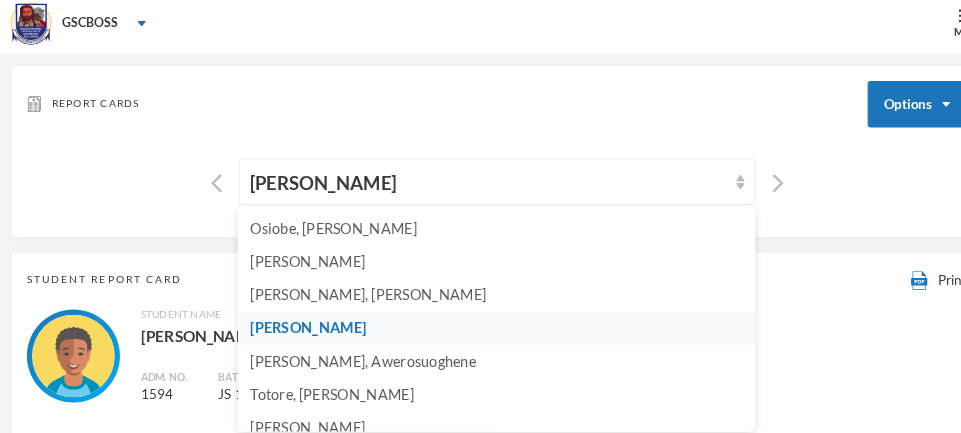 click on "[PERSON_NAME], Awerosuoghene" at bounding box center [351, 356] 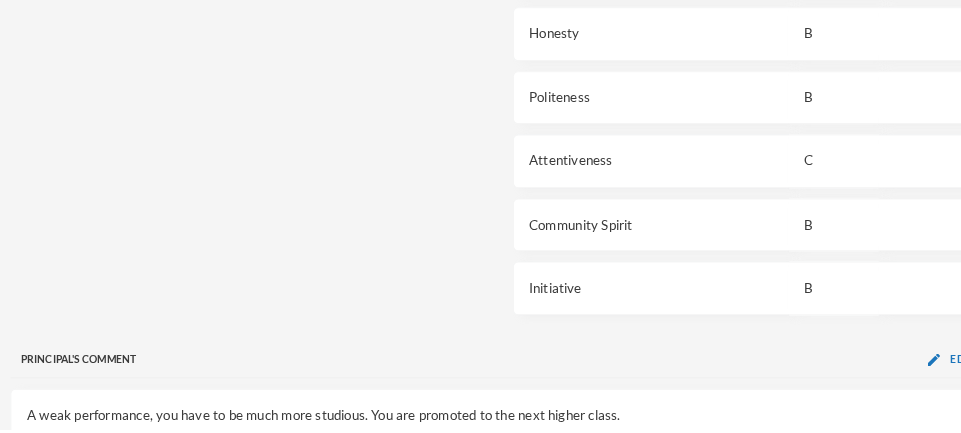 scroll, scrollTop: 1859, scrollLeft: 0, axis: vertical 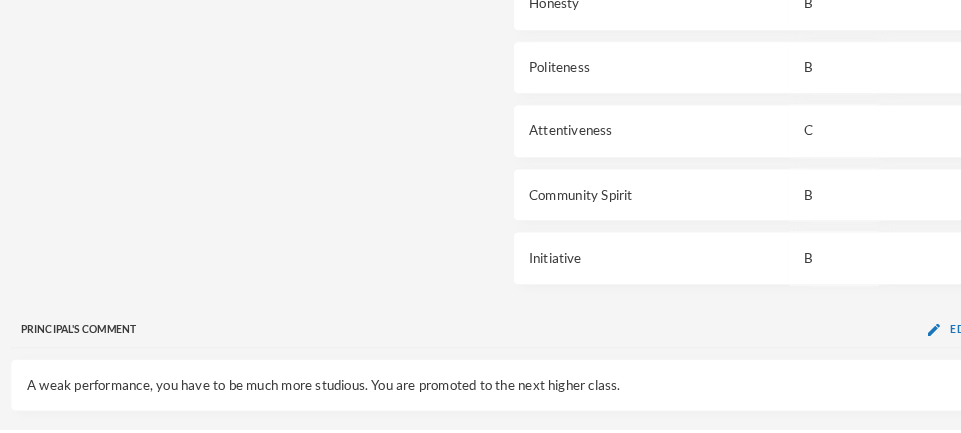 click at bounding box center [903, 459] 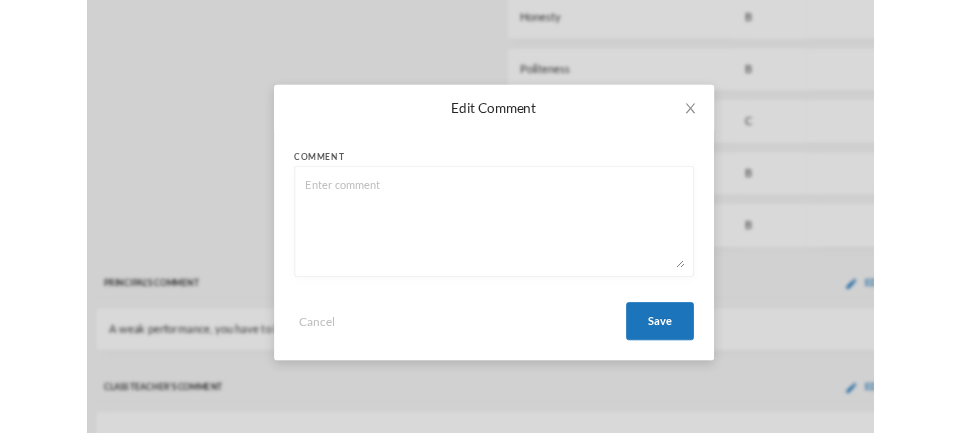 scroll, scrollTop: 1859, scrollLeft: 0, axis: vertical 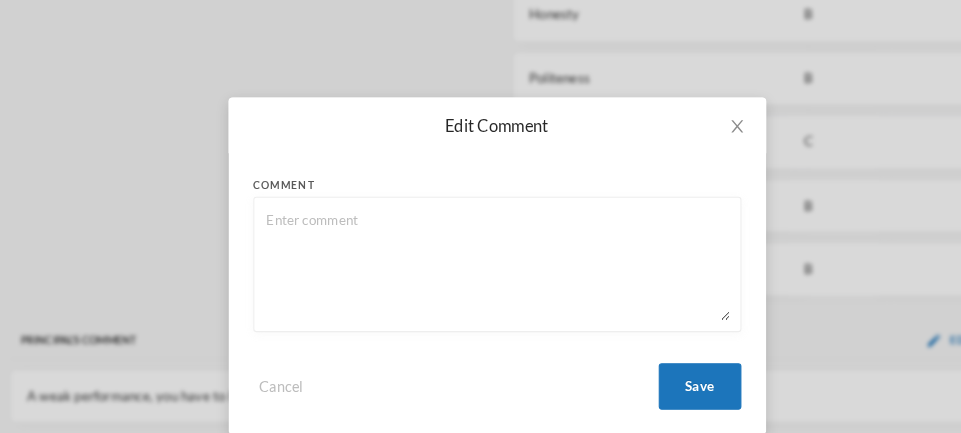 click on "Comment Cancel Save" at bounding box center [481, 290] 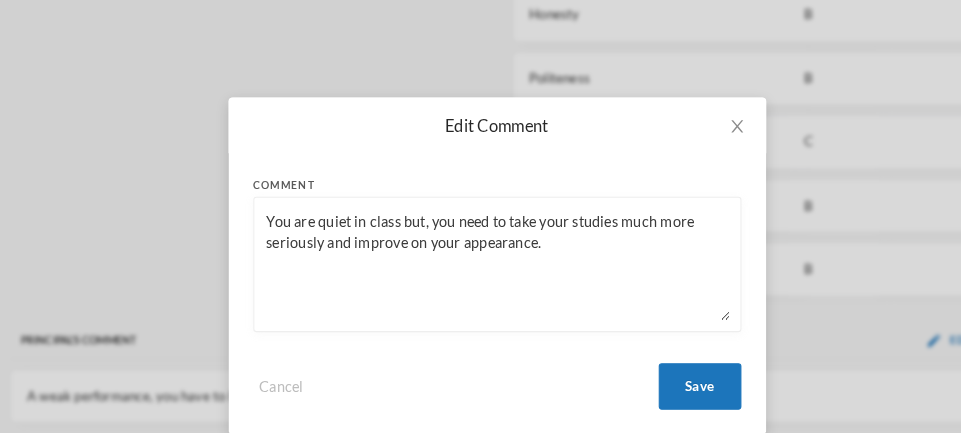 type on "You are quiet in class but, you need to take your studies much more seriously and improve on your appearance." 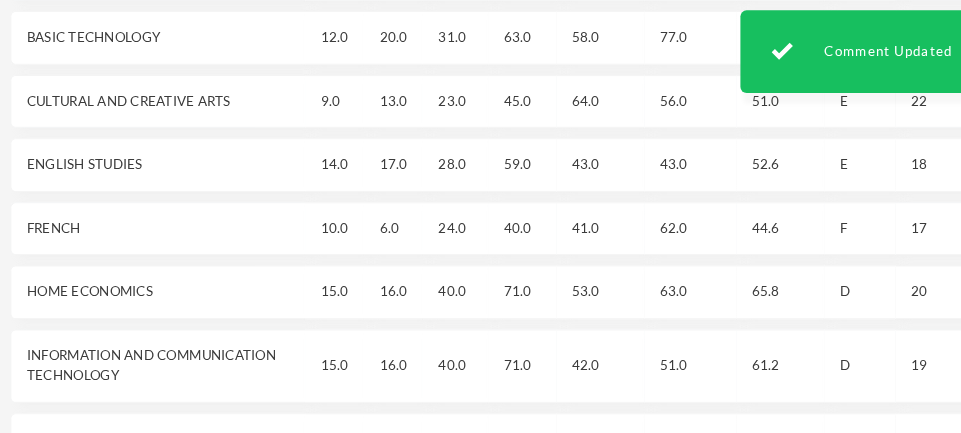 scroll, scrollTop: 0, scrollLeft: 0, axis: both 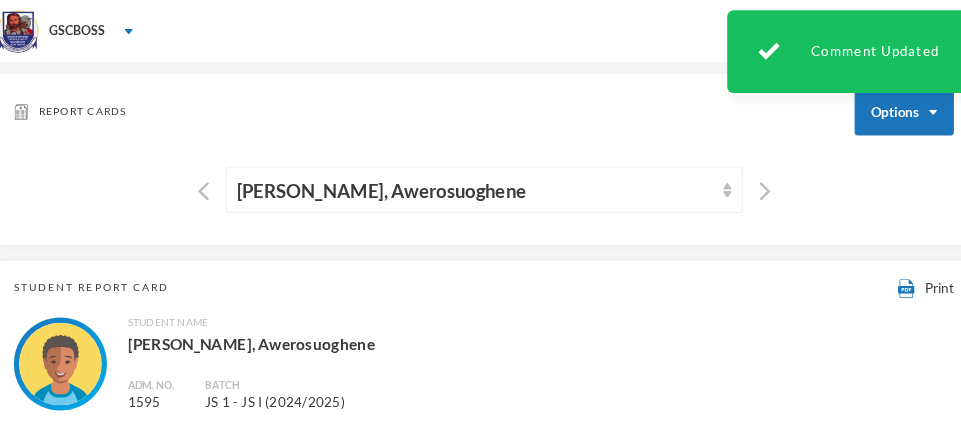 click at bounding box center (716, 184) 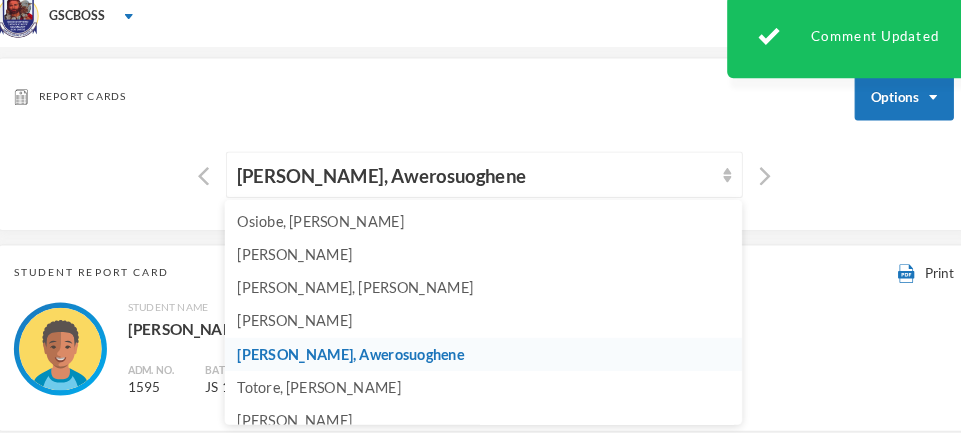 scroll, scrollTop: 7, scrollLeft: 0, axis: vertical 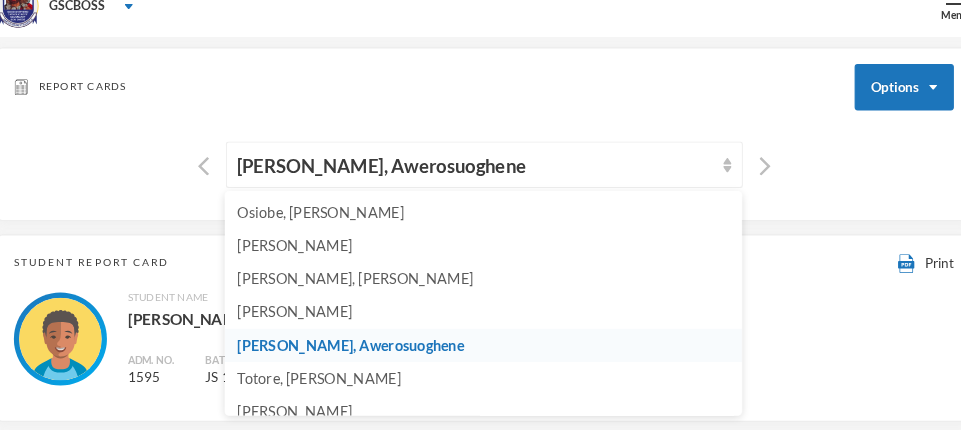 click on "Totore, [PERSON_NAME]" at bounding box center (321, 382) 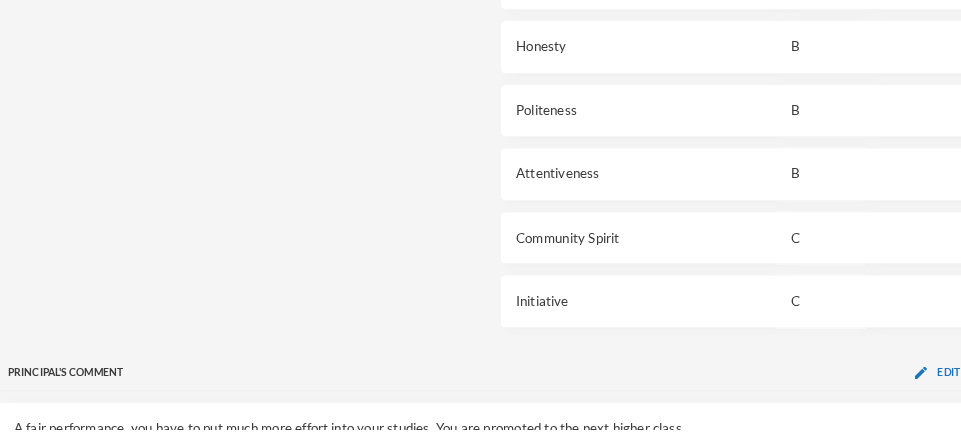 scroll, scrollTop: 1859, scrollLeft: 0, axis: vertical 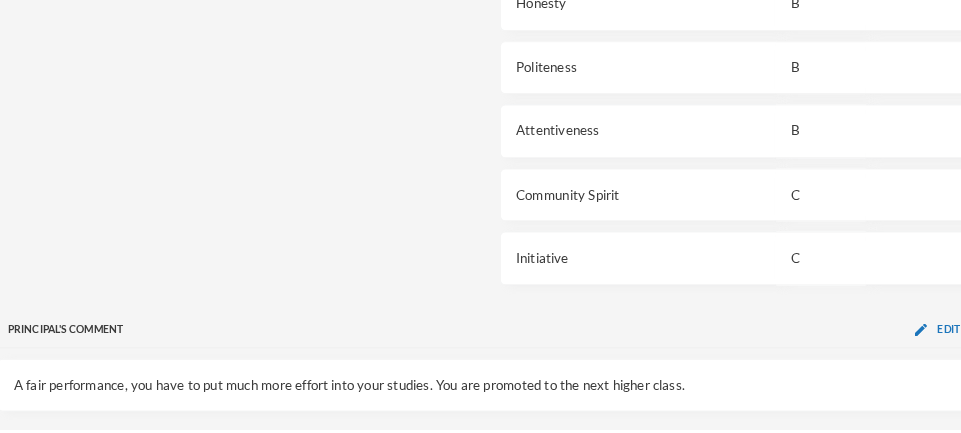 click on "Edit" at bounding box center (930, 457) 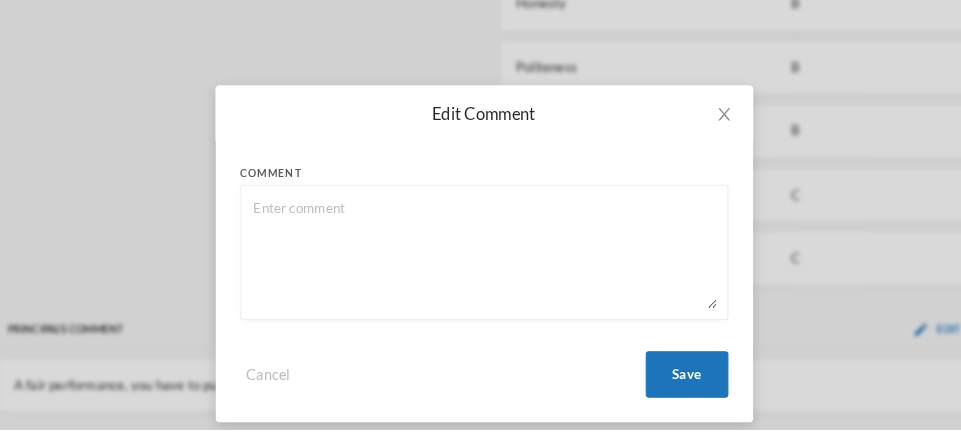 scroll, scrollTop: 1859, scrollLeft: 0, axis: vertical 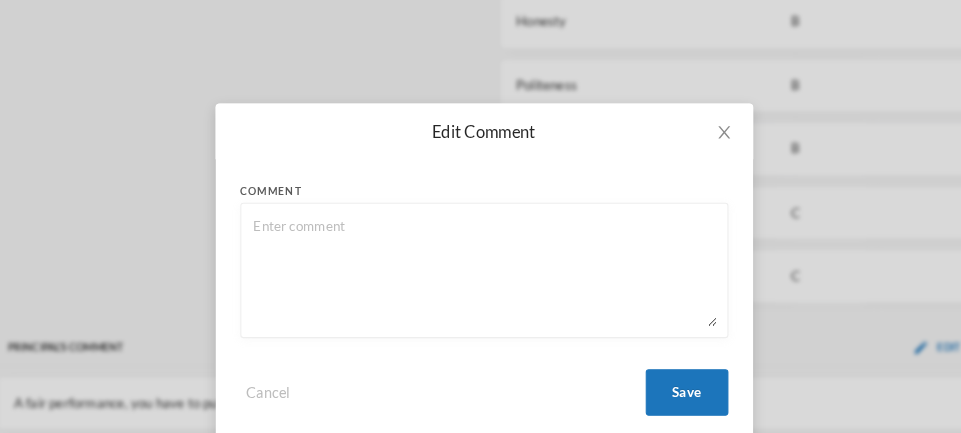 click on "Comment Cancel Save" at bounding box center (481, 290) 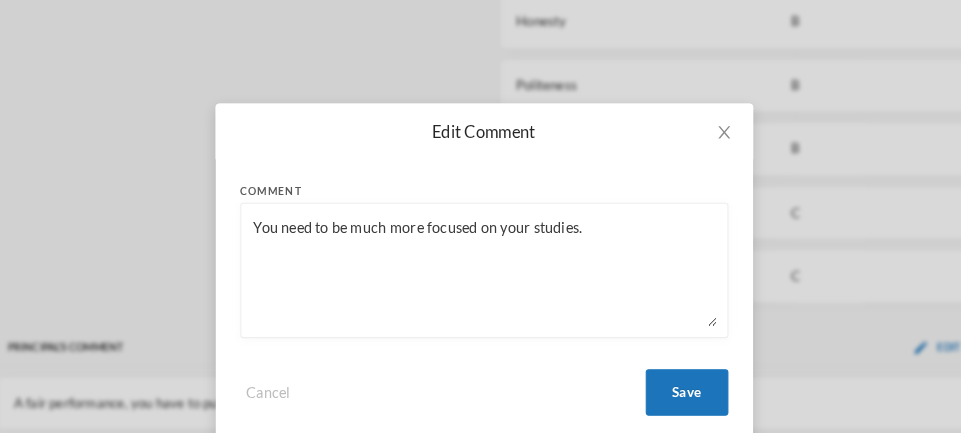 type on "You need to be much more focused on your studies." 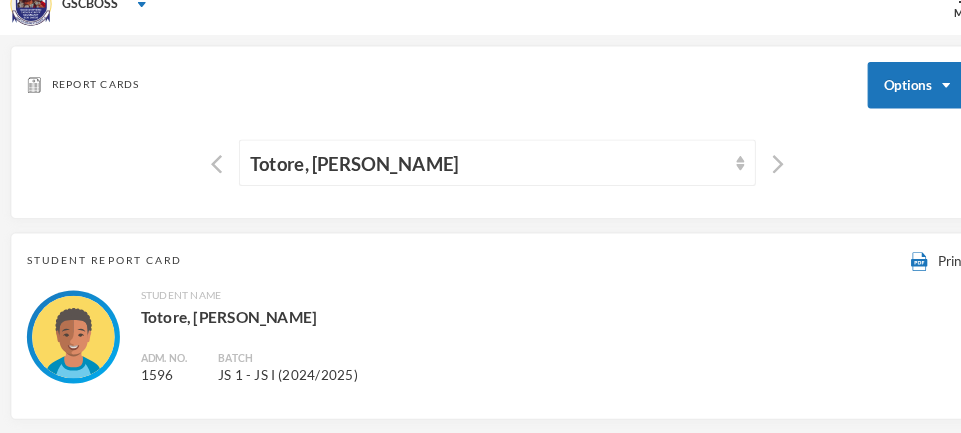 scroll, scrollTop: 0, scrollLeft: 0, axis: both 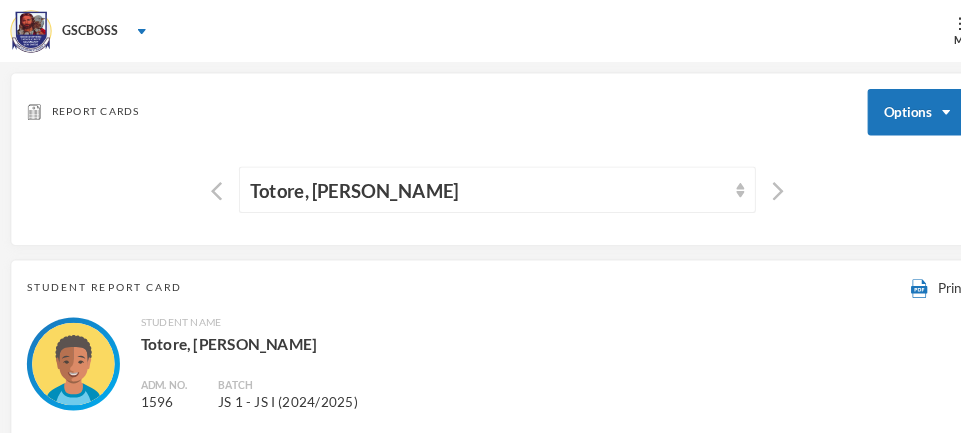 click on "Totore, [PERSON_NAME]" at bounding box center [481, 183] 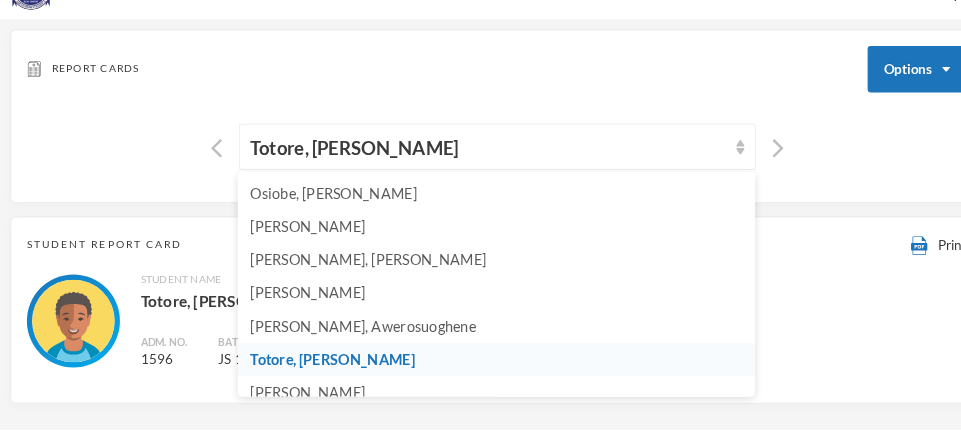 scroll, scrollTop: 27, scrollLeft: 0, axis: vertical 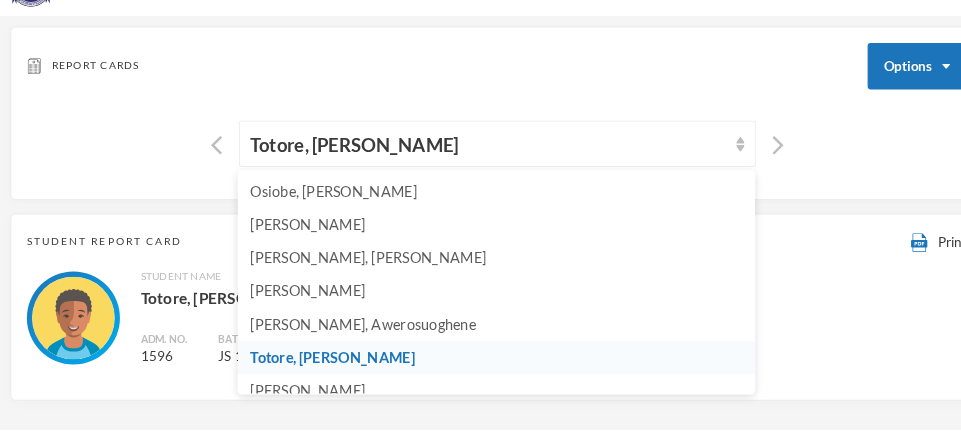 click on "[PERSON_NAME]" at bounding box center [480, 395] 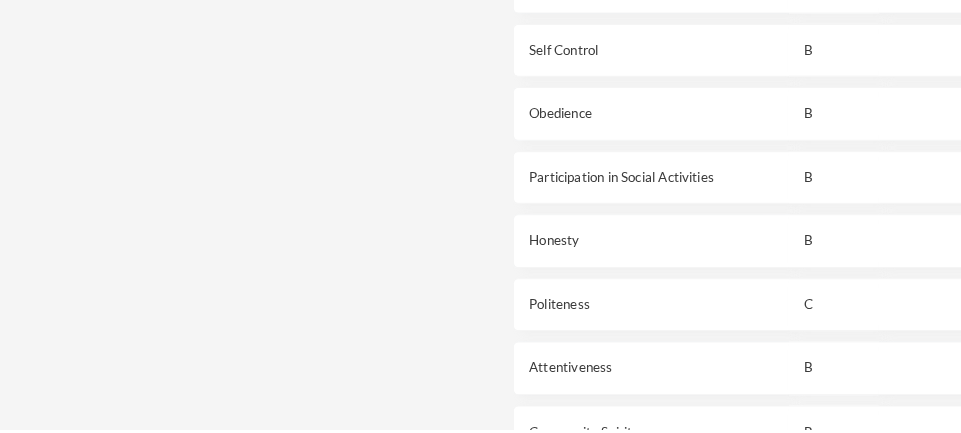 scroll, scrollTop: 1859, scrollLeft: 0, axis: vertical 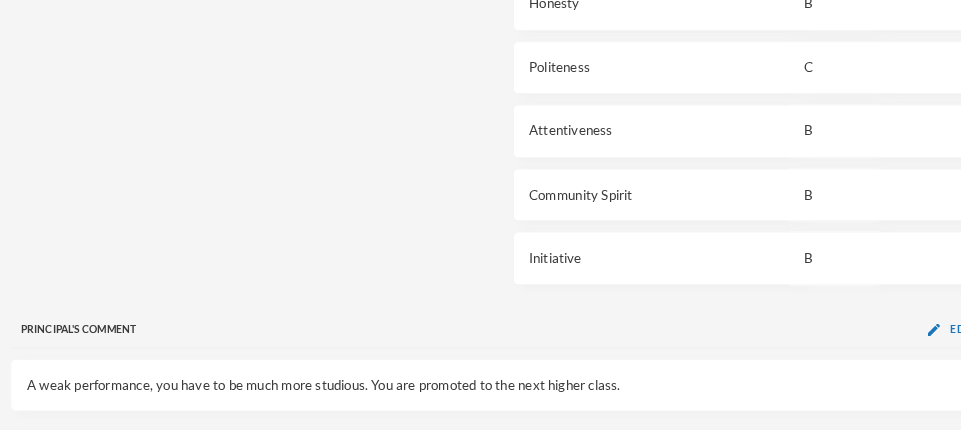 click at bounding box center [903, 459] 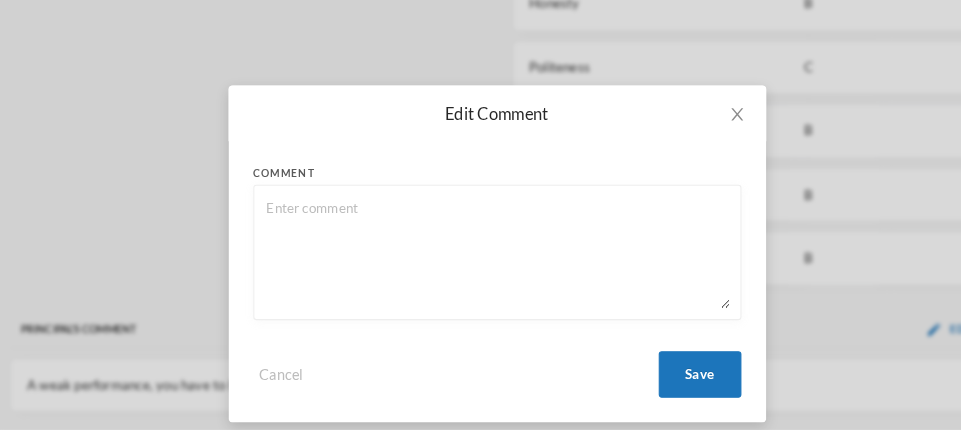 click at bounding box center (481, 261) 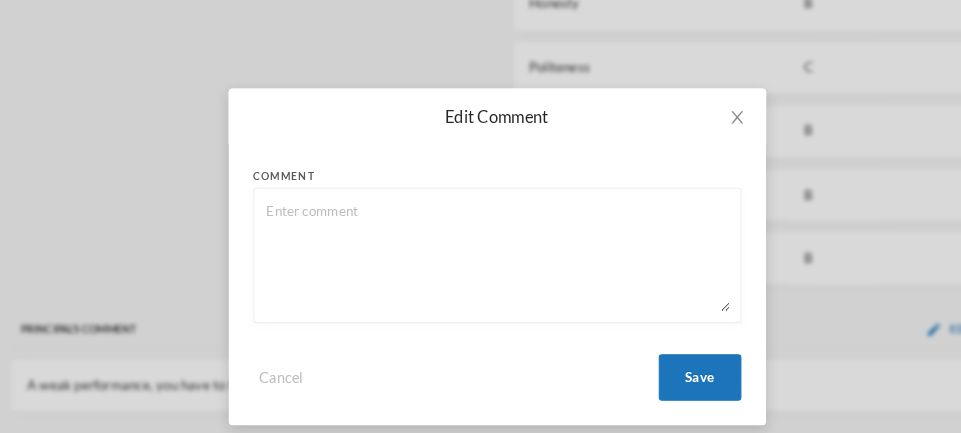 scroll, scrollTop: 1863, scrollLeft: 0, axis: vertical 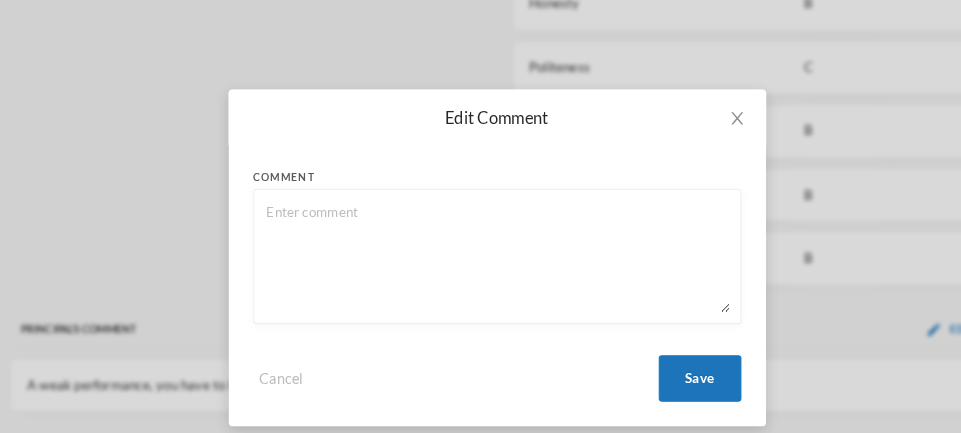 click at bounding box center (481, 261) 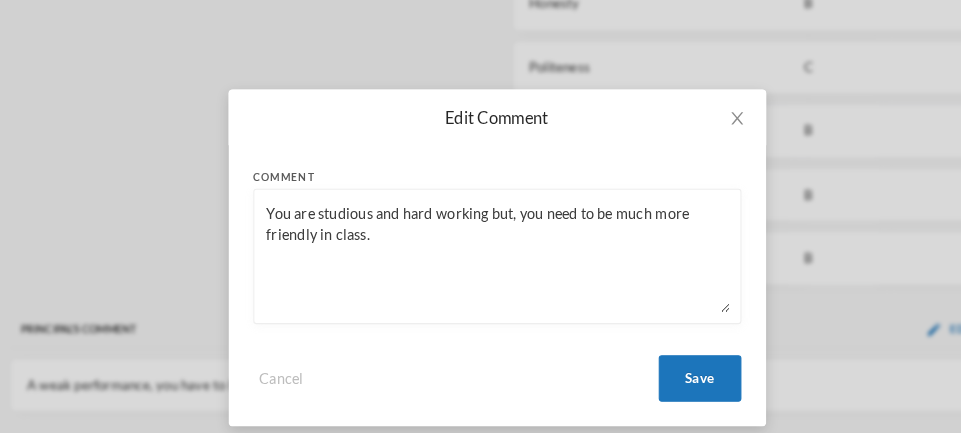 type on "You are studious and hard working but, you need to be much more friendly in class." 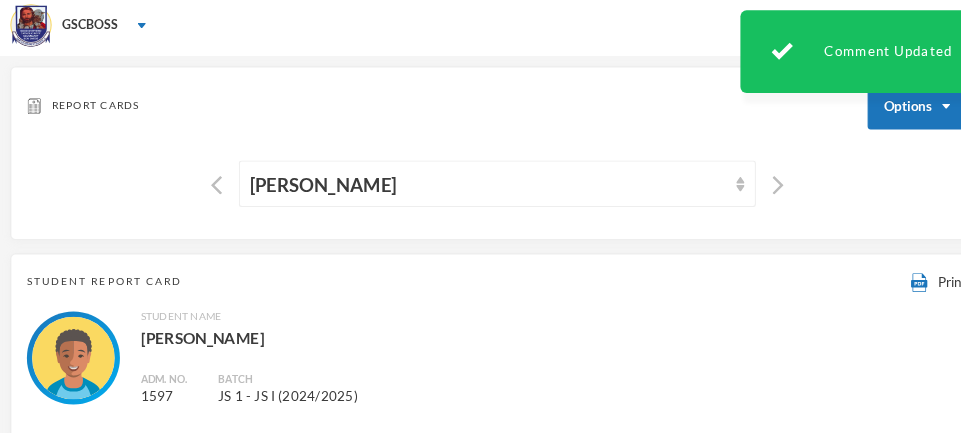 scroll, scrollTop: 0, scrollLeft: 0, axis: both 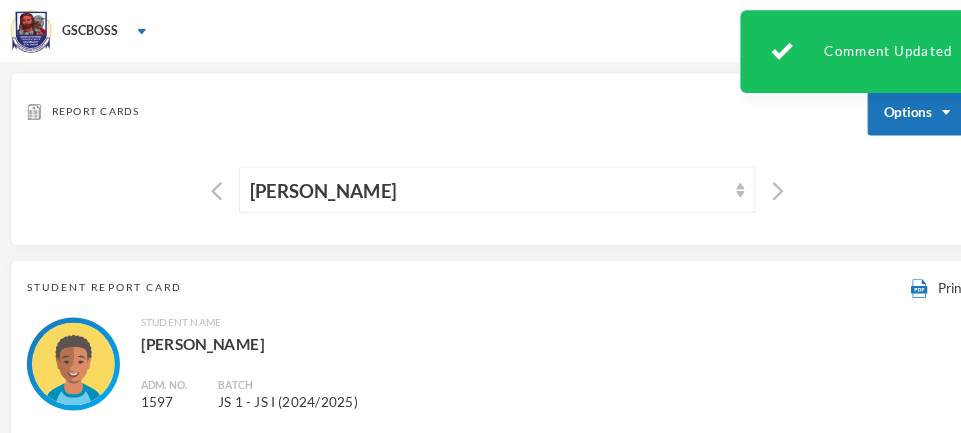 click on "[PERSON_NAME]" at bounding box center (481, 183) 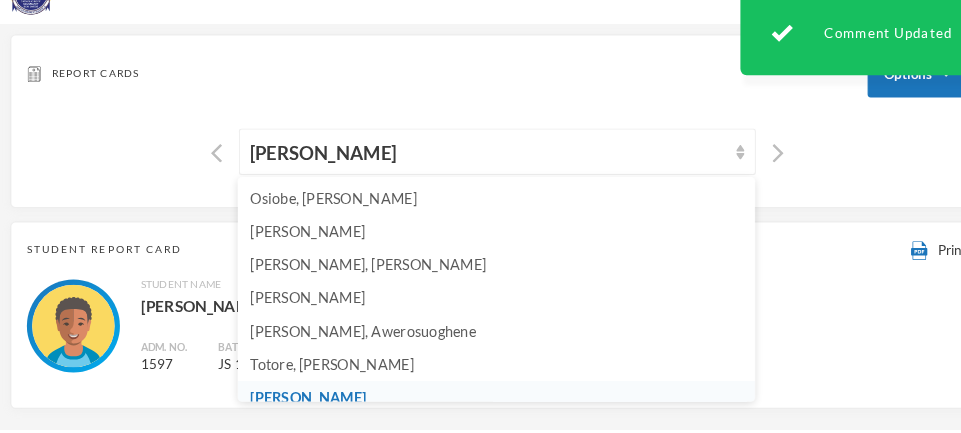 scroll, scrollTop: 31, scrollLeft: 0, axis: vertical 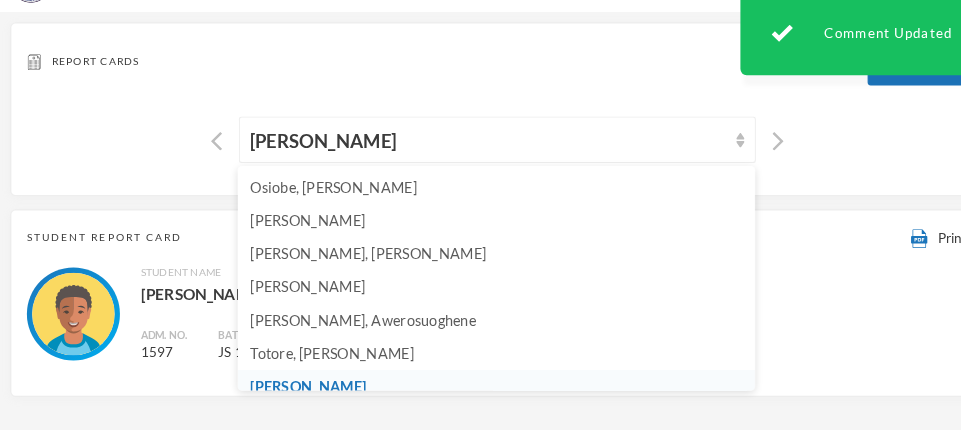 click on "[US_STATE], Rain Osioghene" at bounding box center (328, 422) 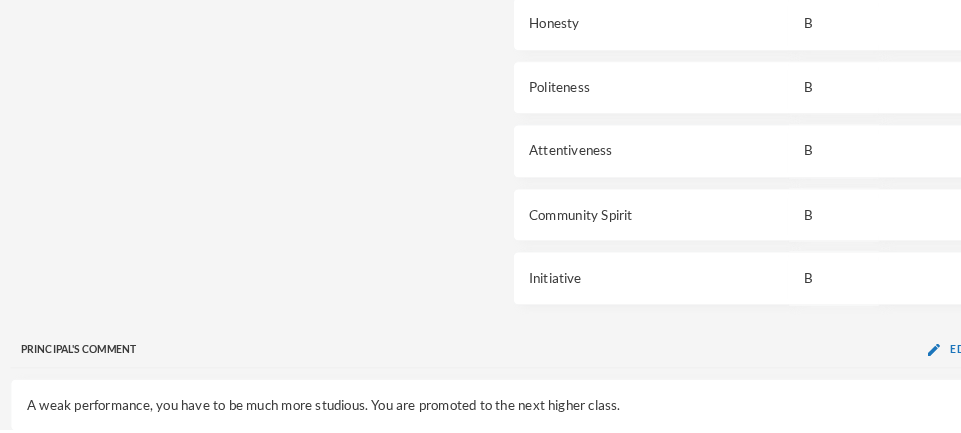 scroll, scrollTop: 1859, scrollLeft: 0, axis: vertical 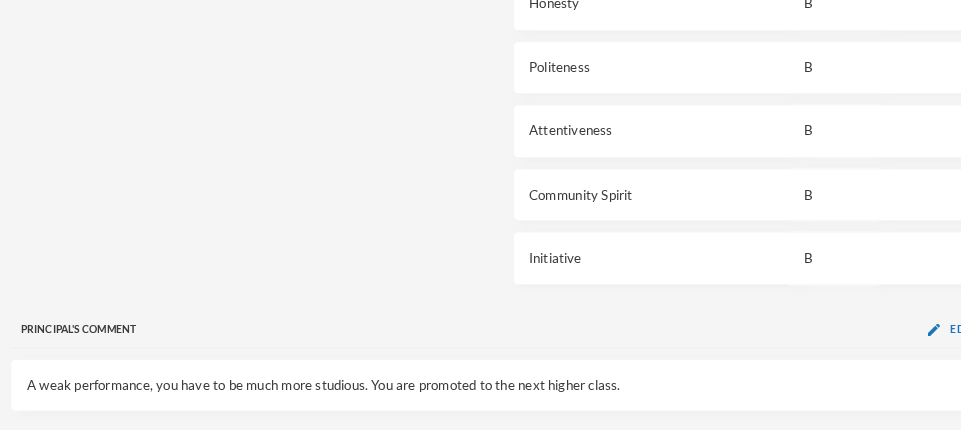 click on "Edit" at bounding box center [930, 457] 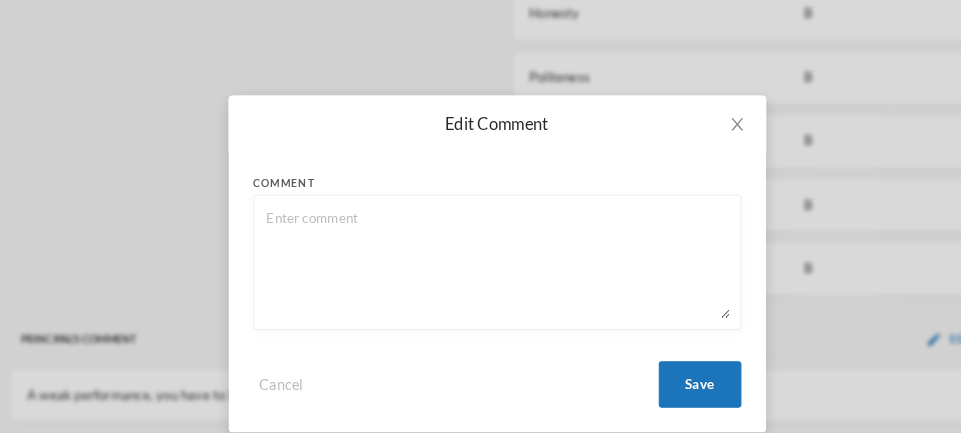 scroll, scrollTop: 1859, scrollLeft: 0, axis: vertical 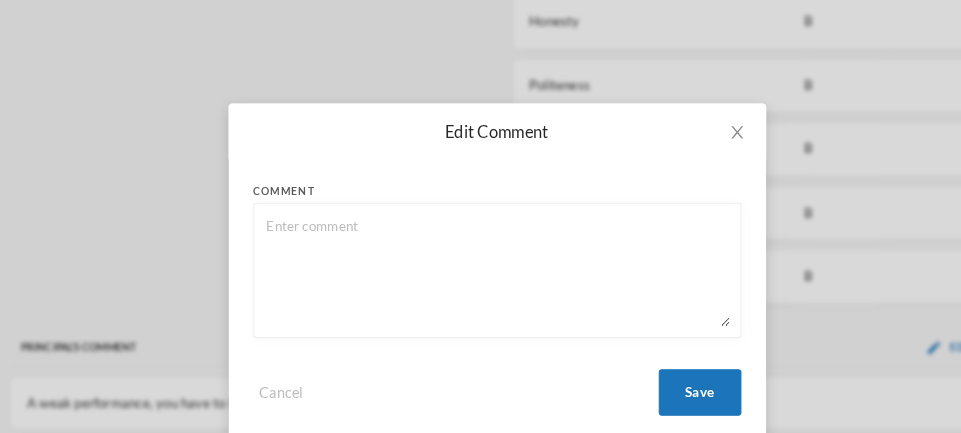 click at bounding box center (481, 261) 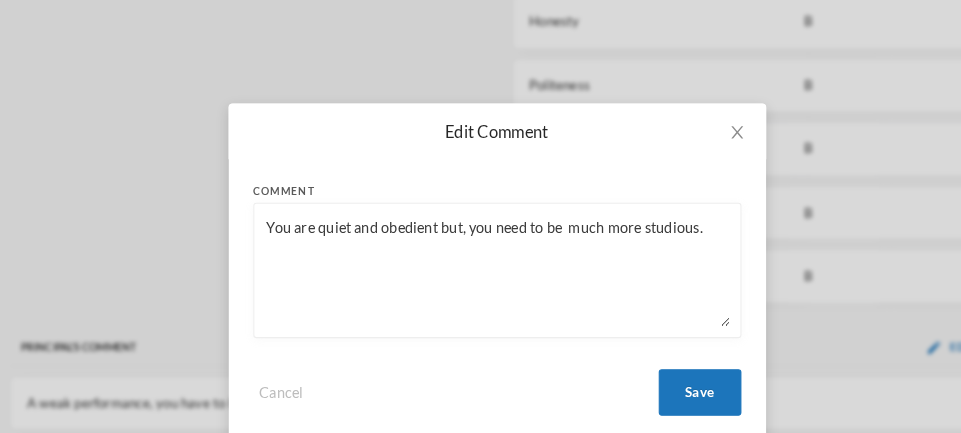 type on "You are quiet and obedient but, you need to be  much more studious." 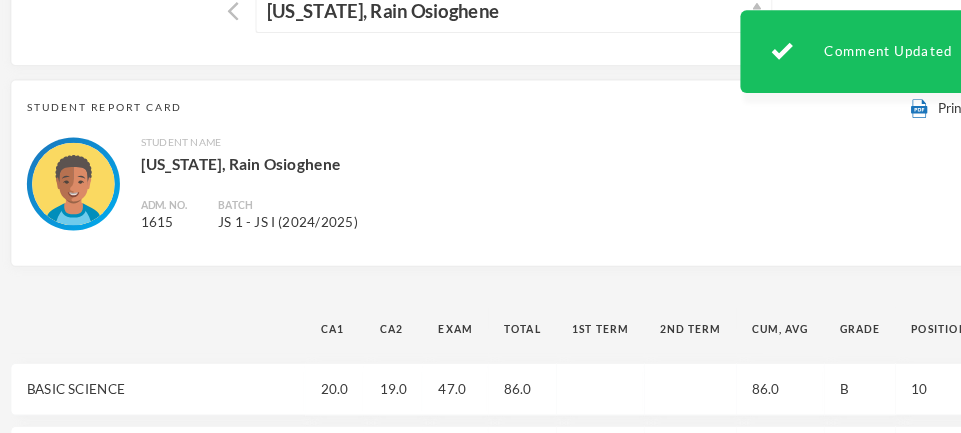 scroll, scrollTop: 0, scrollLeft: 0, axis: both 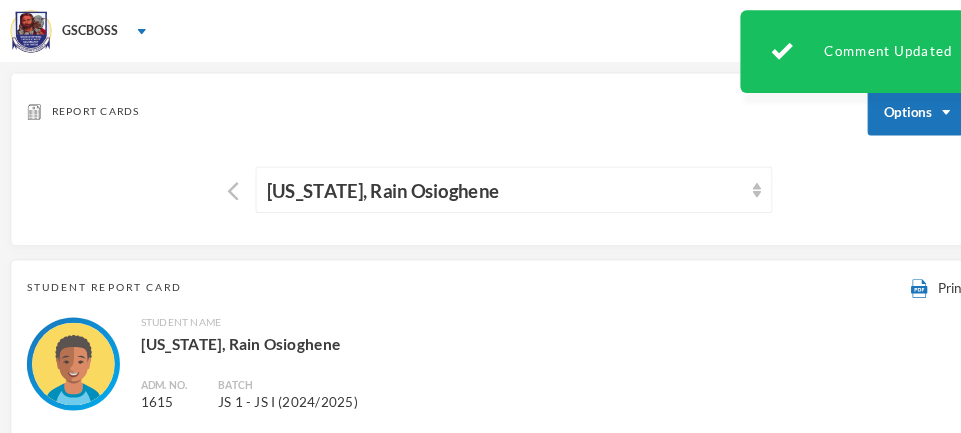 click on "Report Cards Options" at bounding box center (480, 108) 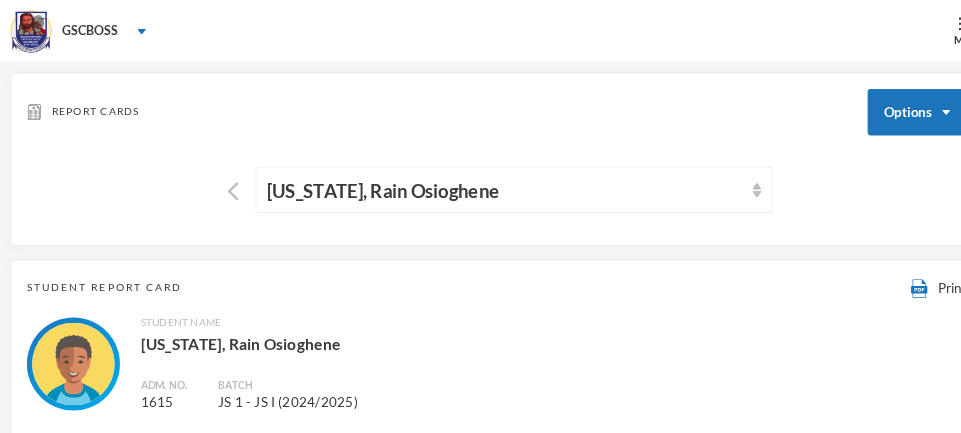 scroll, scrollTop: 0, scrollLeft: 0, axis: both 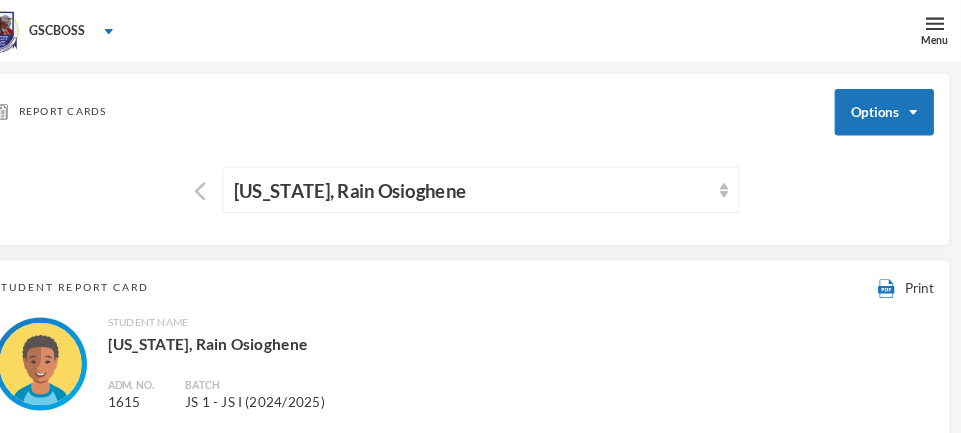 click on "Menu" at bounding box center (936, 39) 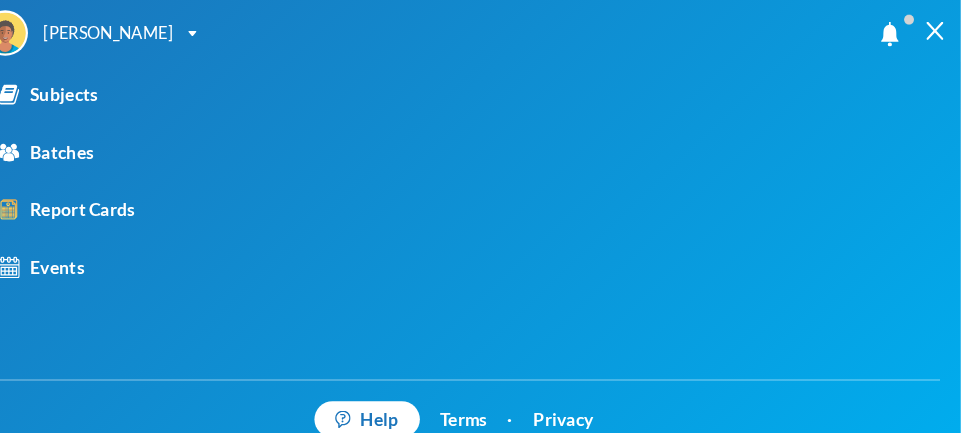 click on "Report Cards" at bounding box center [96, 203] 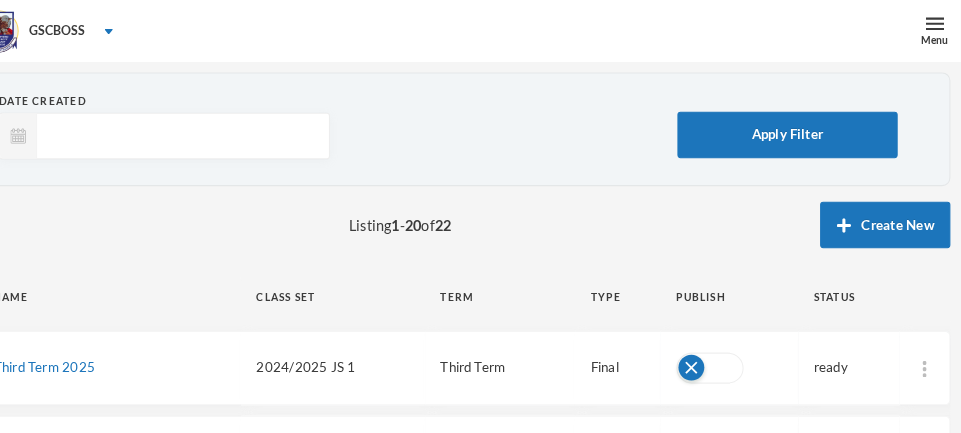click at bounding box center (936, 23) 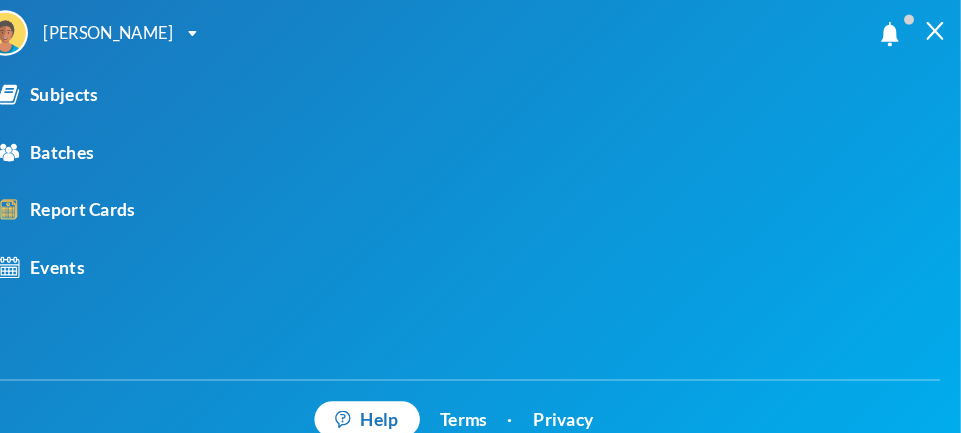 click on "Batches" at bounding box center [76, 148] 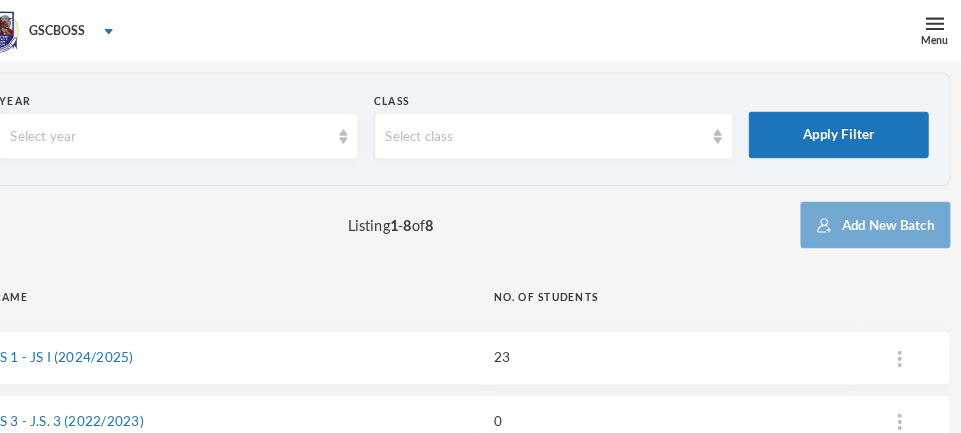 click on "JS 1 - JS I (2024/2025)" at bounding box center (93, 345) 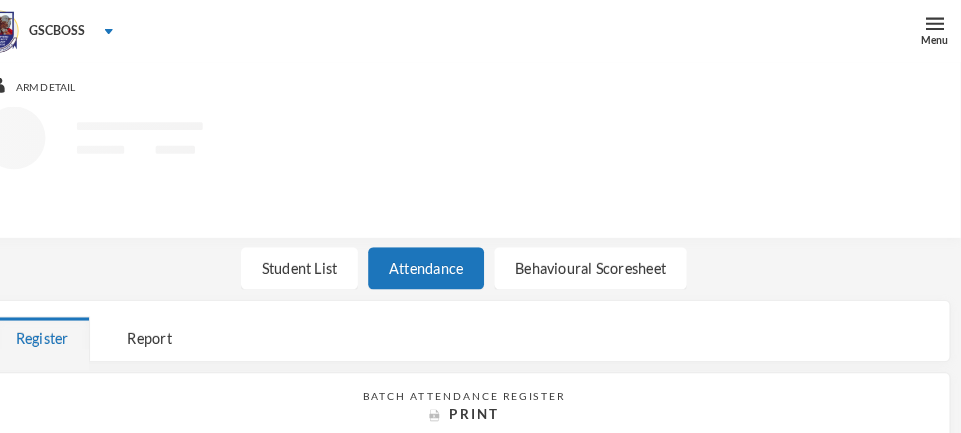 click on "Register Report" at bounding box center (480, 327) 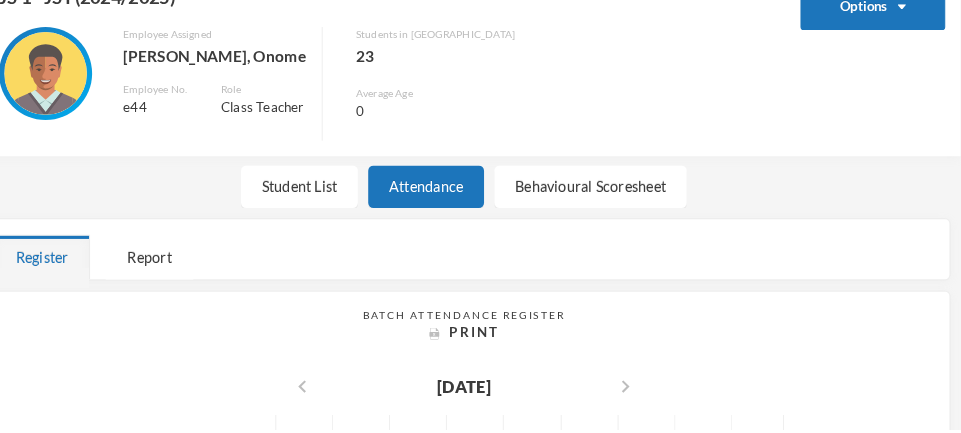 scroll, scrollTop: 136, scrollLeft: 0, axis: vertical 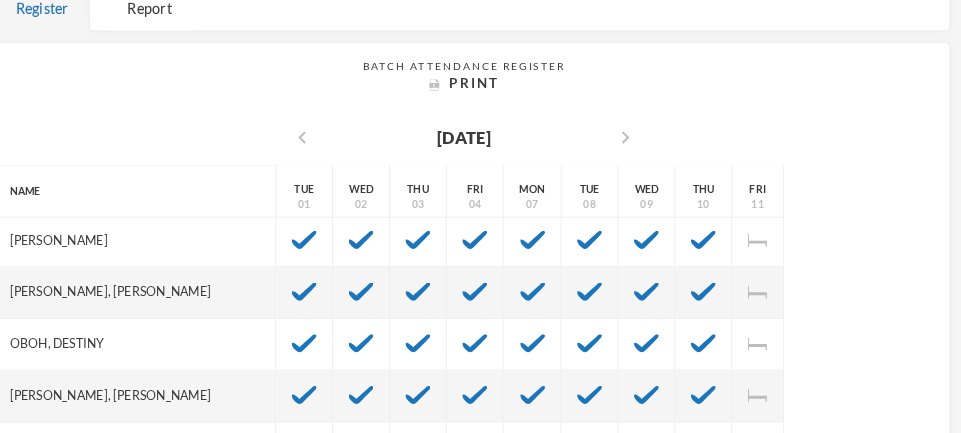 click on "chevron_left" at bounding box center (324, 147) 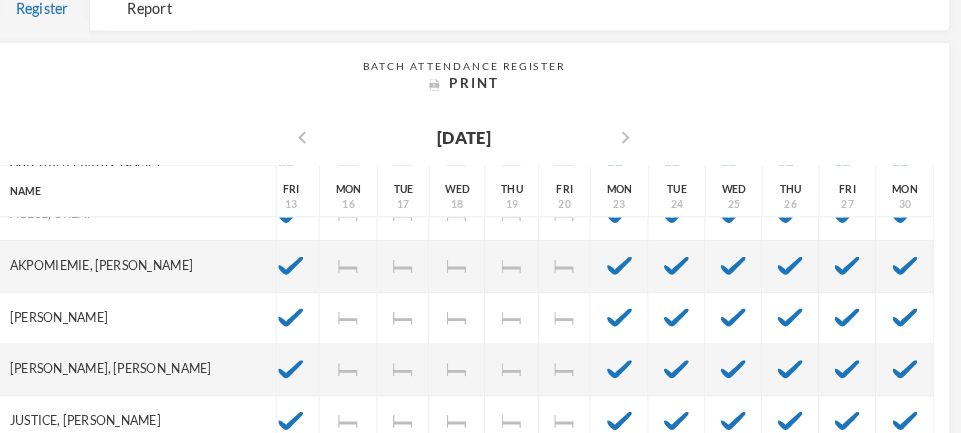 scroll, scrollTop: 0, scrollLeft: 569, axis: horizontal 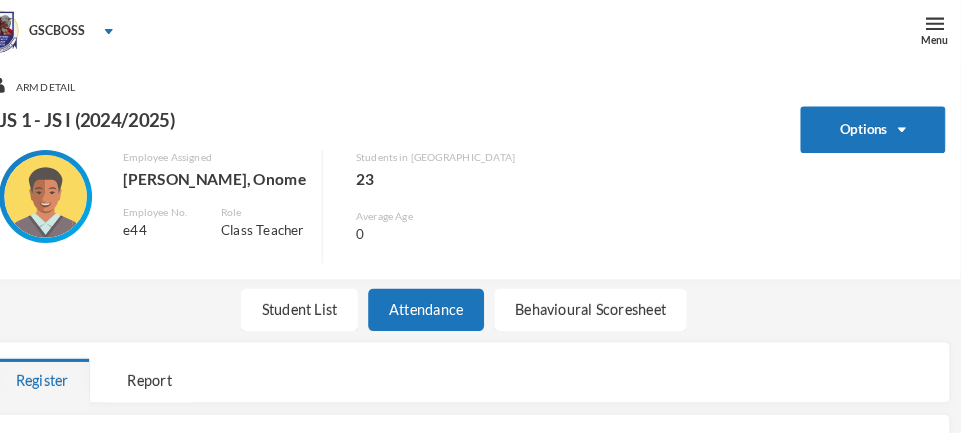 click on "Menu" at bounding box center [936, 39] 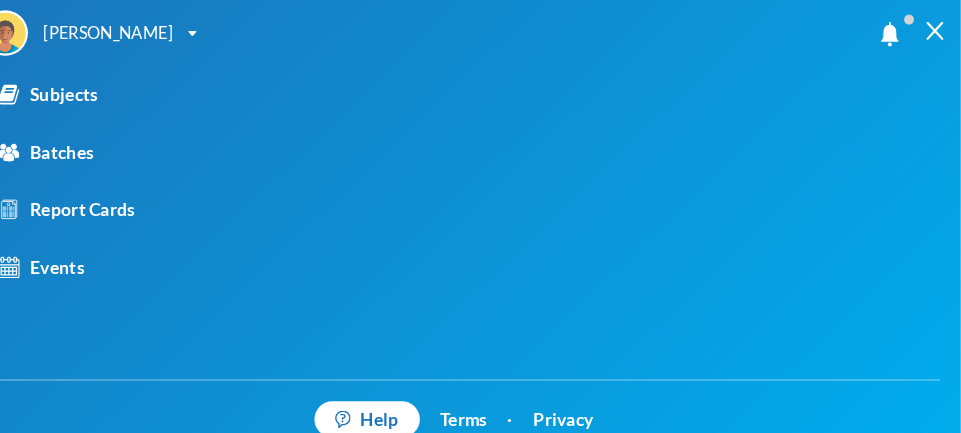 click at bounding box center [218, 32] 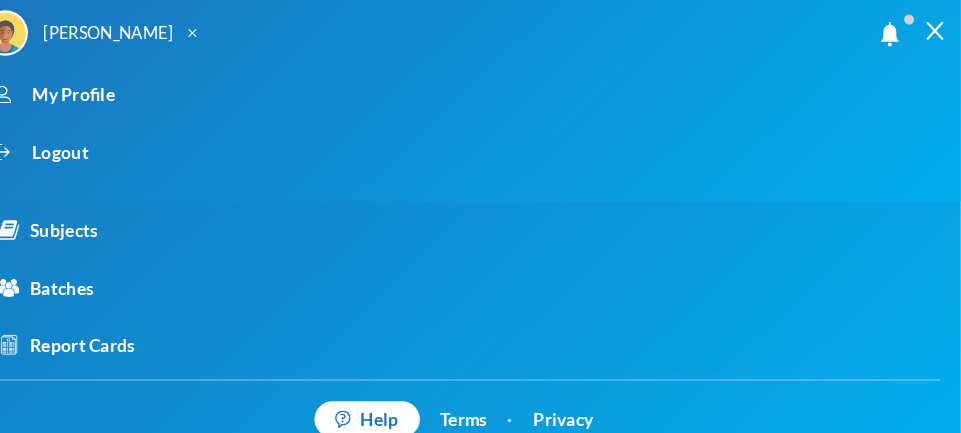 click on "Logout" at bounding box center [463, 148] 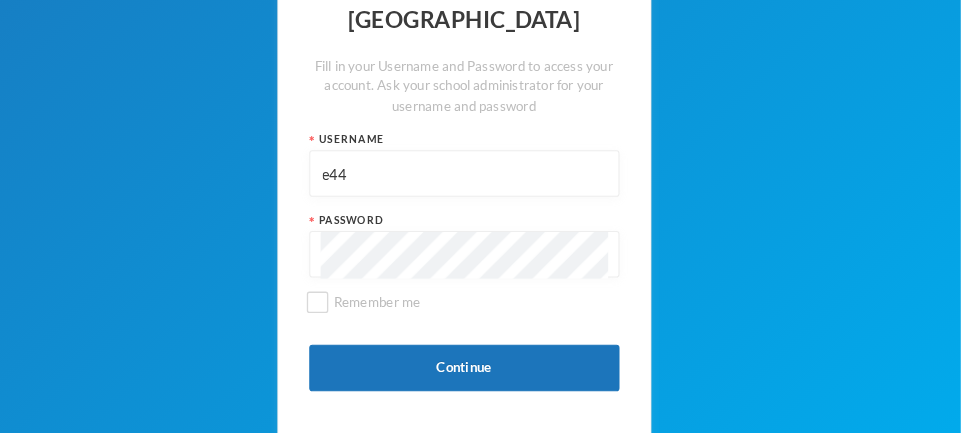 scroll, scrollTop: 262, scrollLeft: 0, axis: vertical 